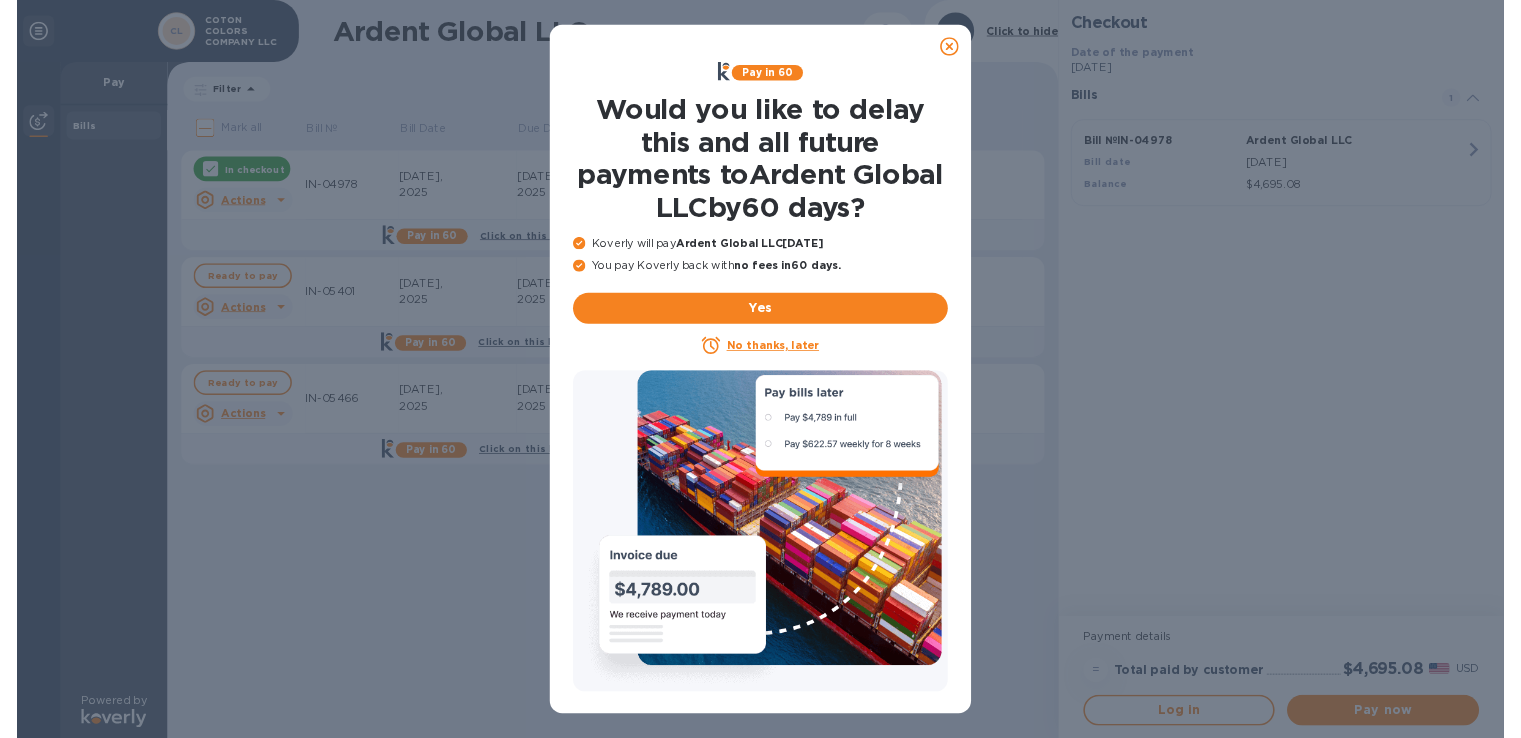 scroll, scrollTop: 0, scrollLeft: 0, axis: both 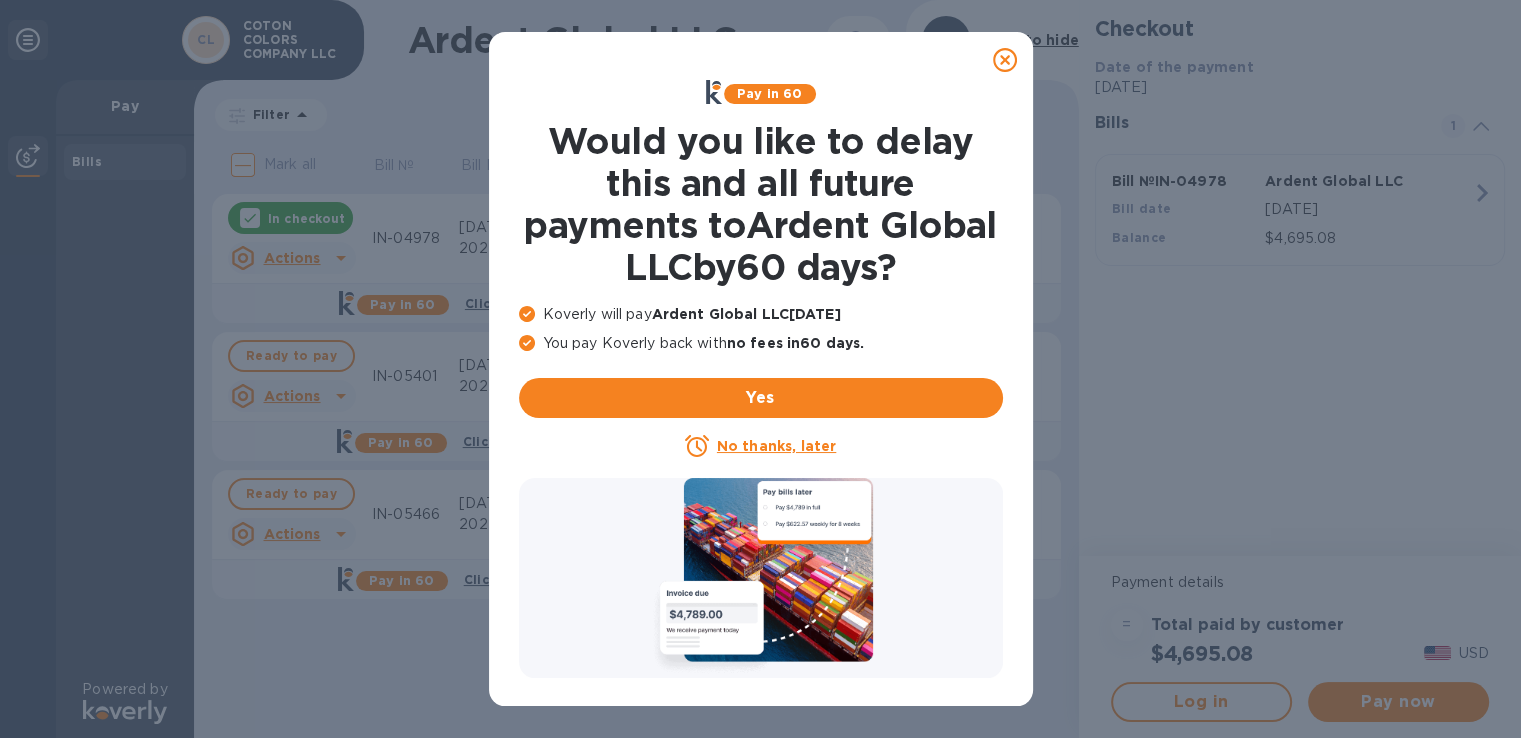 click 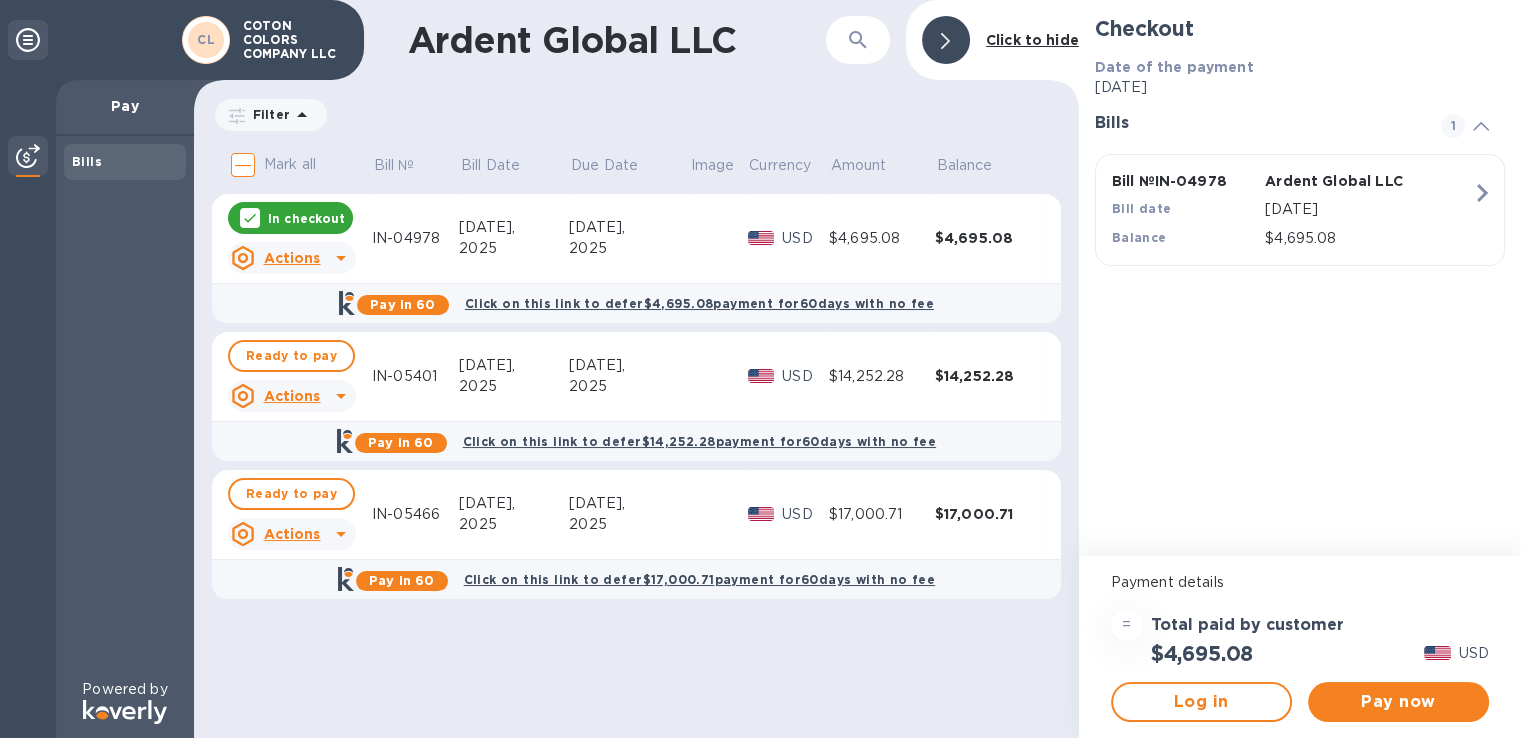 click on "In checkout" at bounding box center (306, 218) 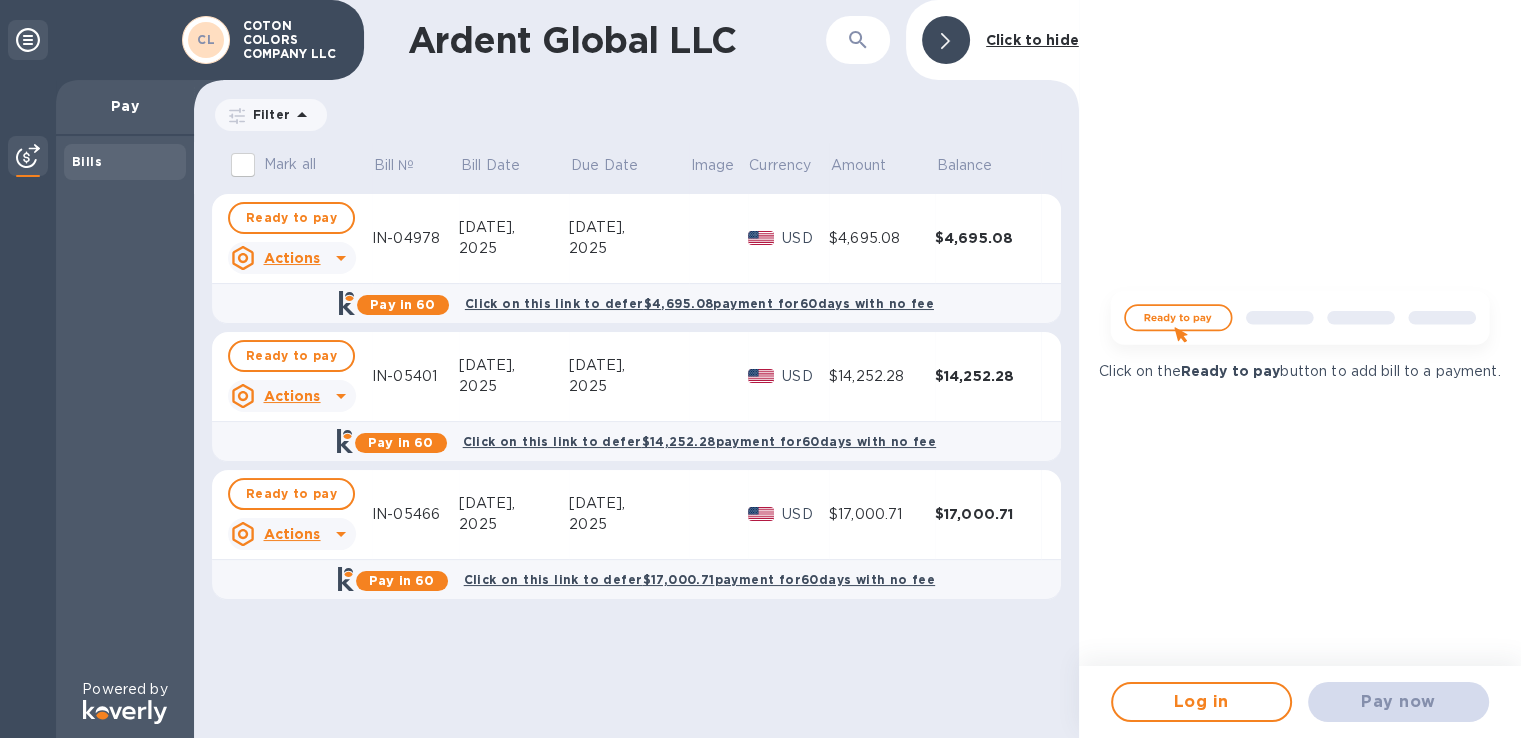 click on "Actions" at bounding box center (291, 258) 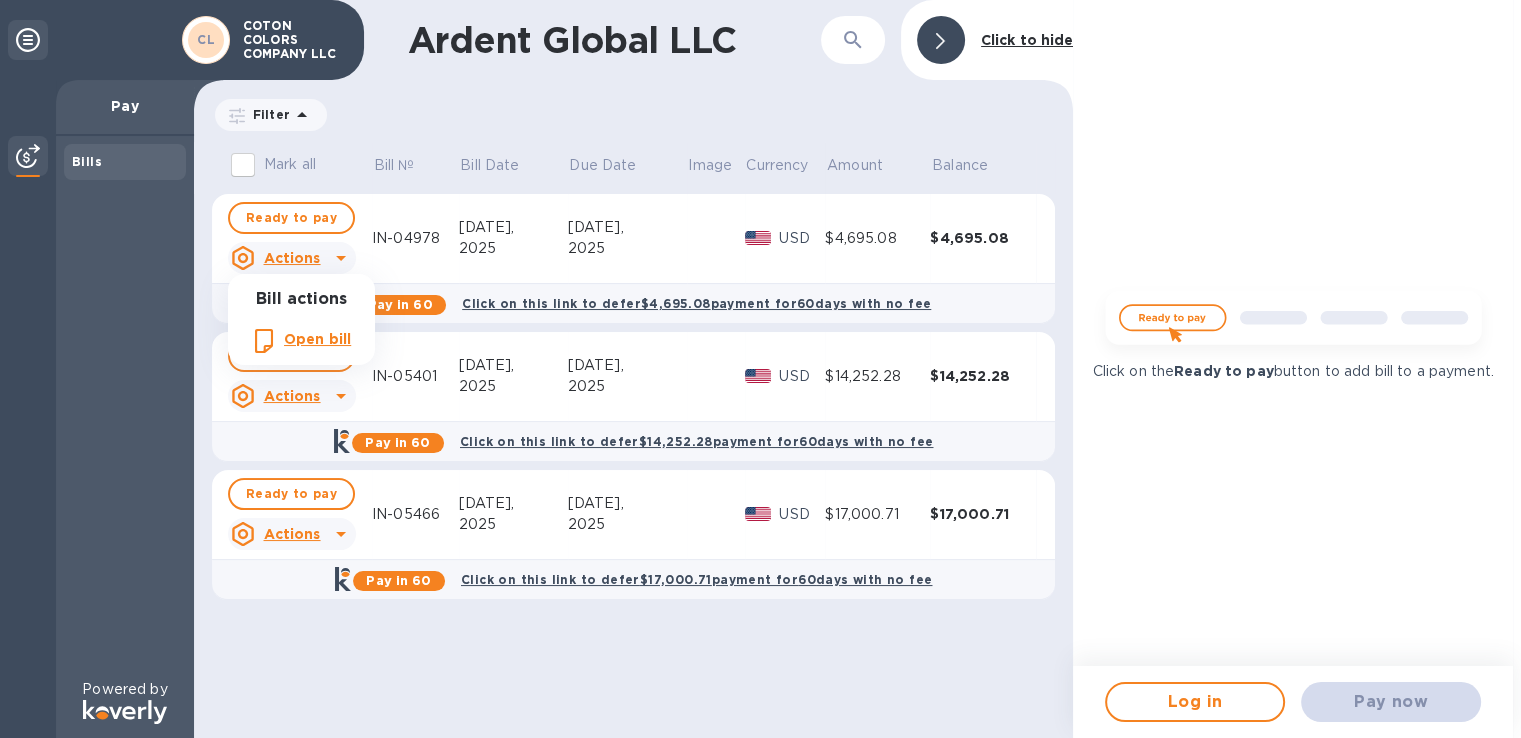 click at bounding box center (760, 369) 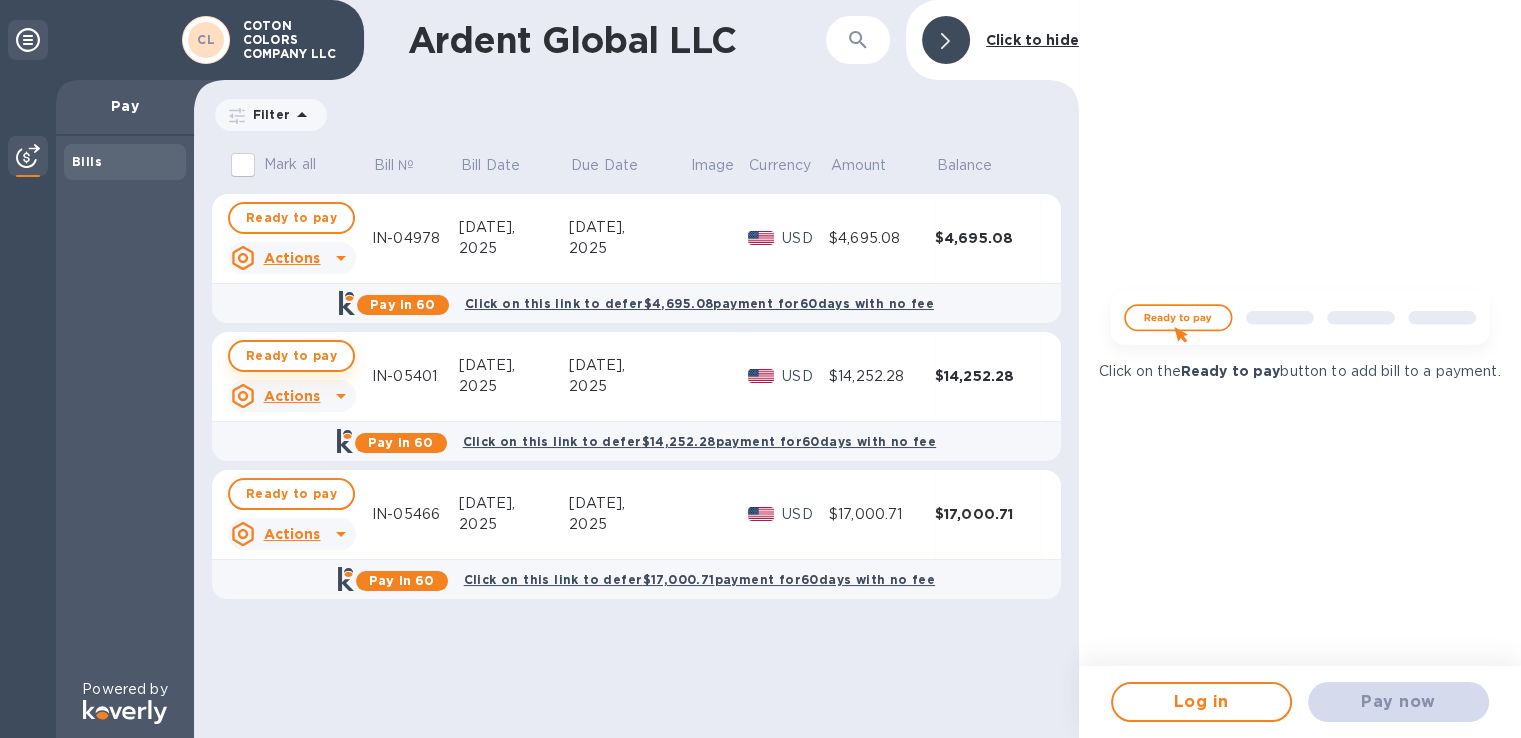 click on "Ready to pay" at bounding box center [291, 356] 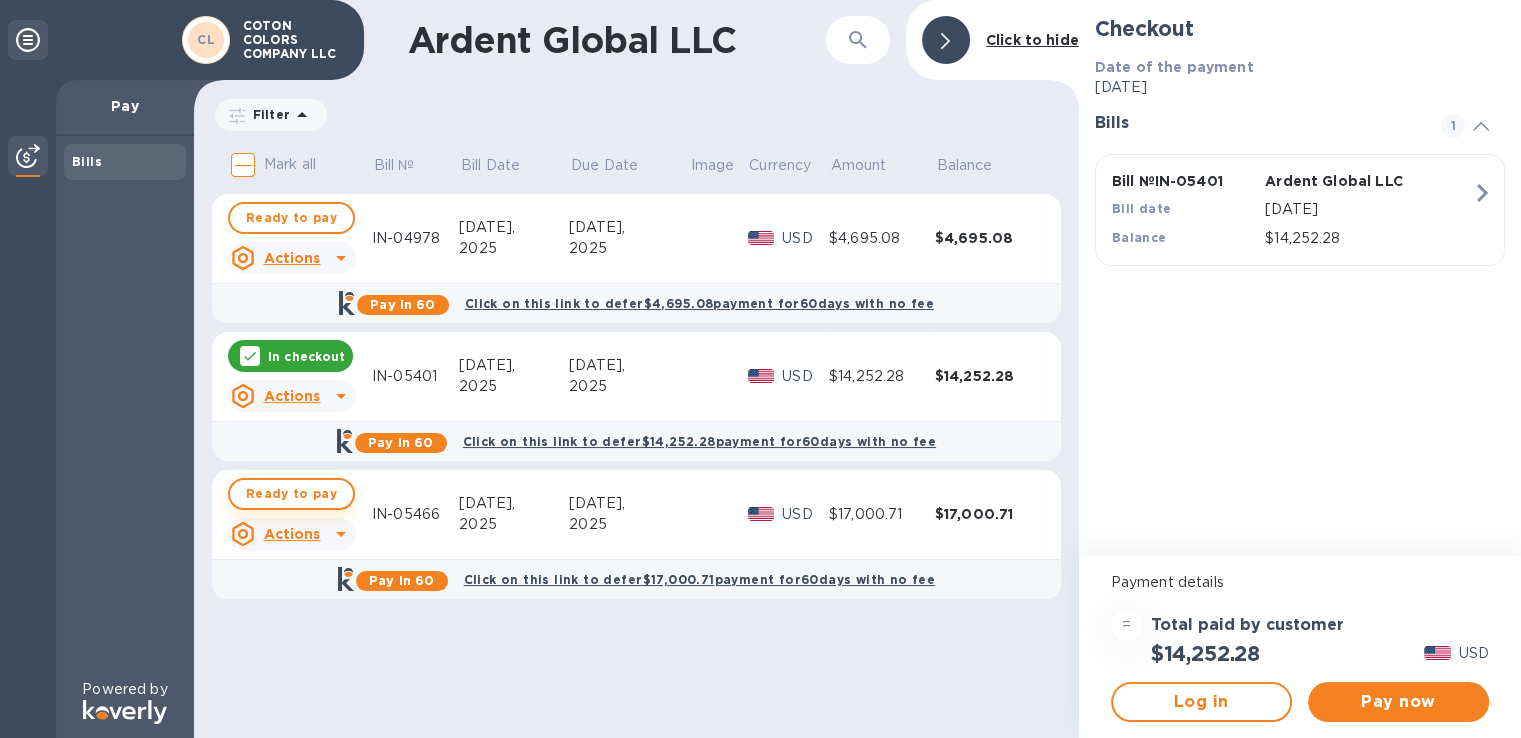 click on "Ready to pay" at bounding box center (291, 494) 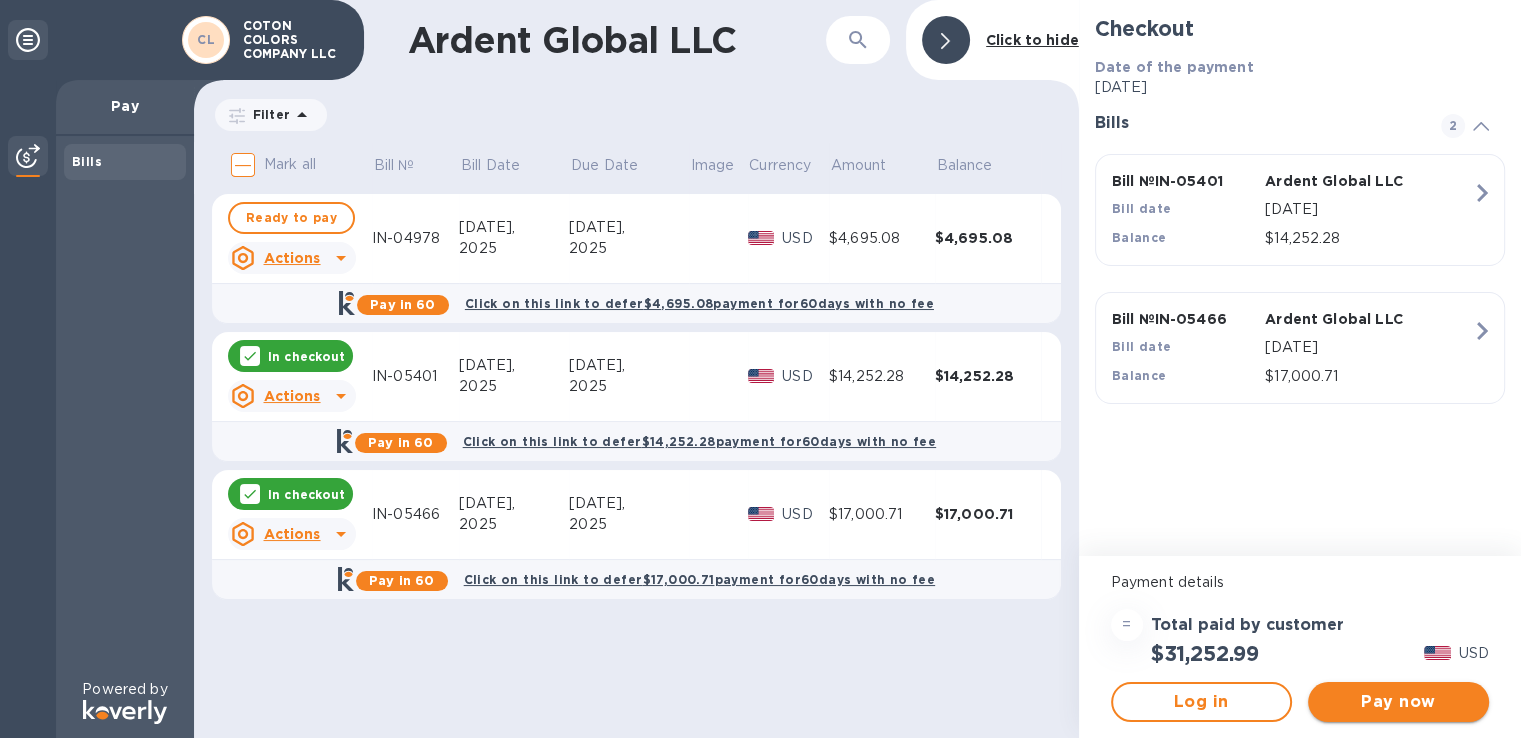 click on "Pay now" at bounding box center [1398, 702] 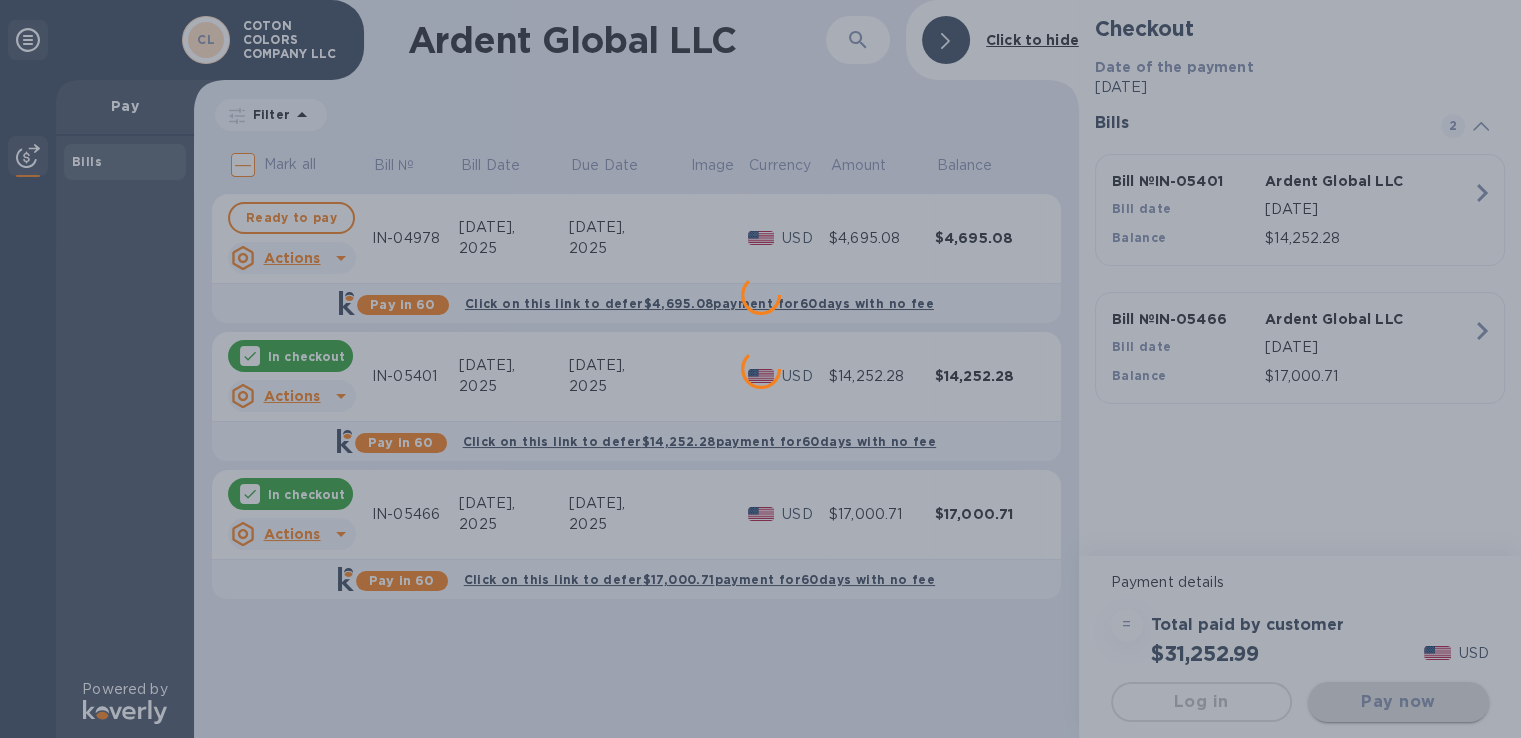 scroll, scrollTop: 0, scrollLeft: 0, axis: both 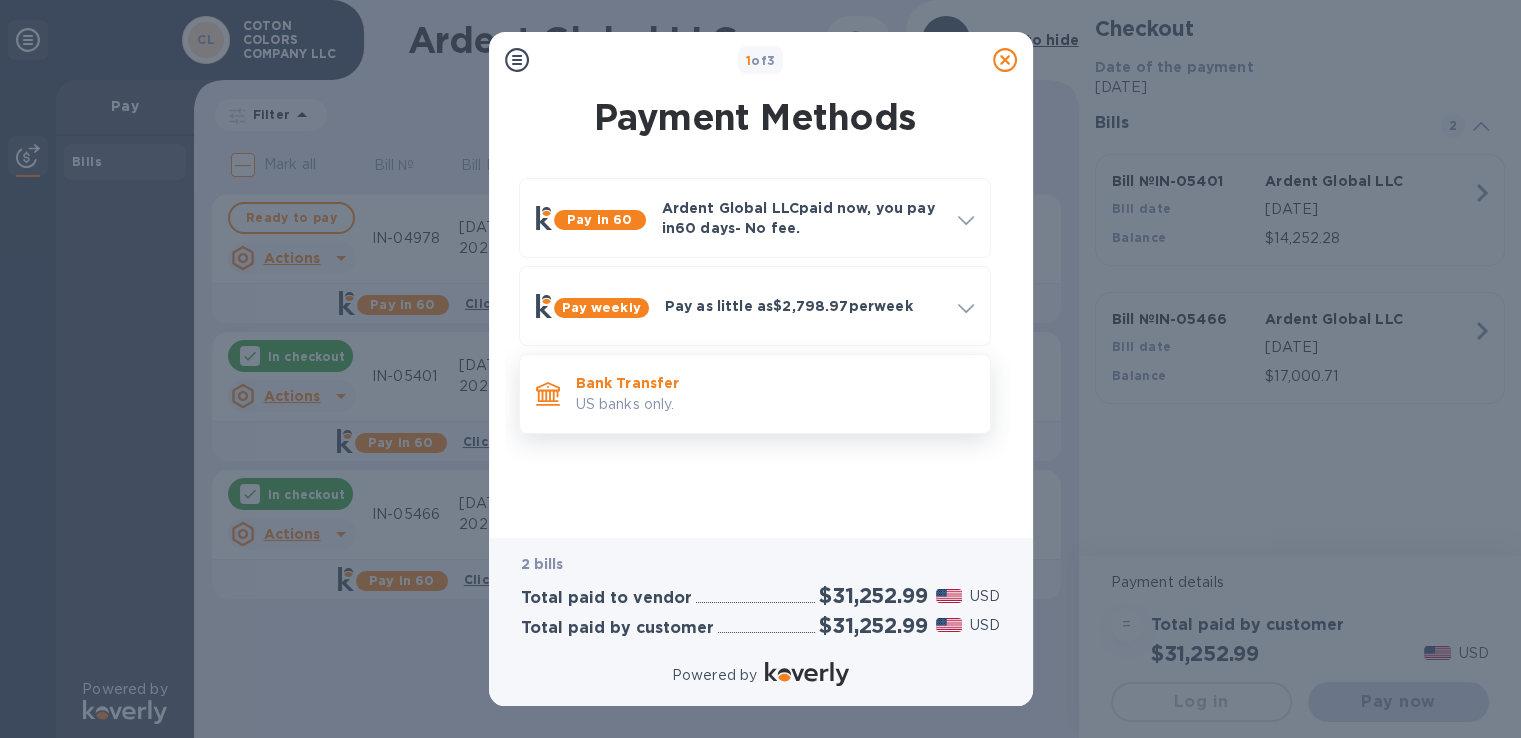 click on "Bank Transfer" at bounding box center [775, 383] 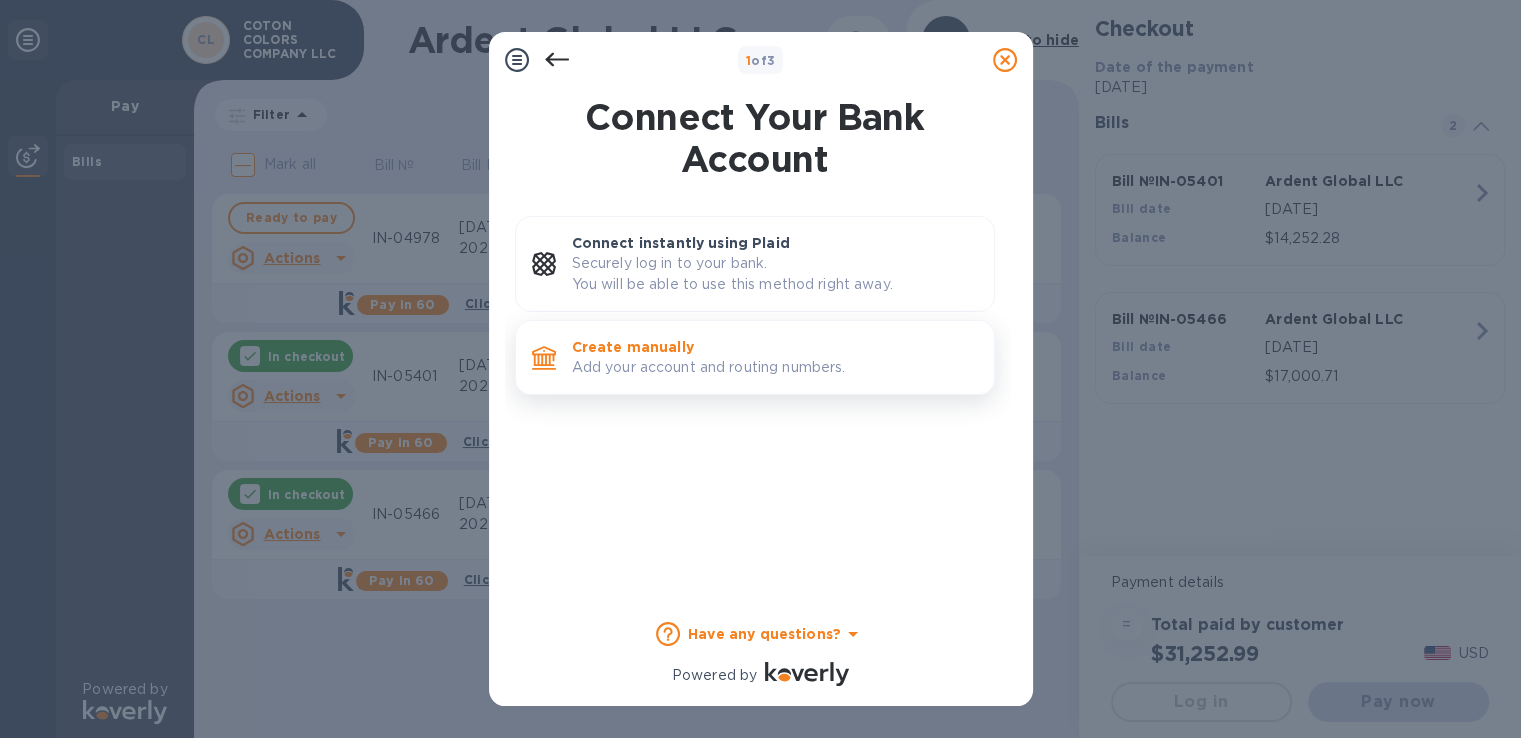 click on "Create manually" at bounding box center (775, 347) 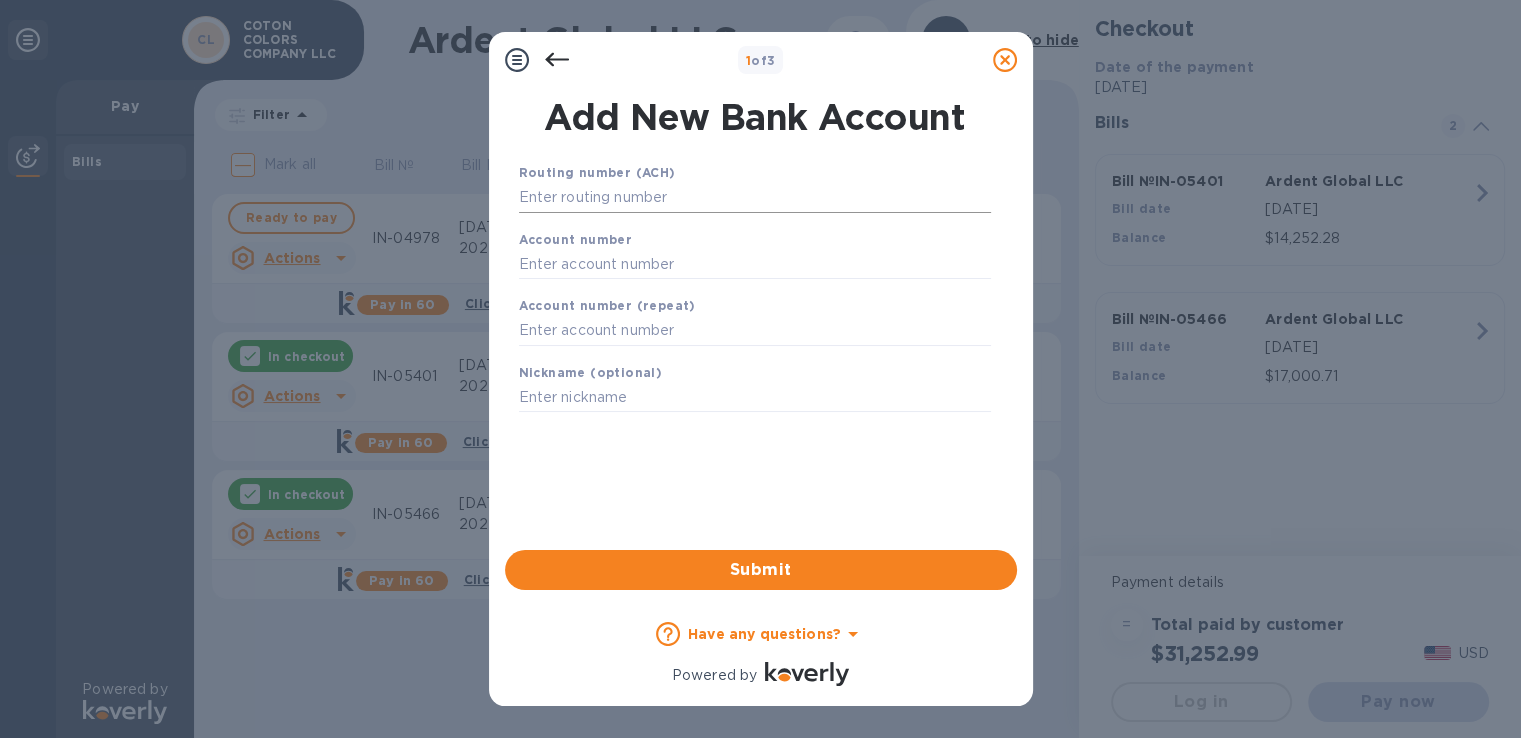 click at bounding box center (755, 198) 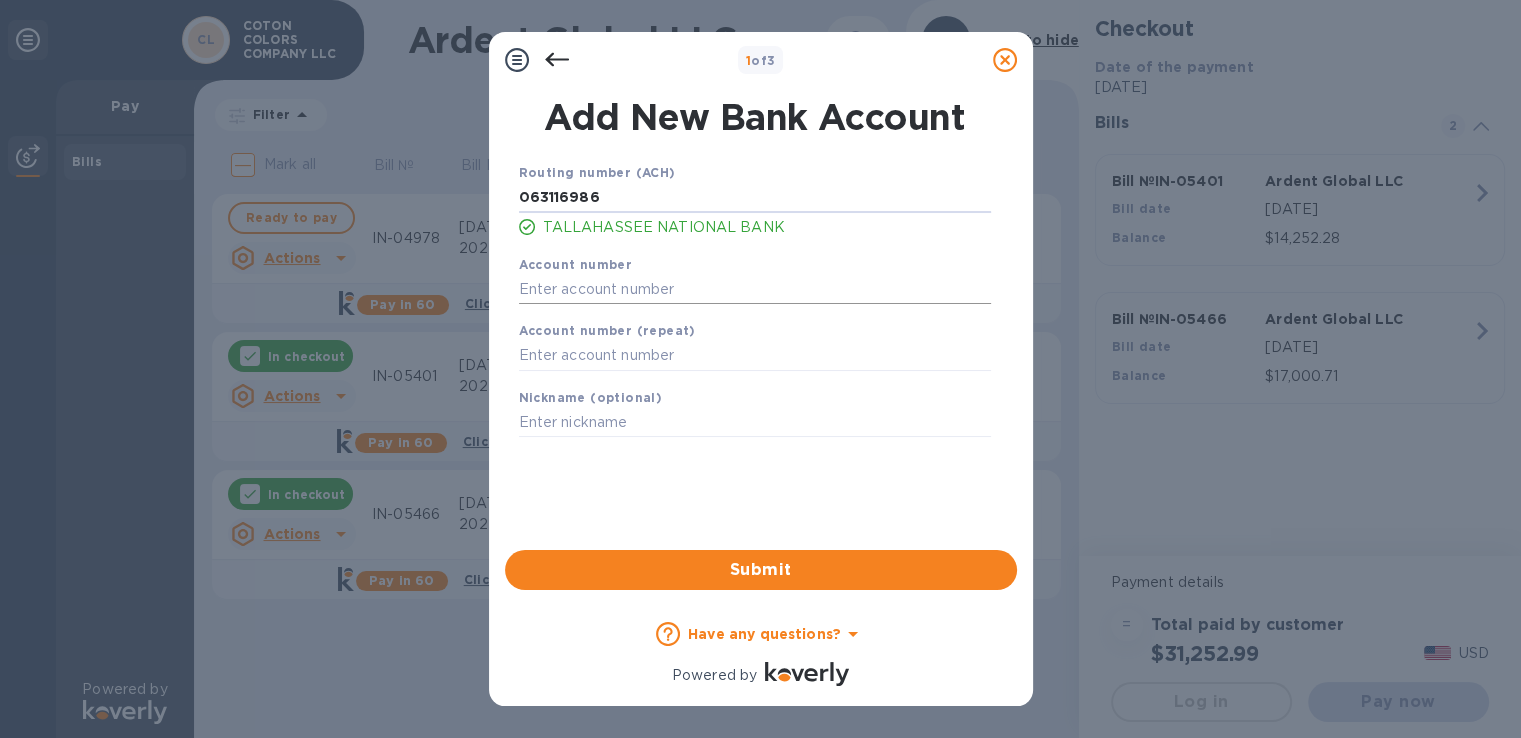 type on "063116986" 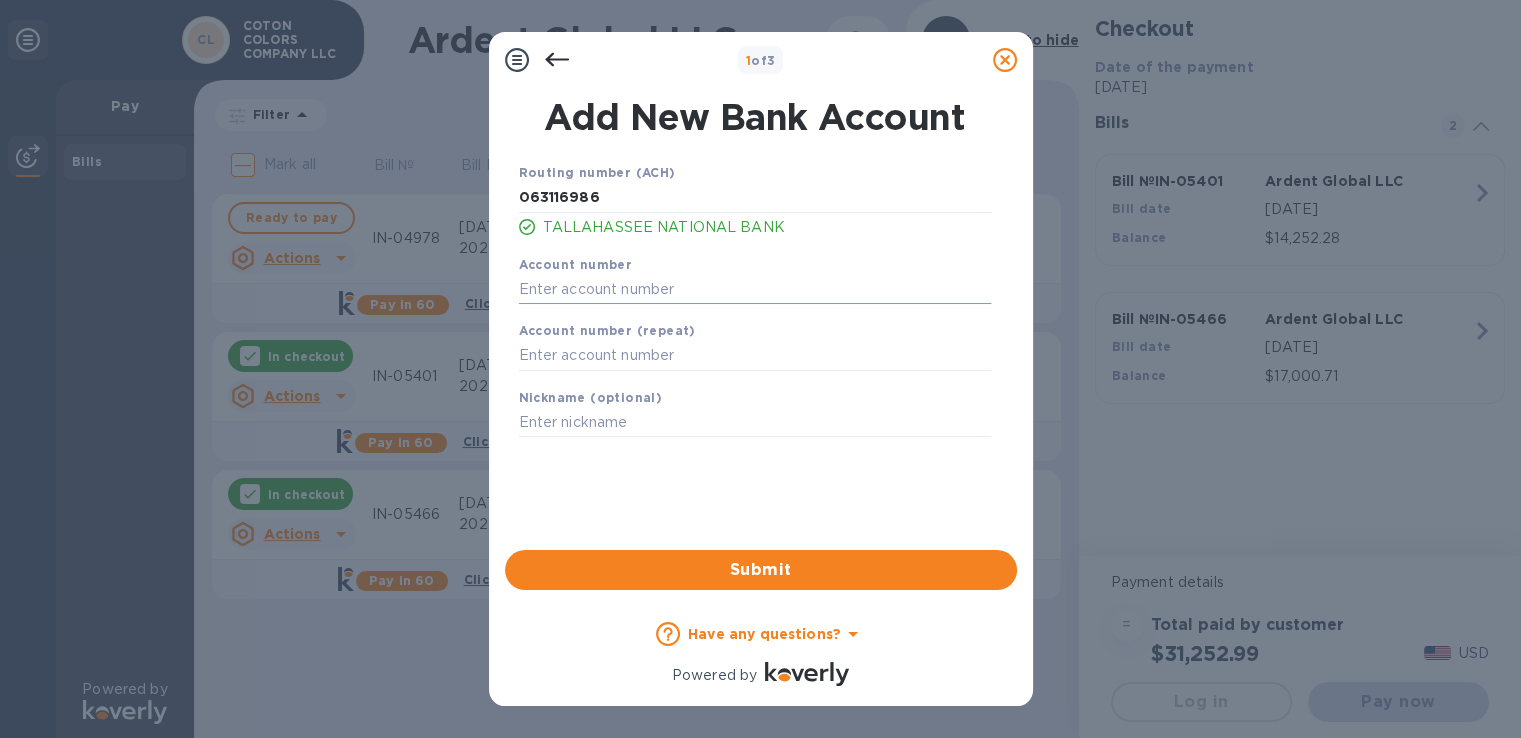 click at bounding box center (755, 289) 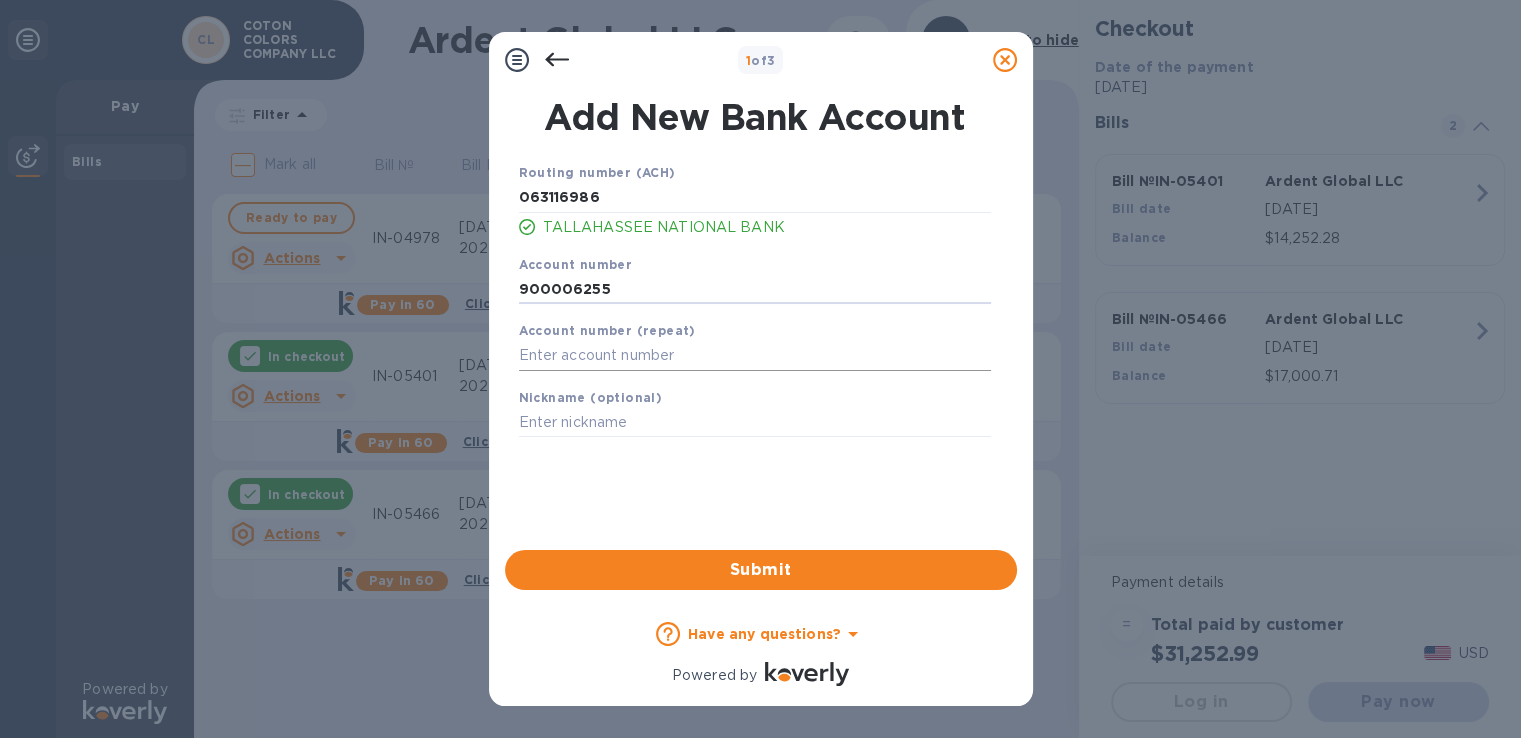 type on "900006255" 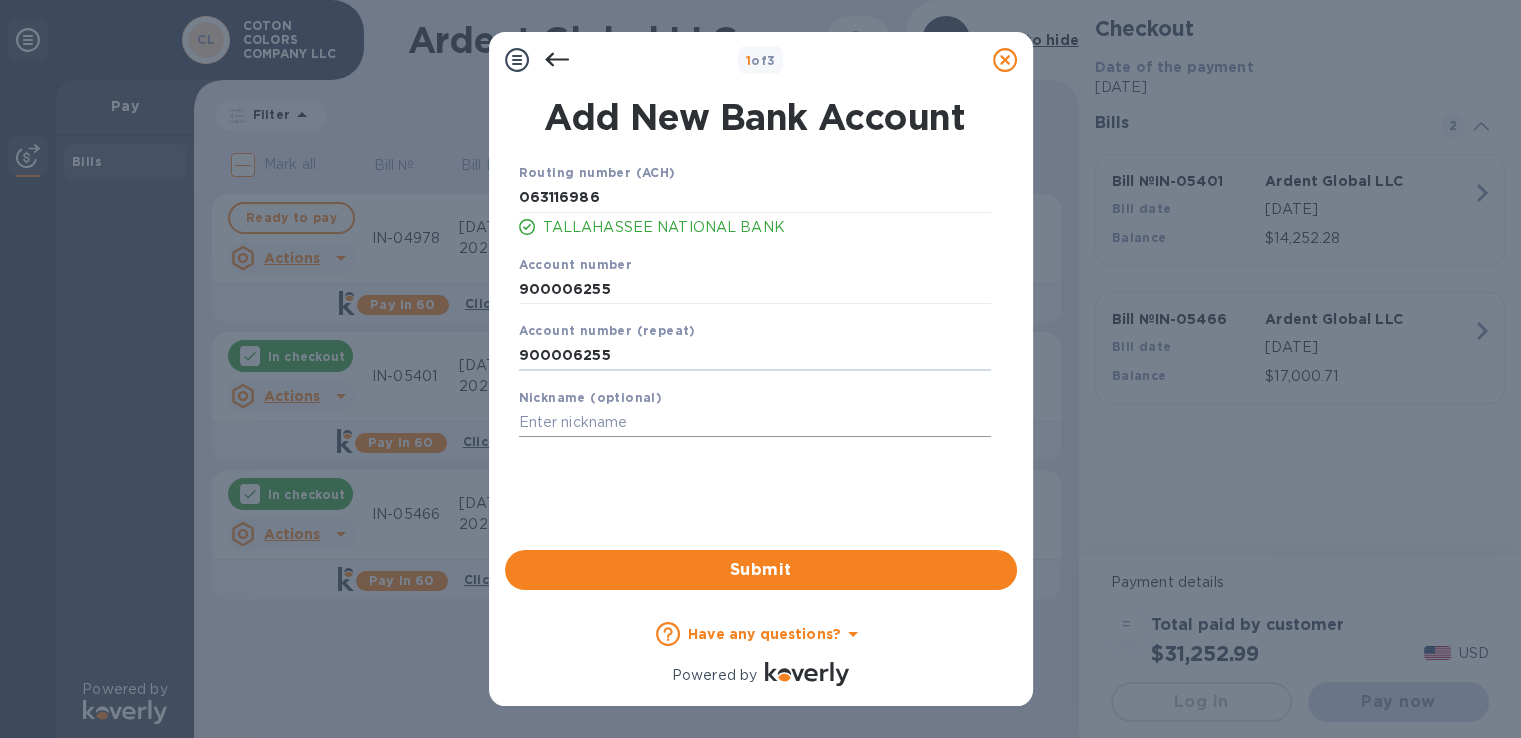 type on "900006255" 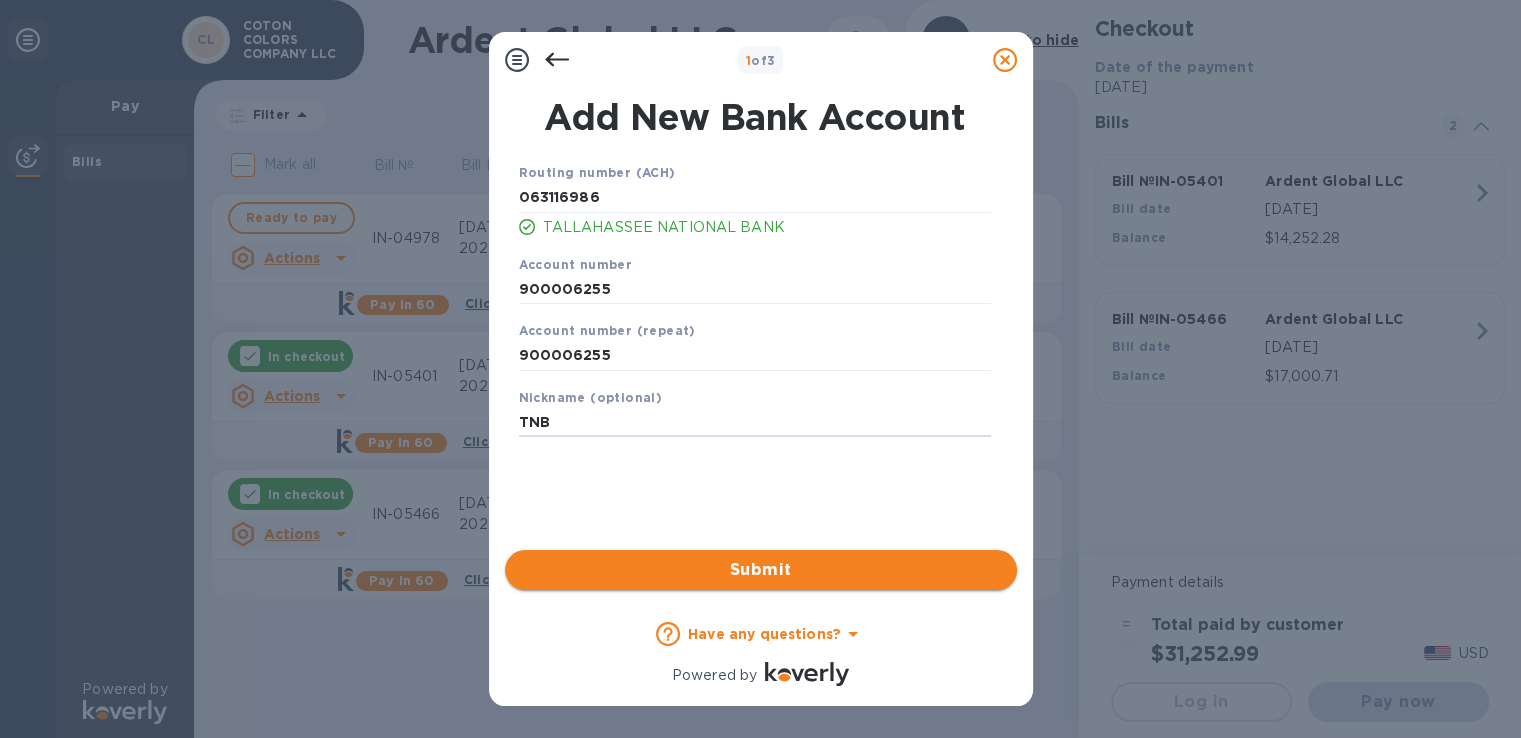 type on "TNB" 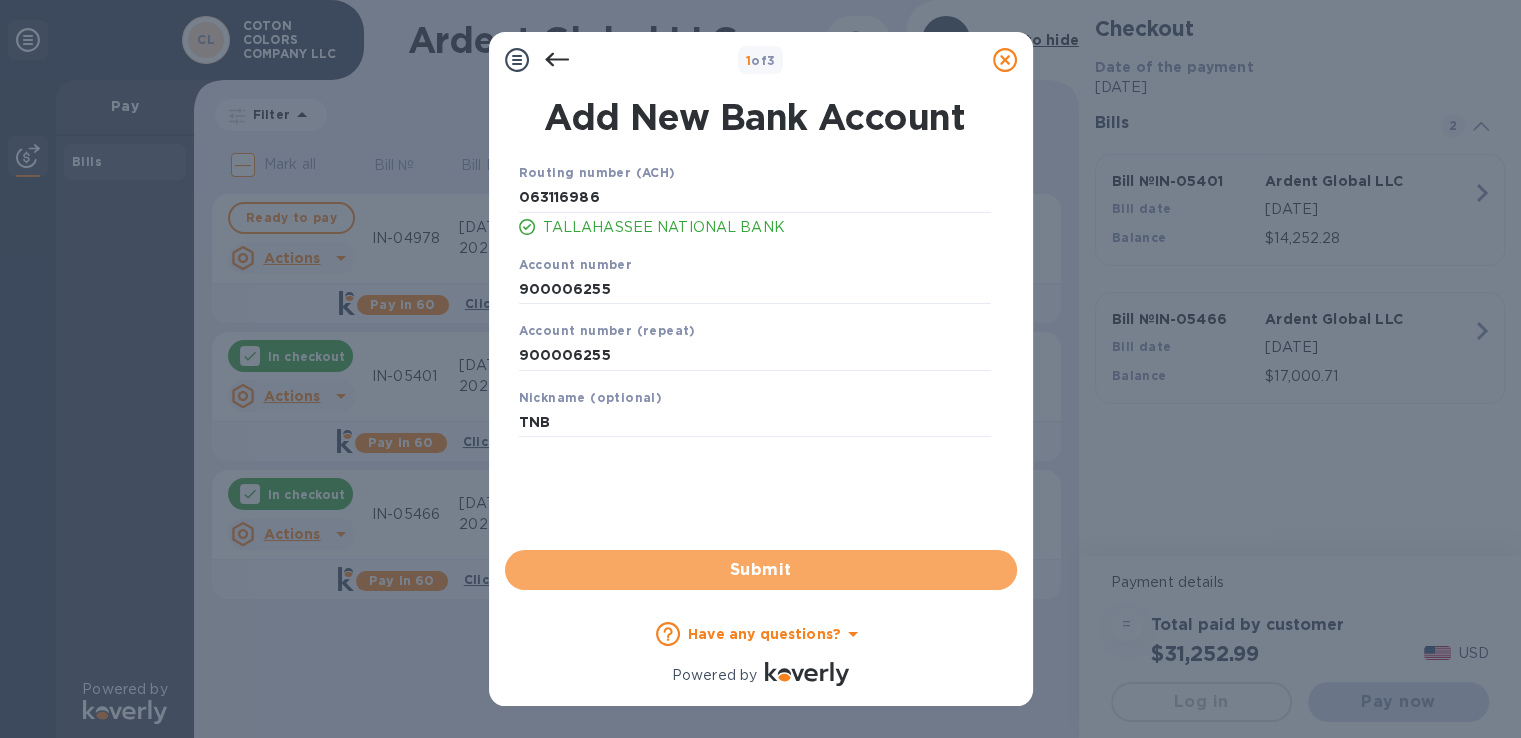 click on "Submit" at bounding box center [761, 570] 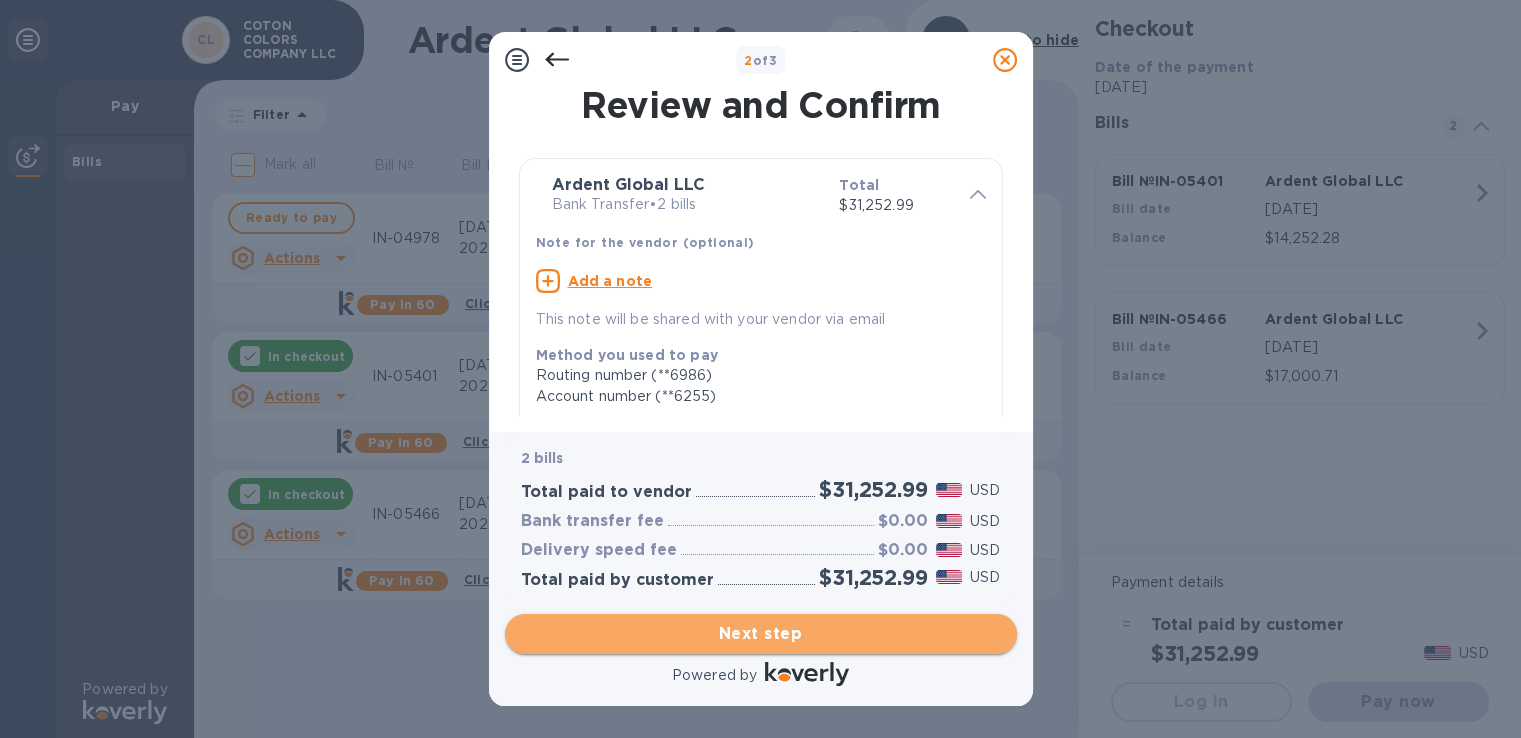 click on "Next step" at bounding box center [761, 634] 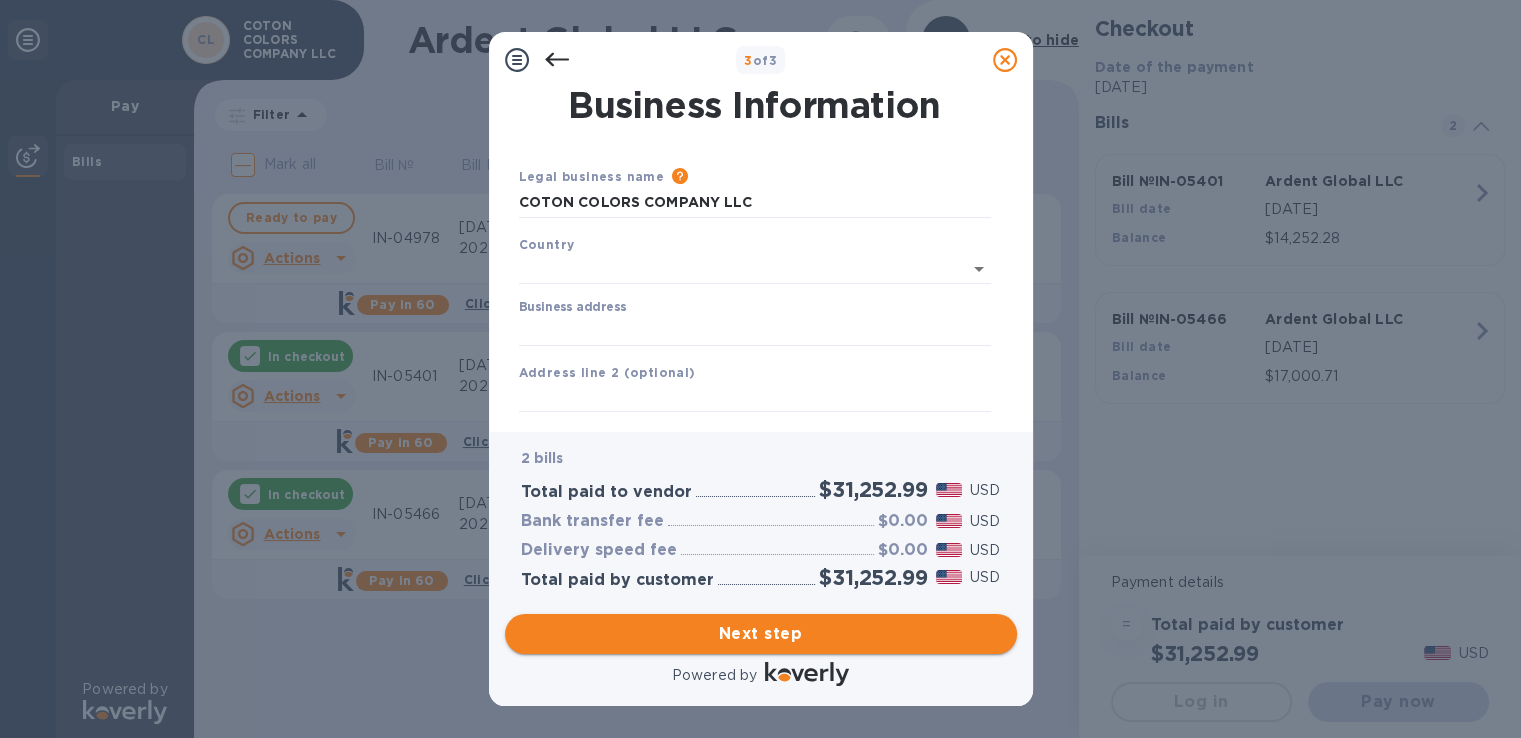 type on "[GEOGRAPHIC_DATA]" 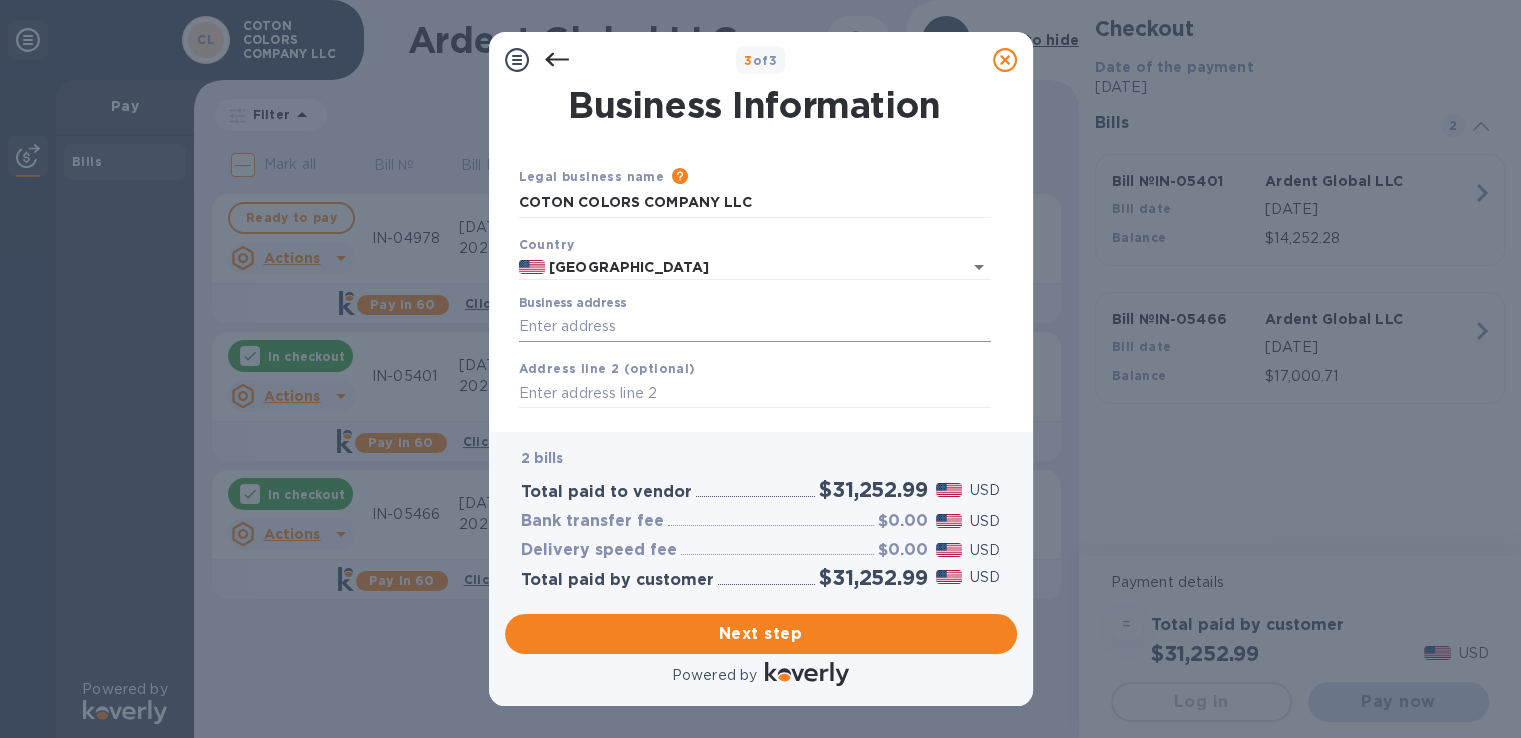 click on "Business address" at bounding box center [755, 327] 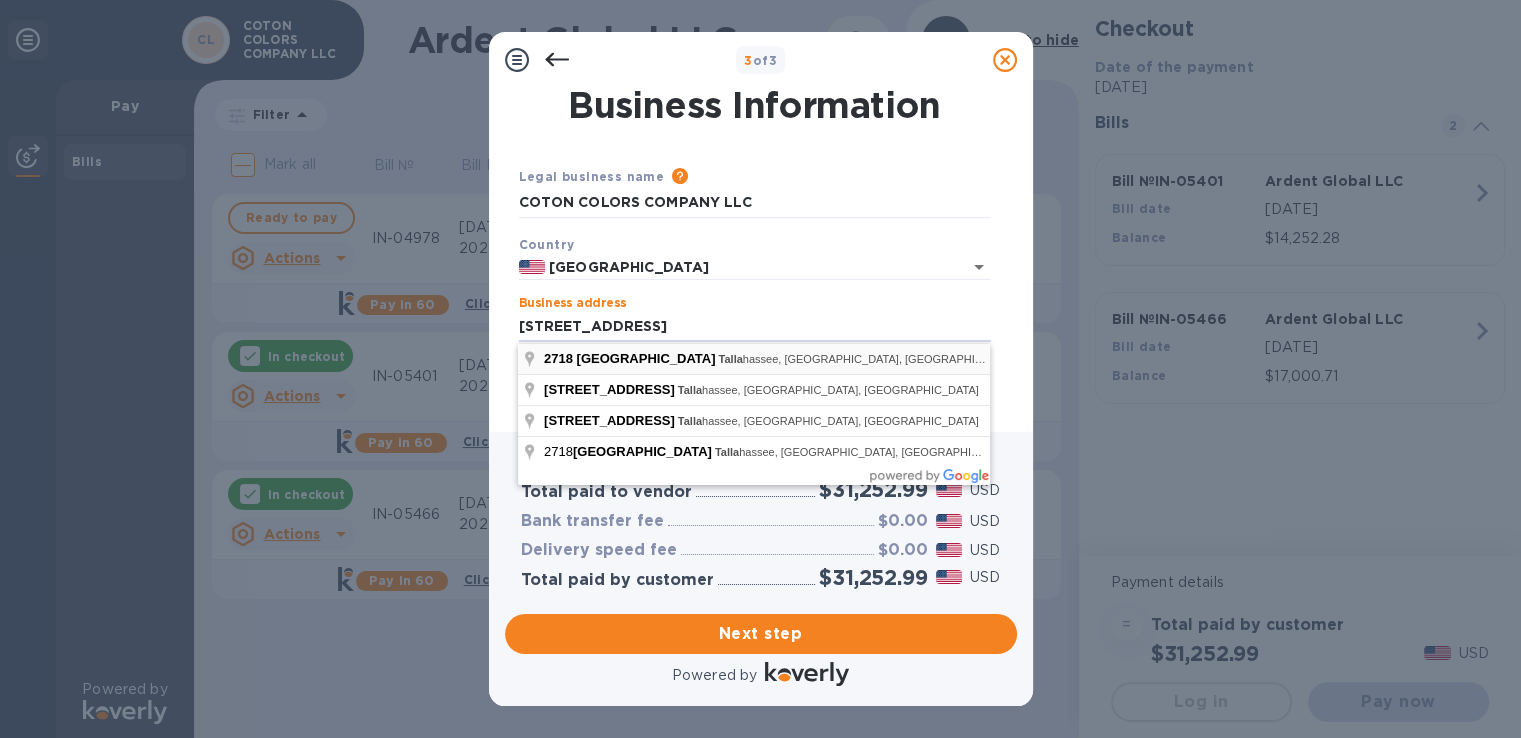 type on "[STREET_ADDRESS]" 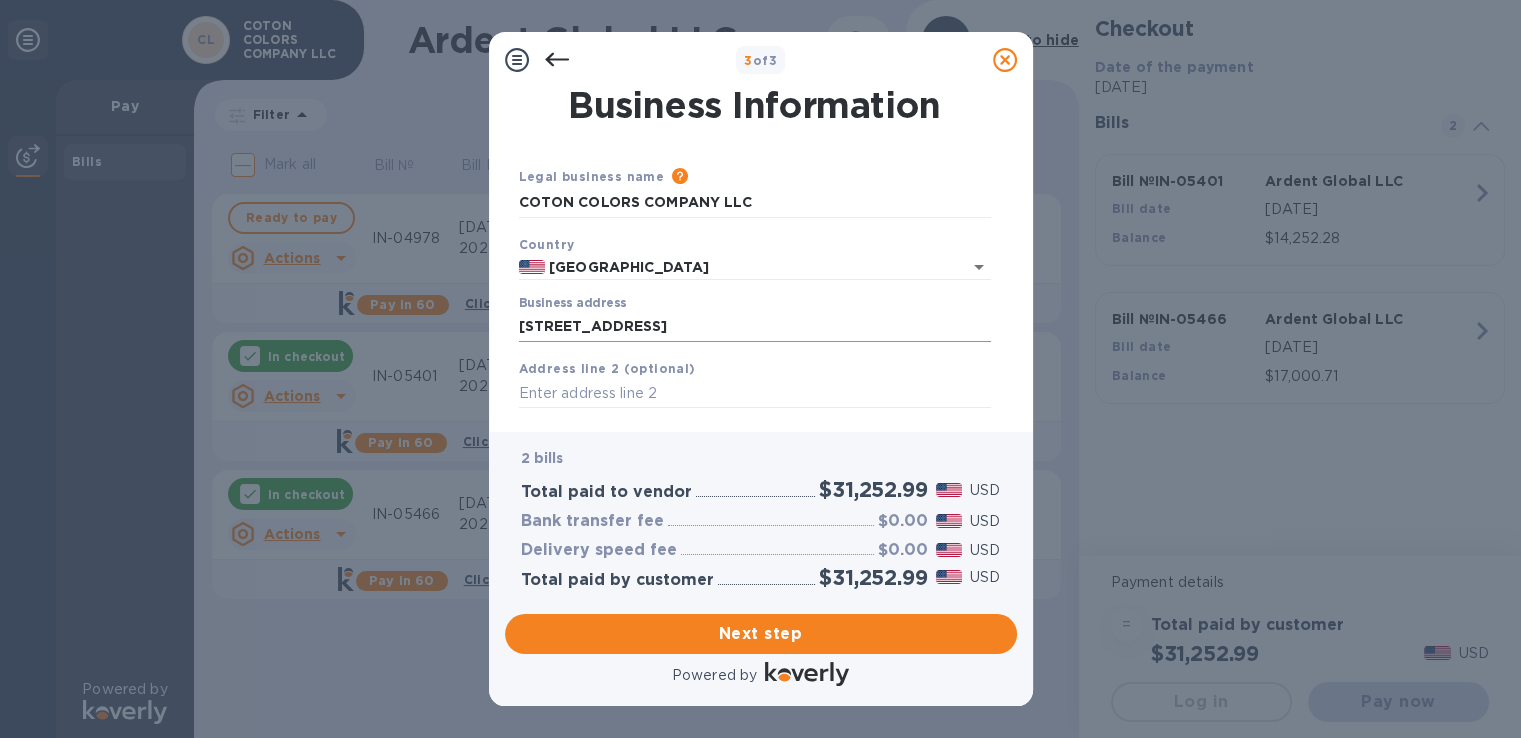 click on "[STREET_ADDRESS]" at bounding box center (755, 327) 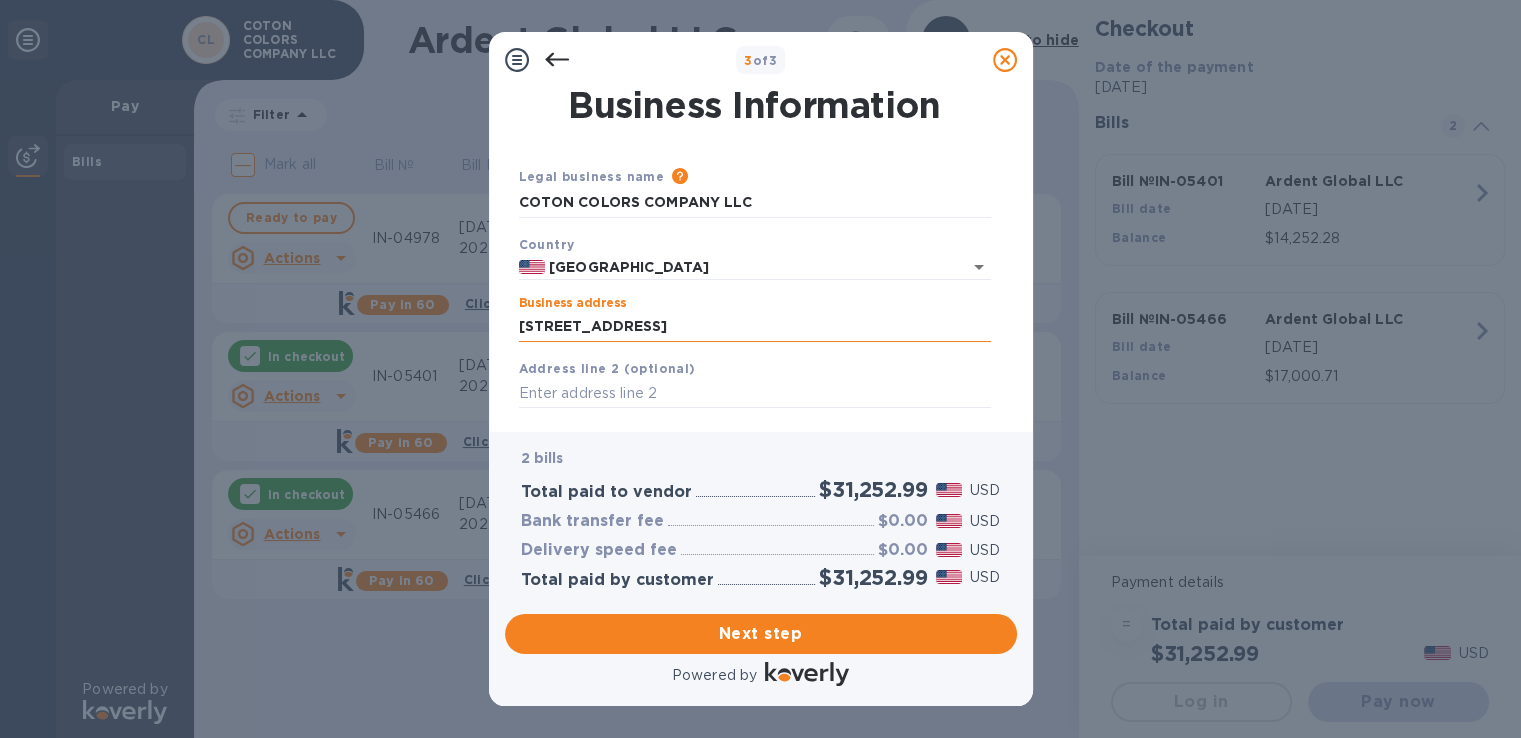click on "[STREET_ADDRESS]" at bounding box center [755, 327] 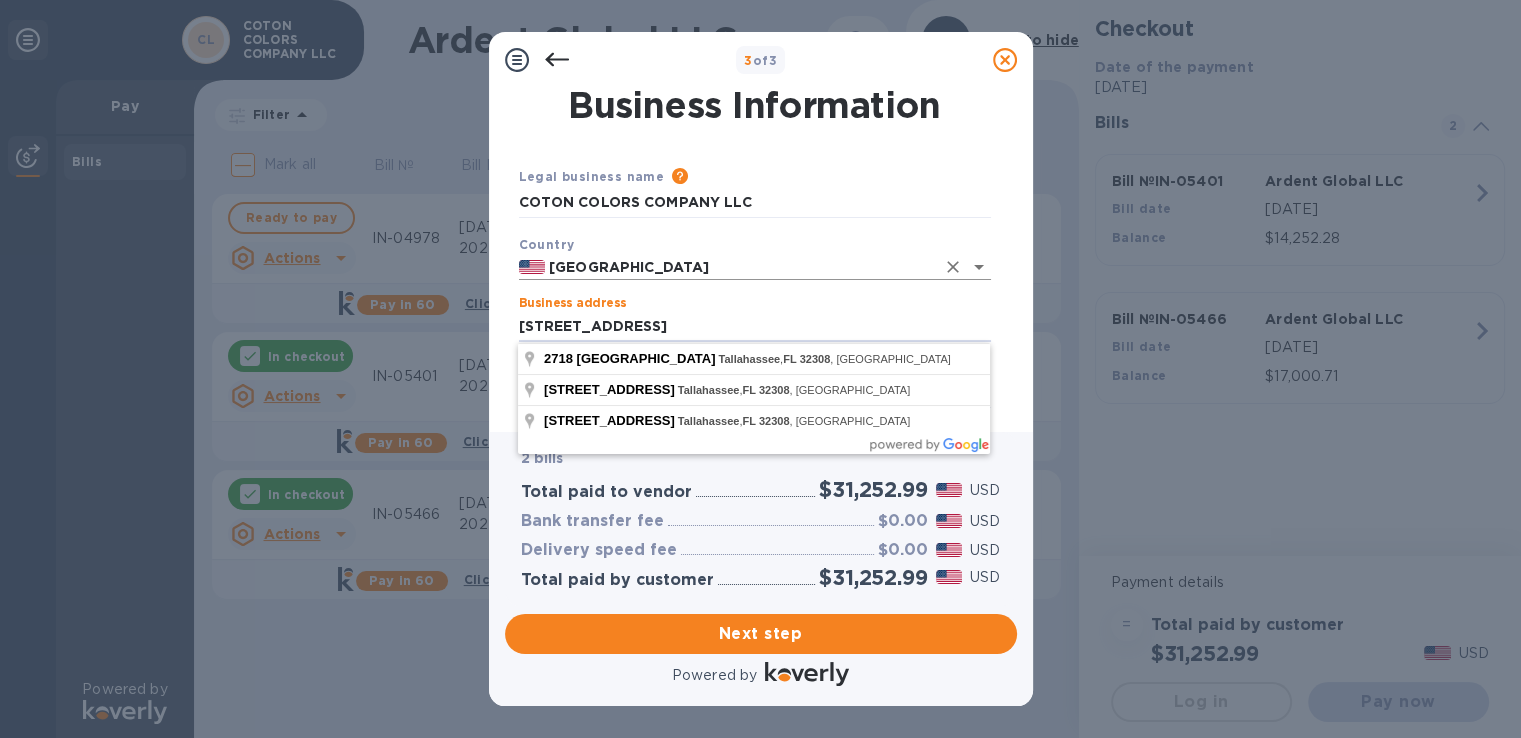 click 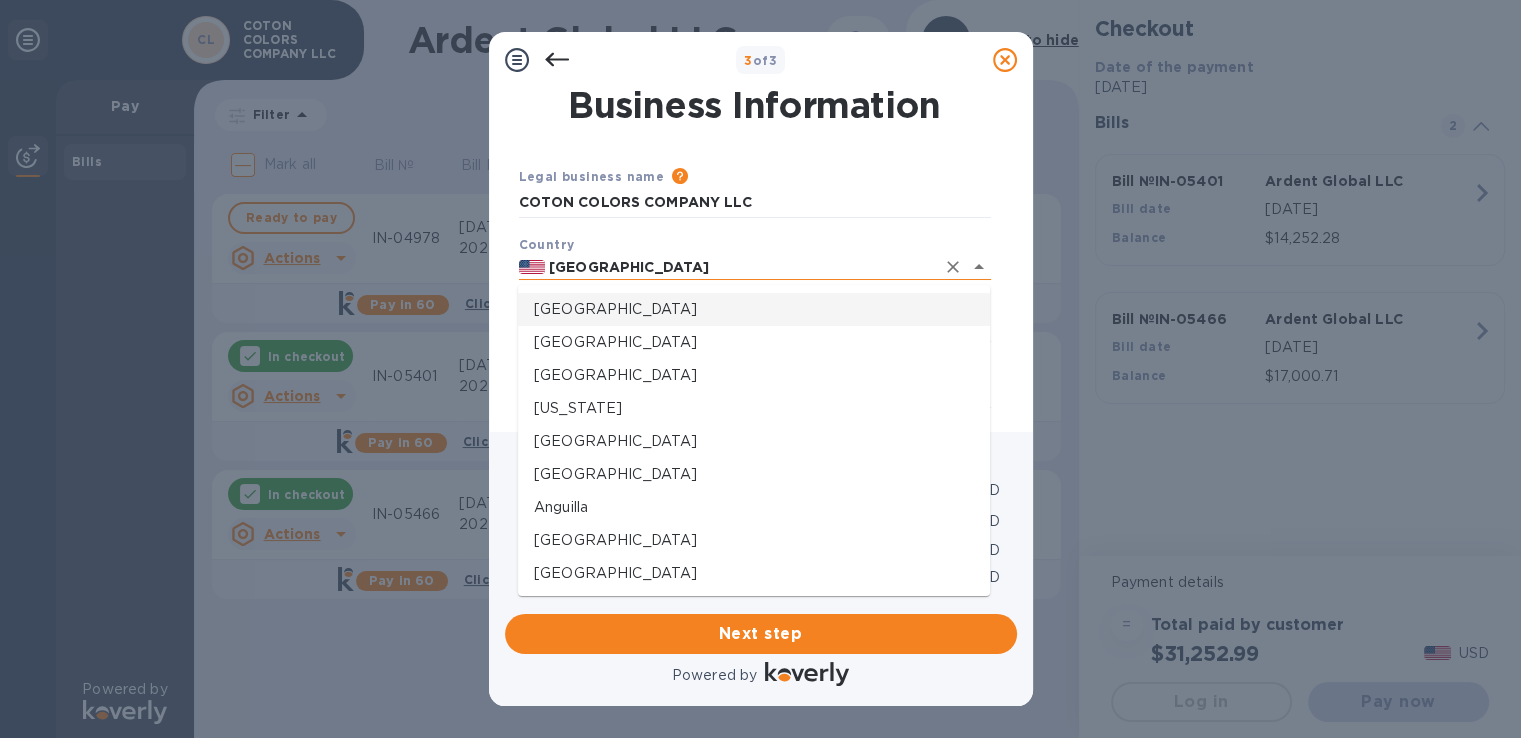click on "[GEOGRAPHIC_DATA]" at bounding box center [739, 267] 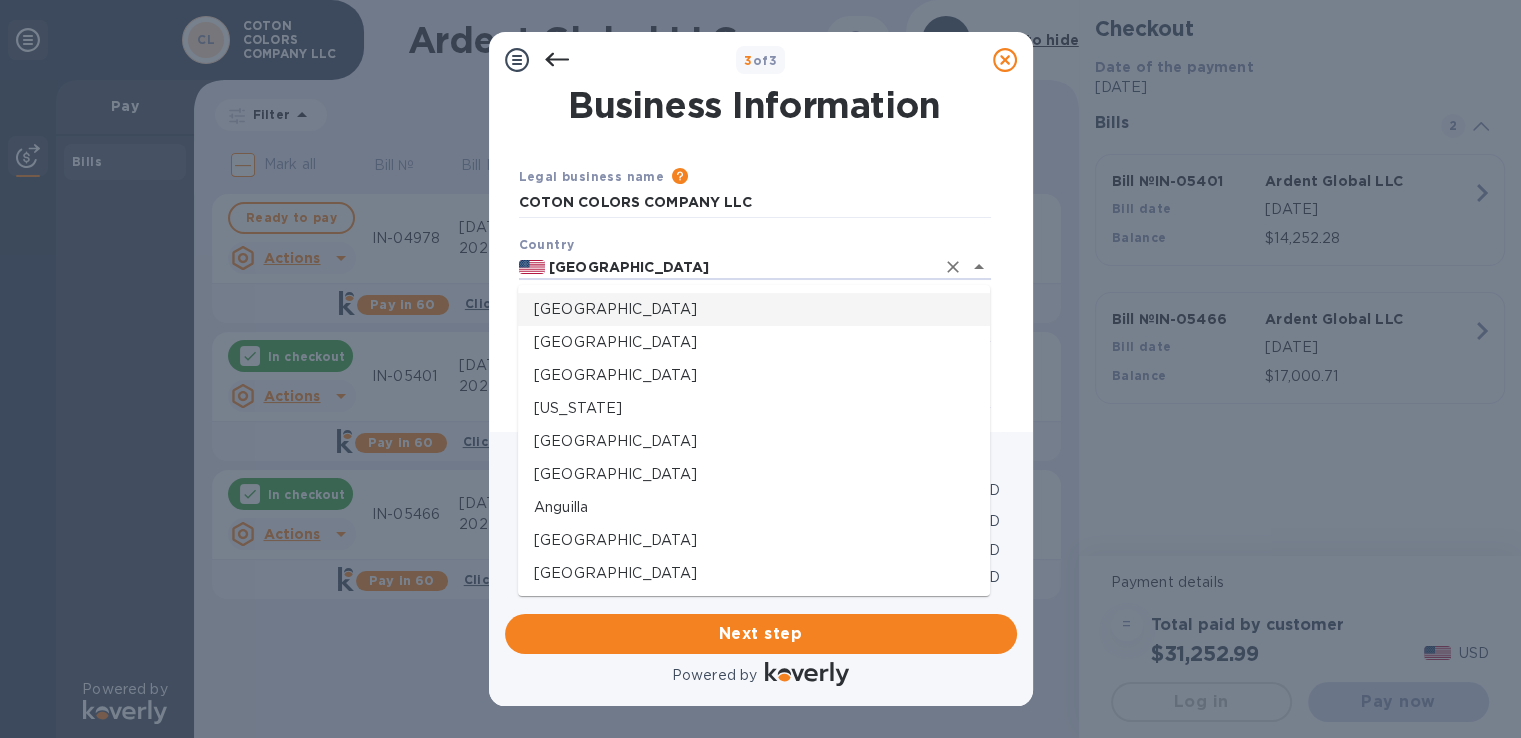 click on "[GEOGRAPHIC_DATA]" at bounding box center [754, 309] 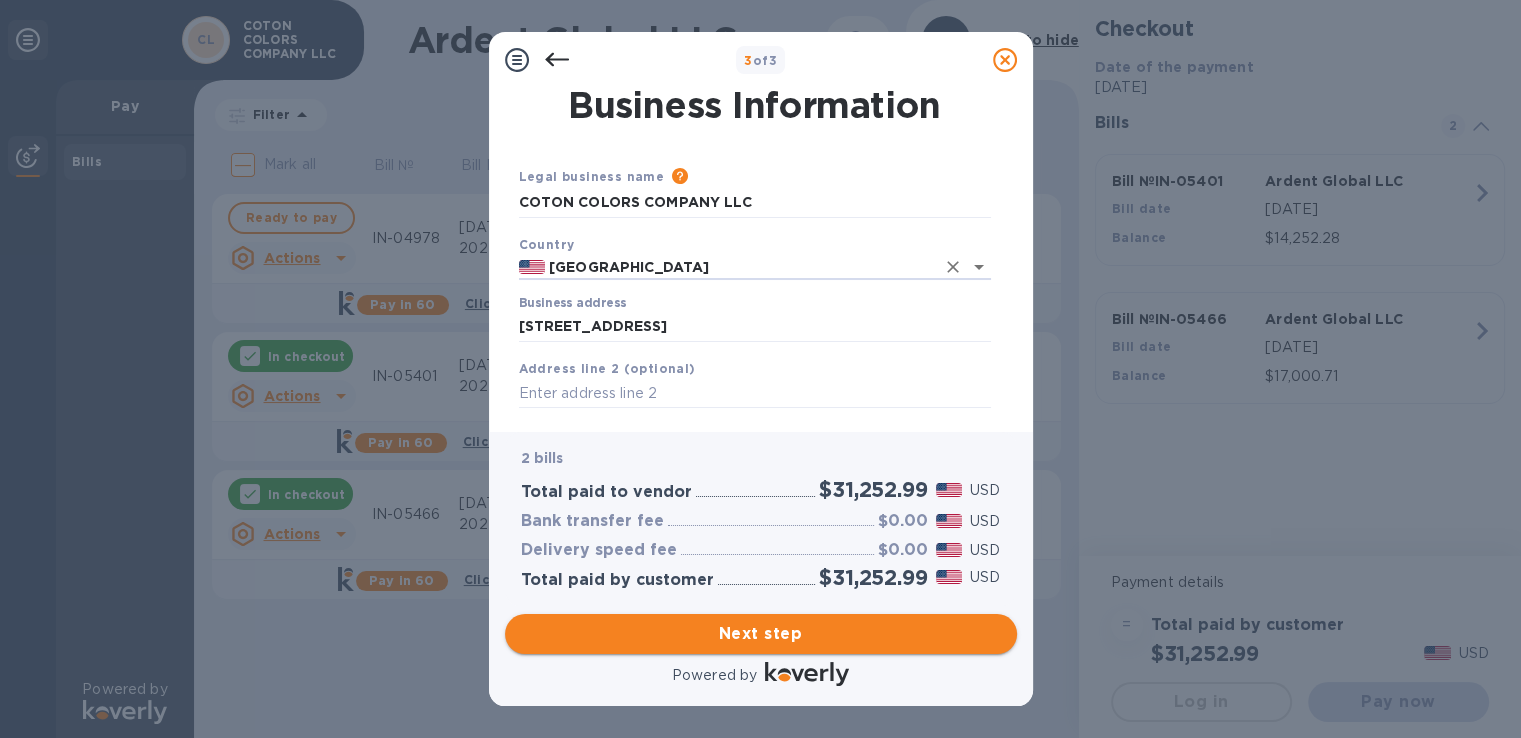 scroll, scrollTop: 0, scrollLeft: 0, axis: both 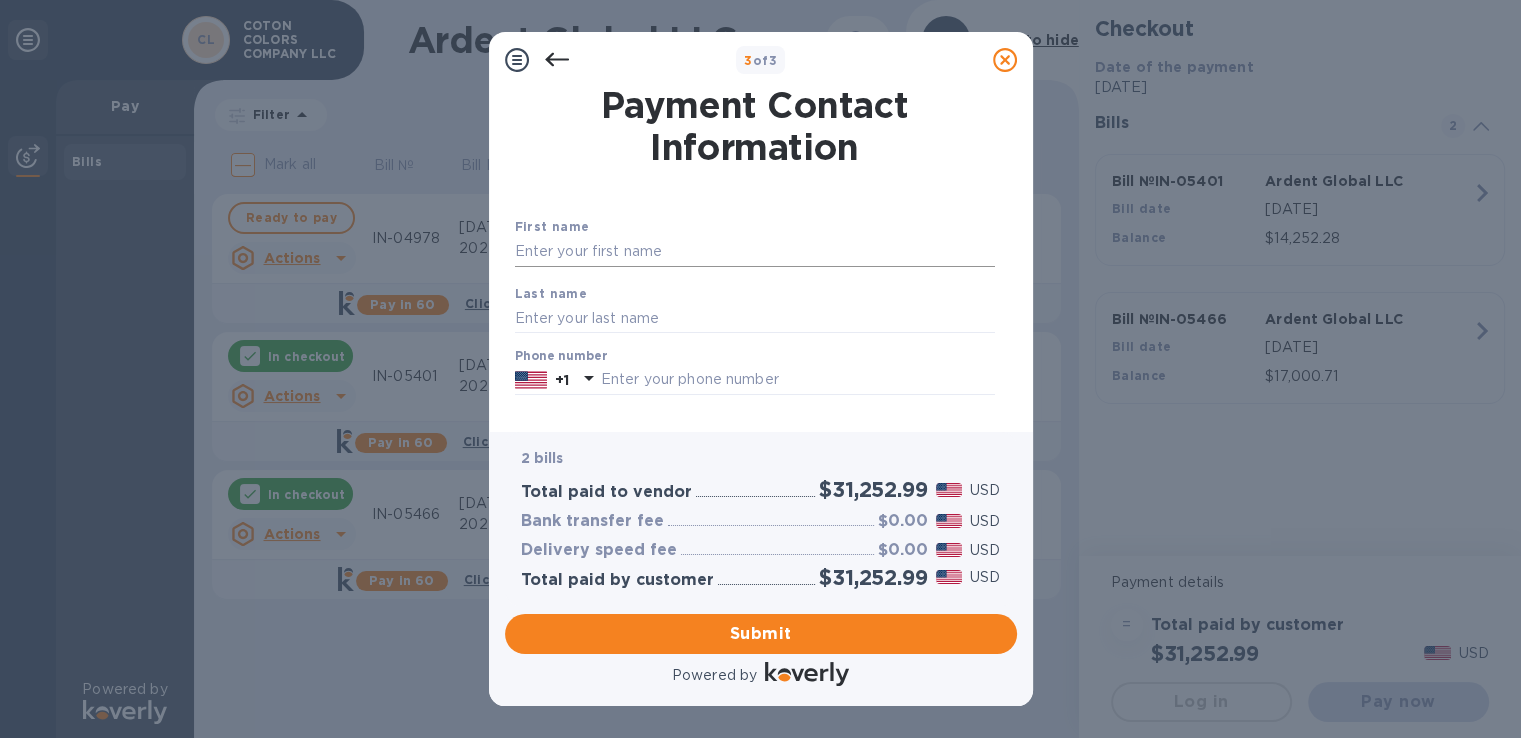 click at bounding box center (755, 252) 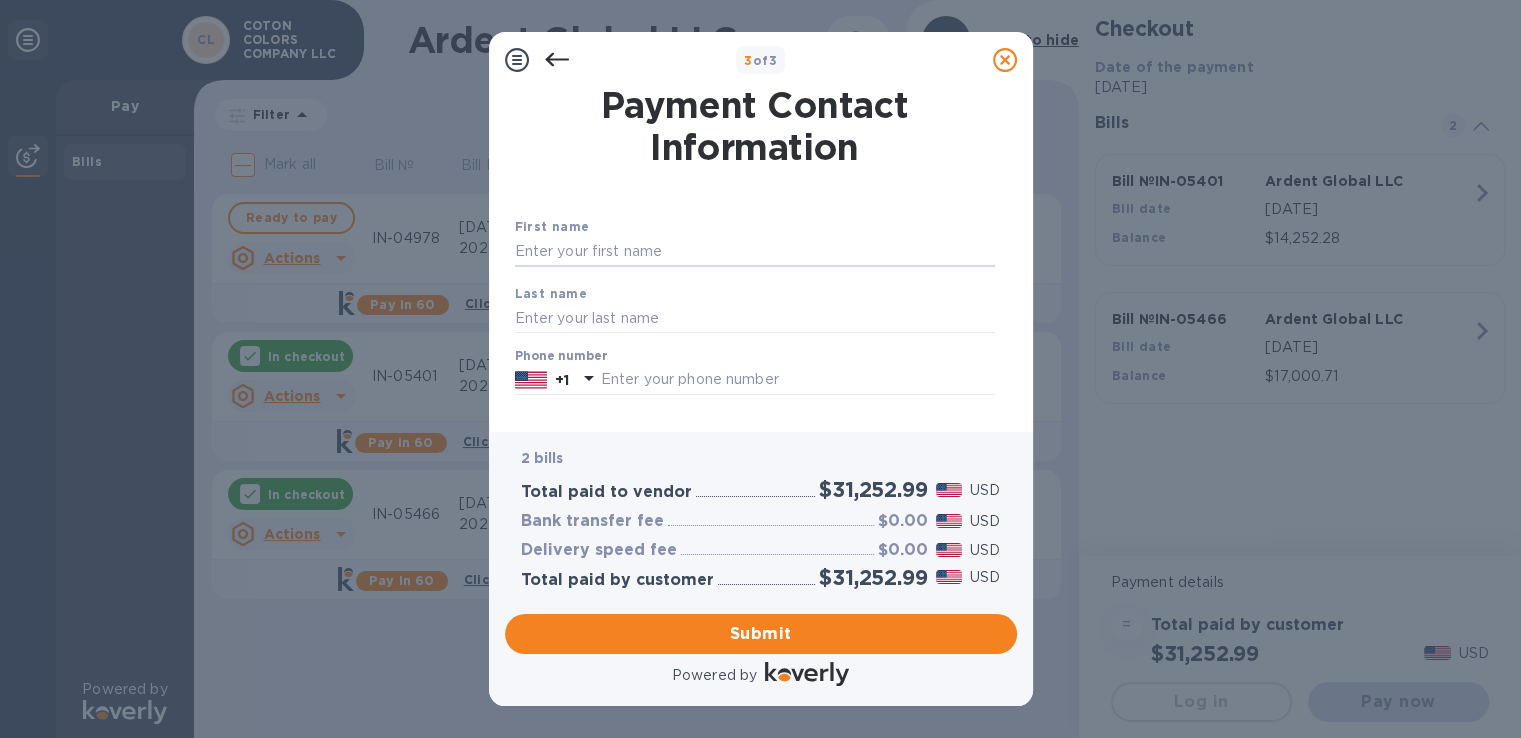 type on "[PERSON_NAME]" 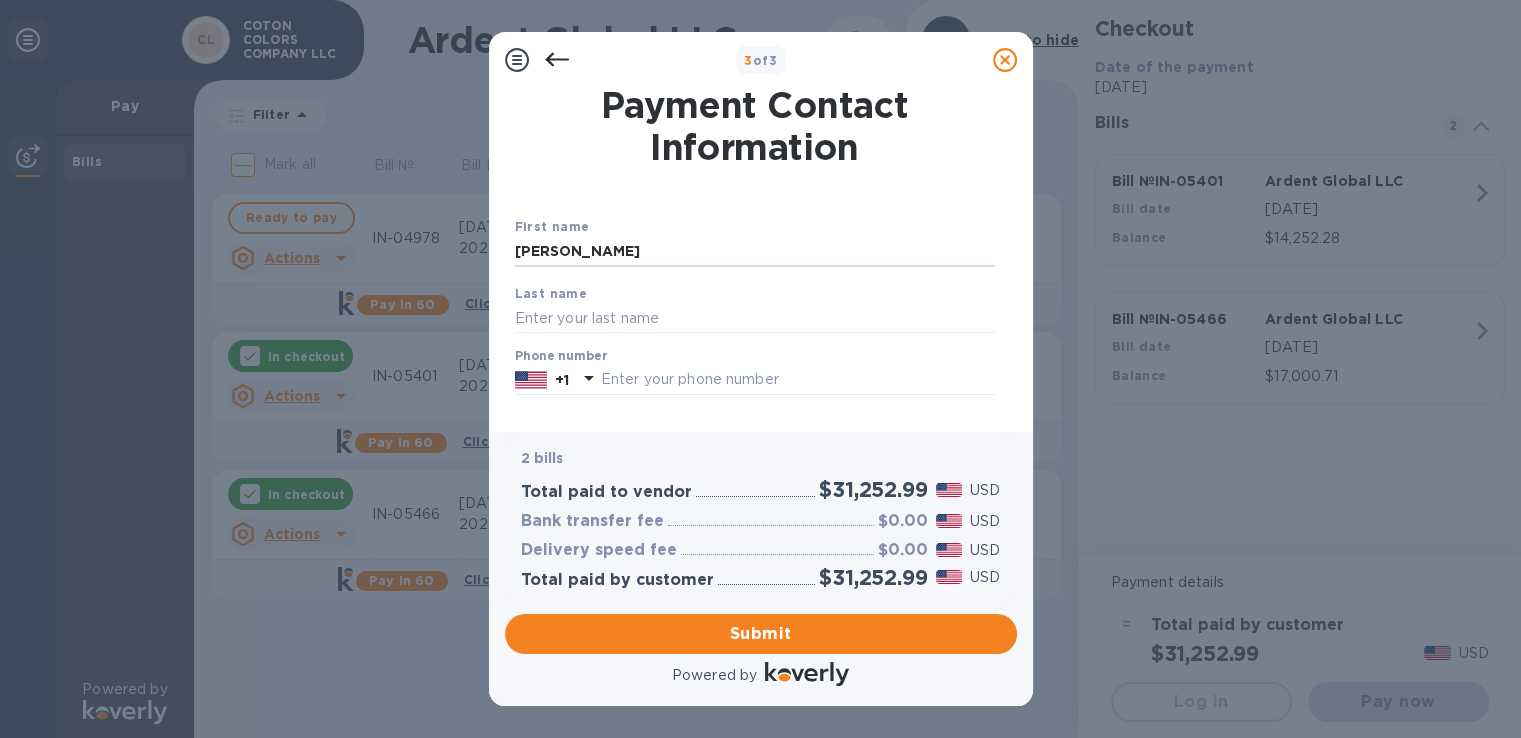 type on "[PERSON_NAME]" 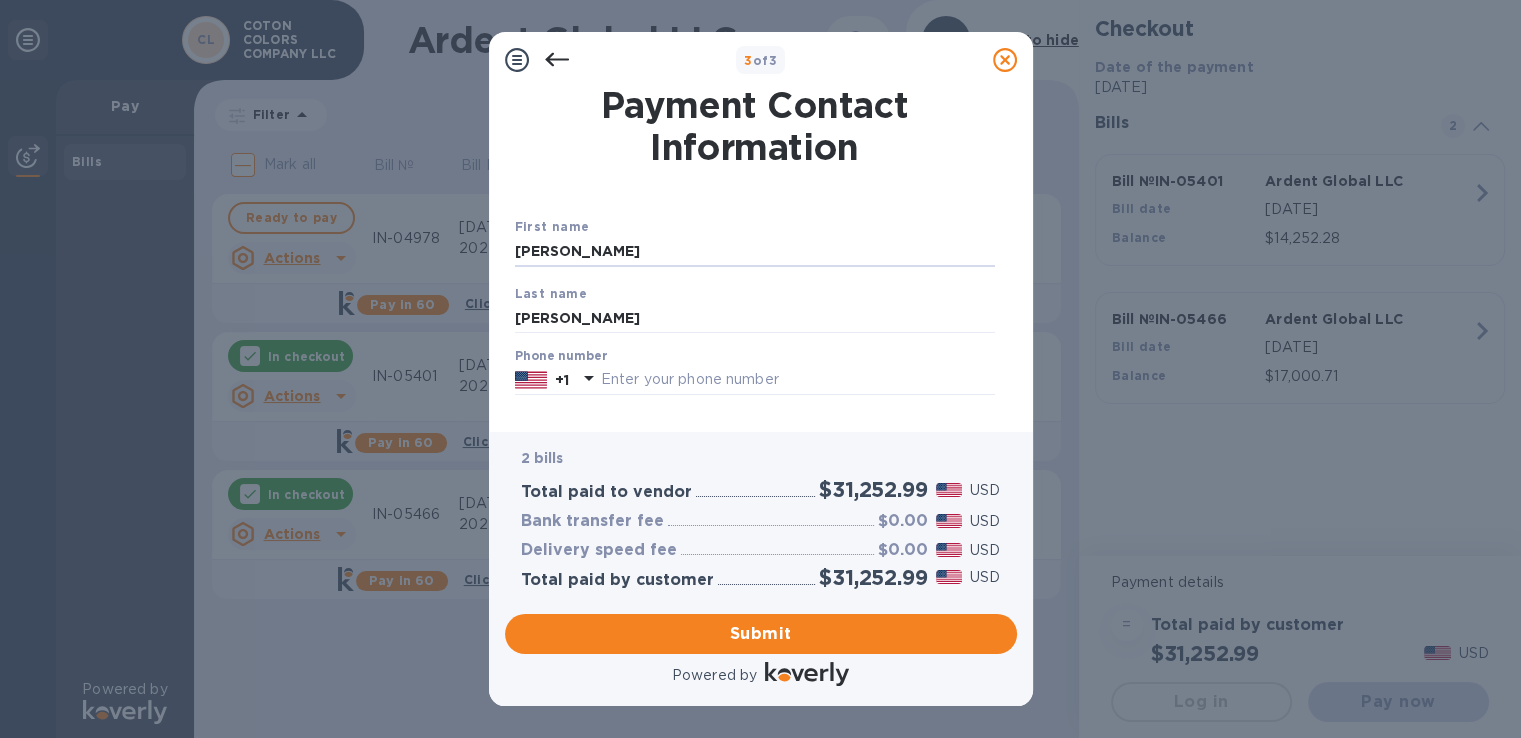 type on "8503831111" 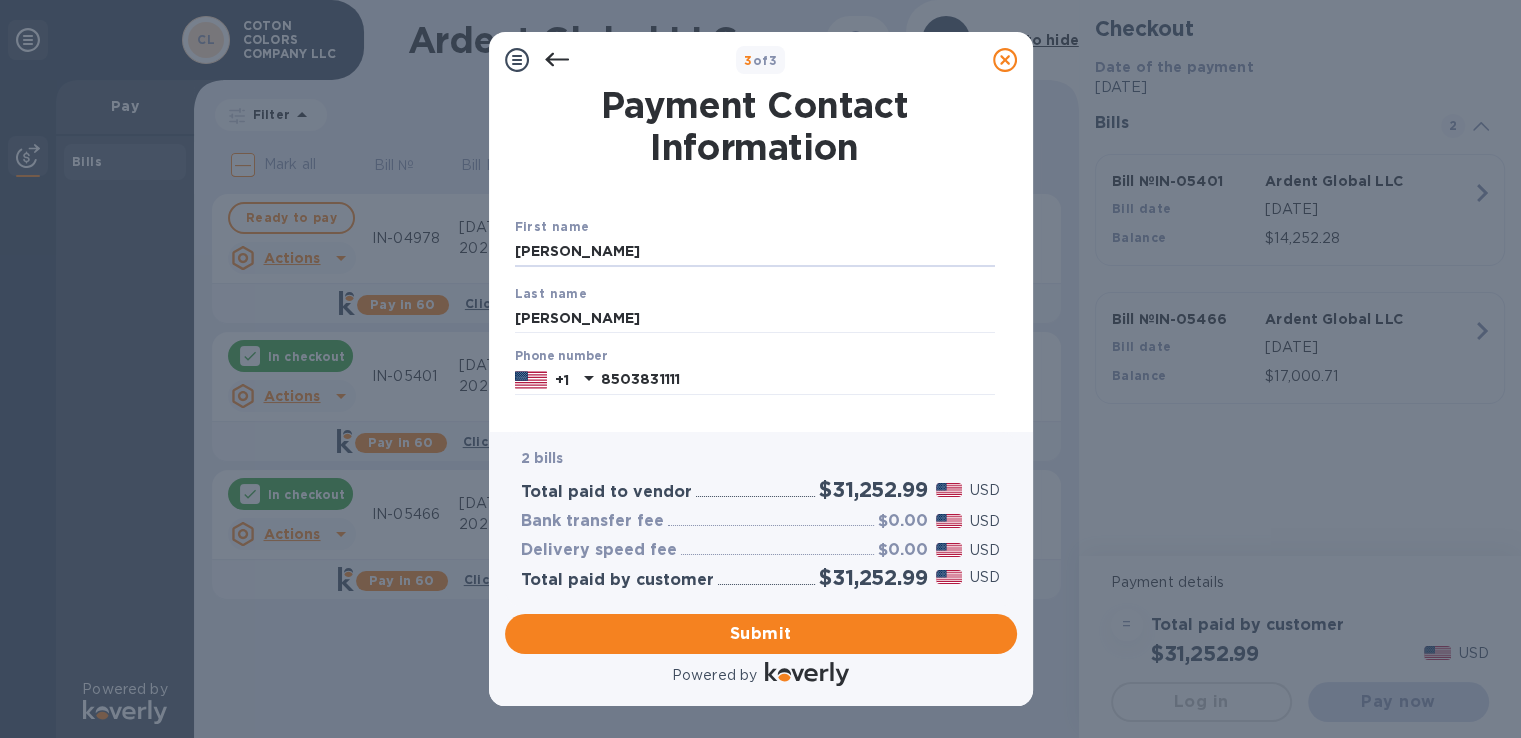 type on "[PERSON_NAME][EMAIL_ADDRESS][DOMAIN_NAME]" 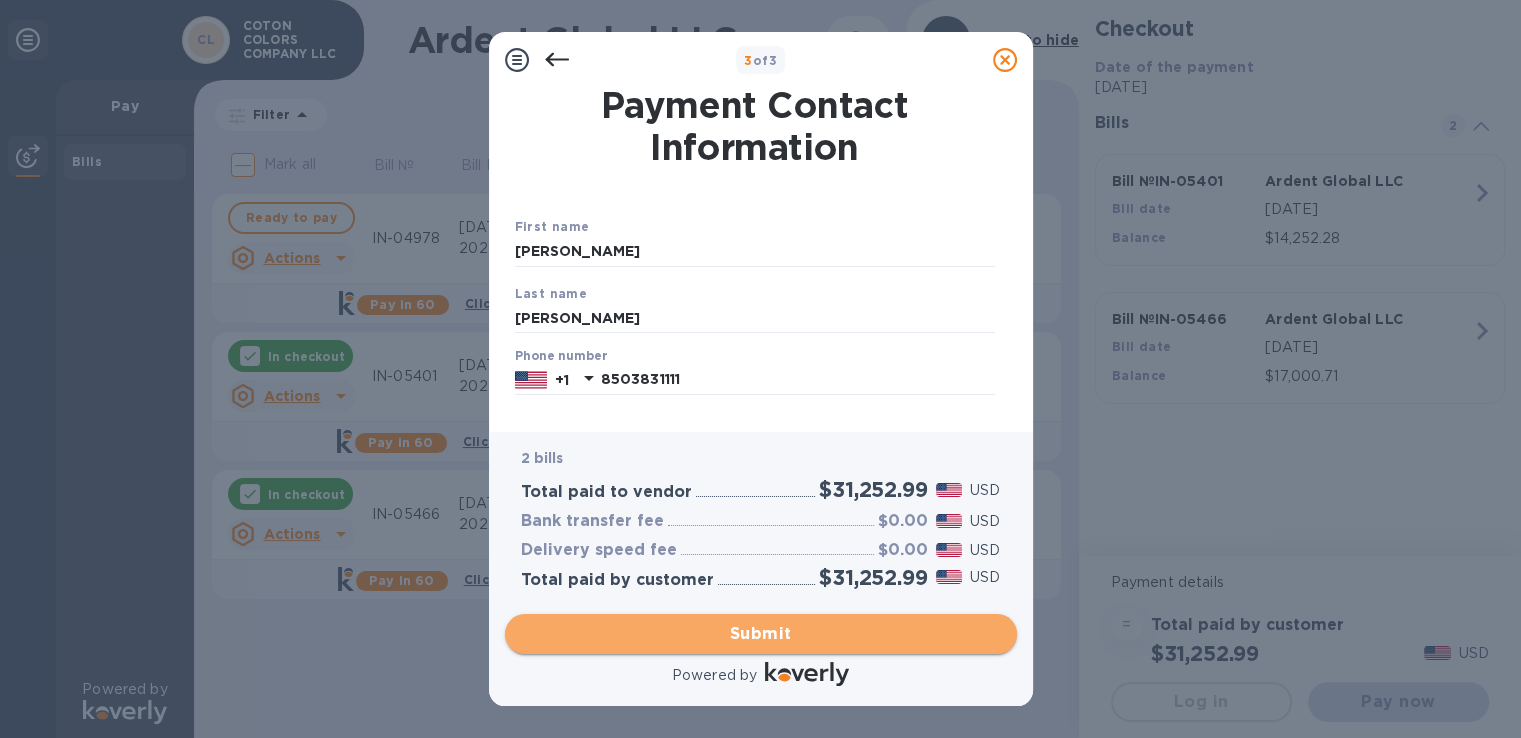 click on "Submit" at bounding box center (761, 634) 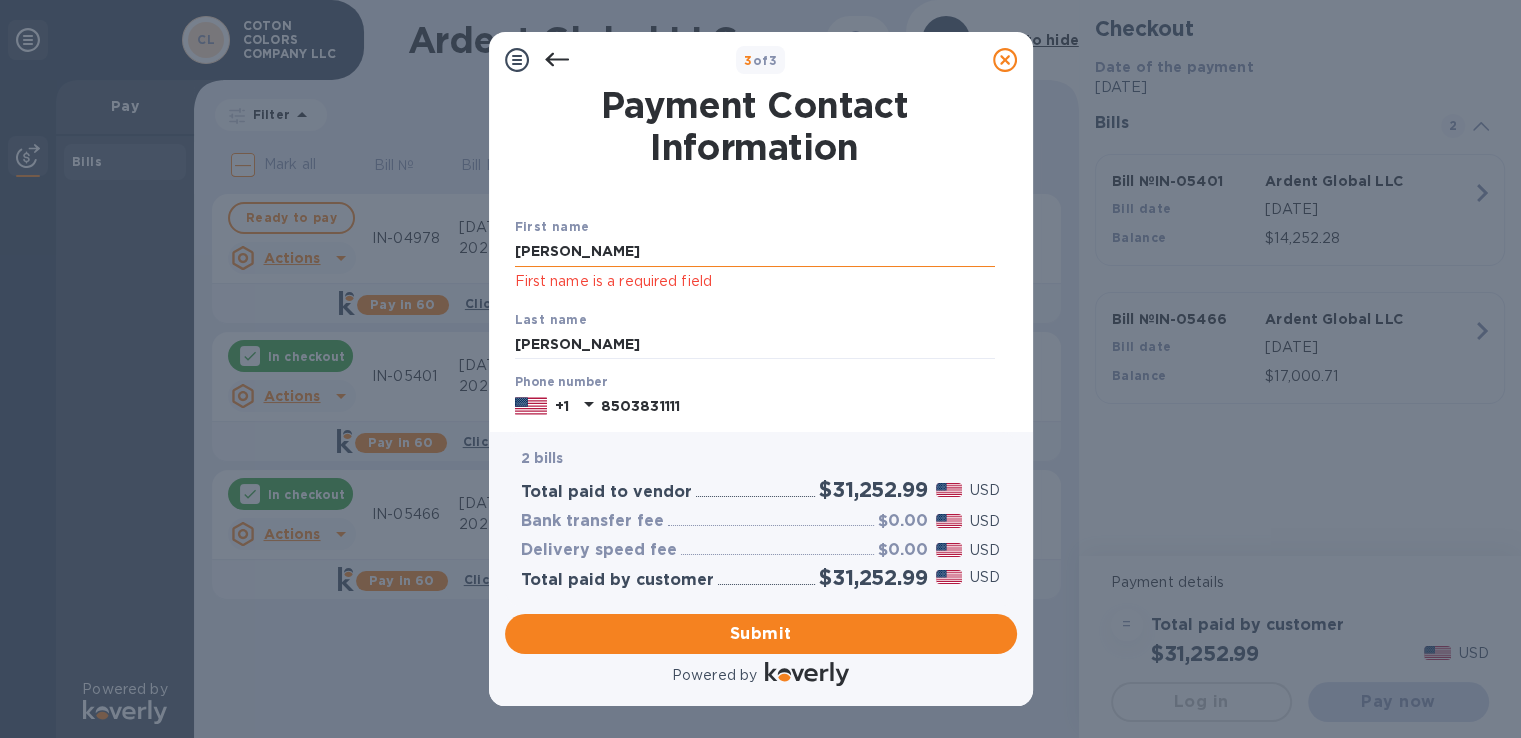 click on "[PERSON_NAME]" at bounding box center [755, 252] 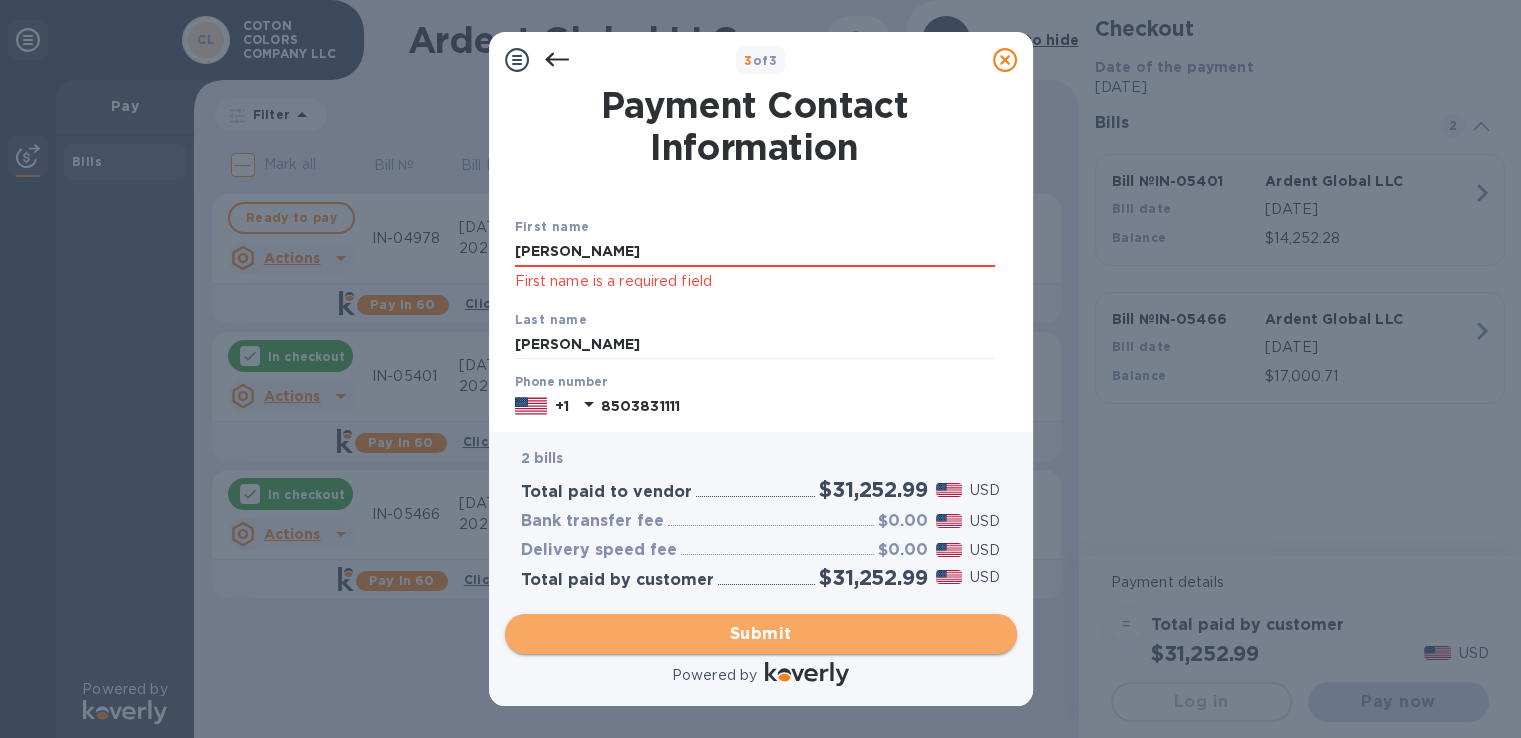 click on "Submit" at bounding box center [761, 634] 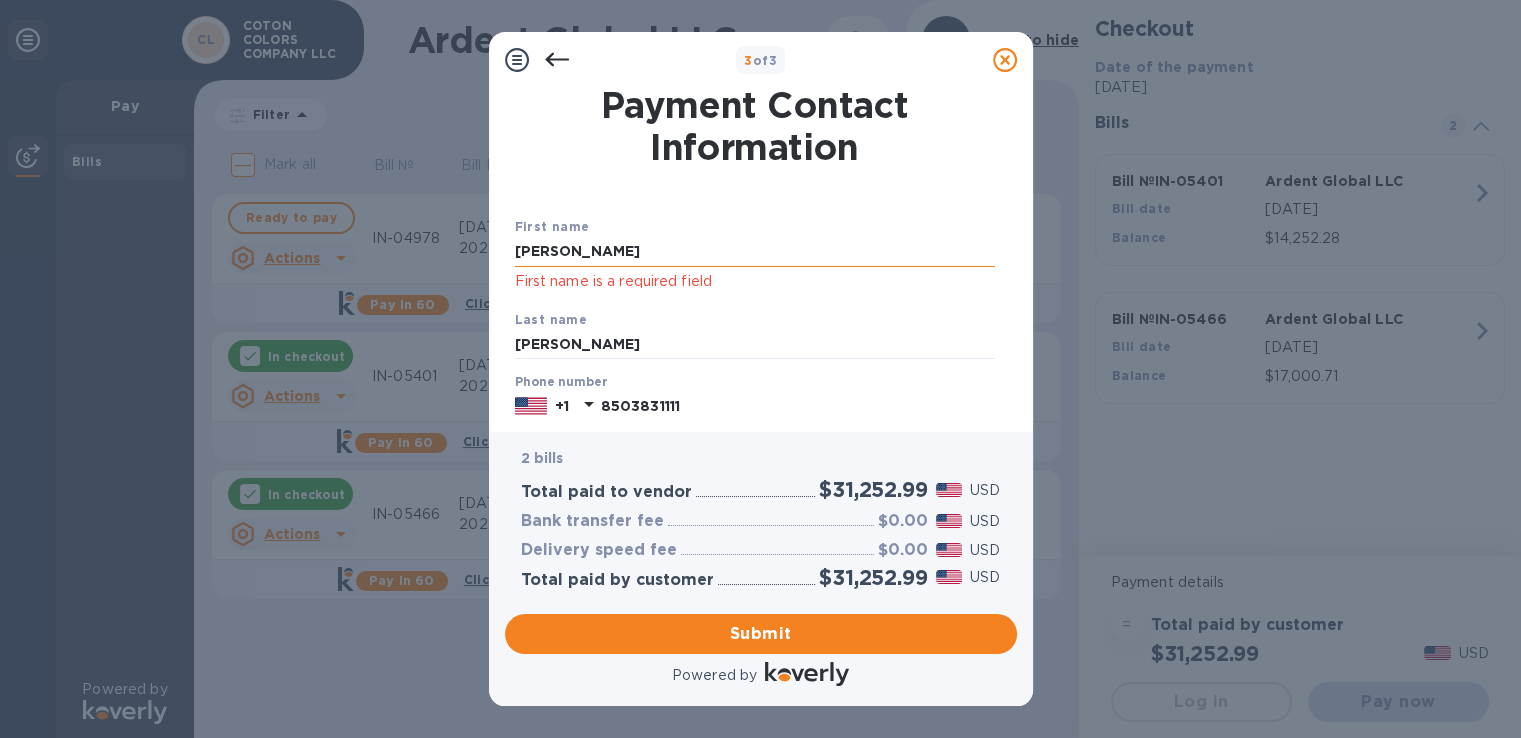 click on "[PERSON_NAME]" at bounding box center (755, 252) 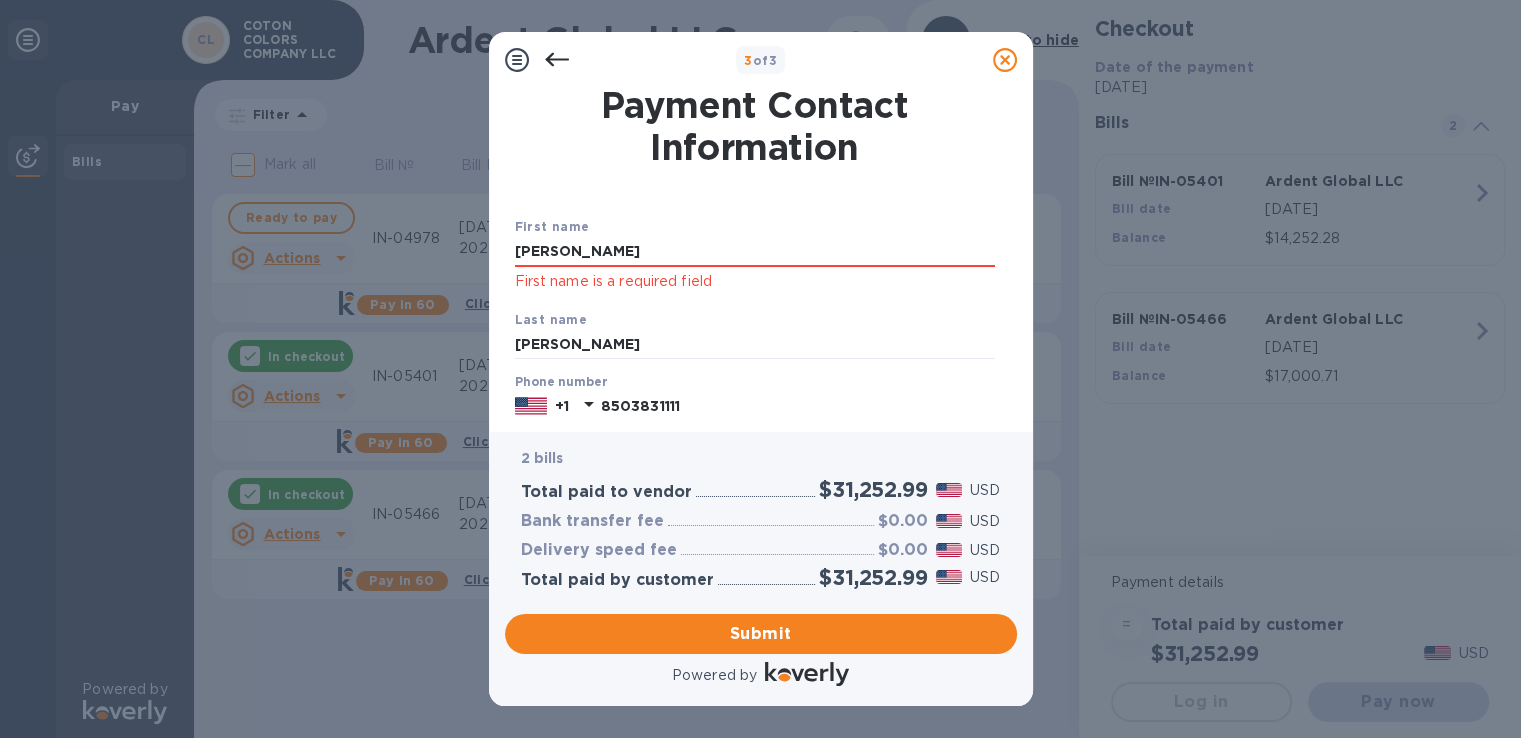 drag, startPoint x: 627, startPoint y: 255, endPoint x: 472, endPoint y: 236, distance: 156.16017 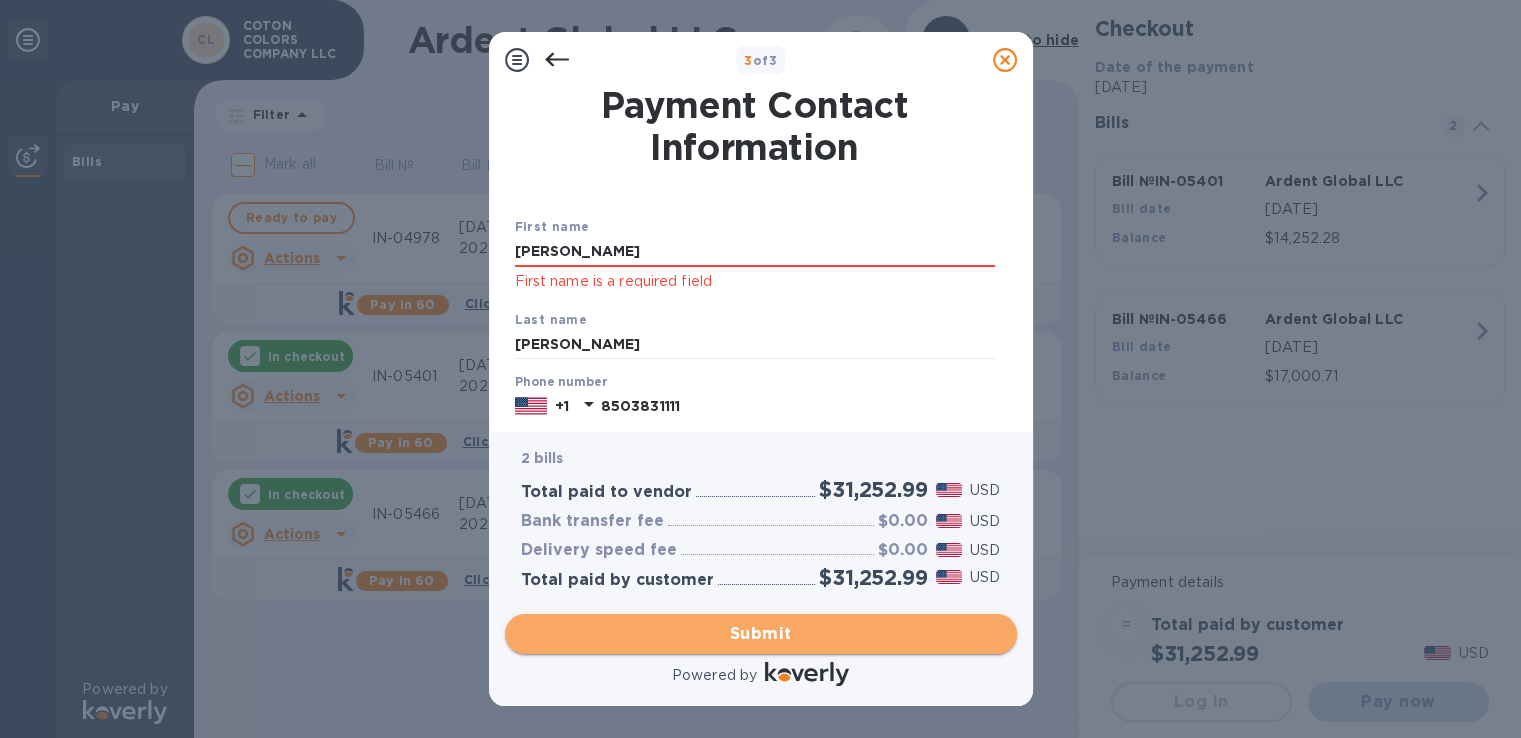 click on "Submit" at bounding box center [761, 634] 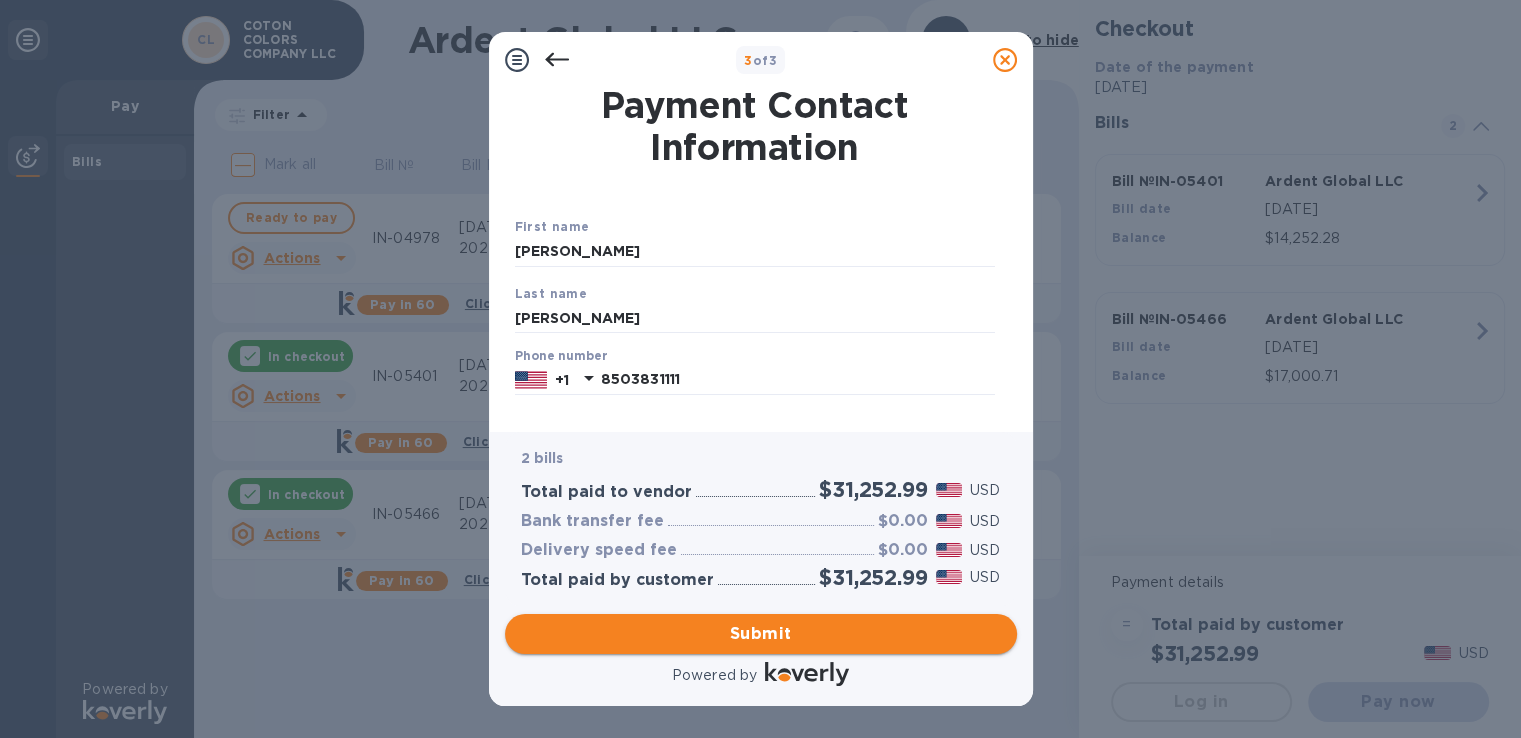 click on "Submit" at bounding box center (761, 634) 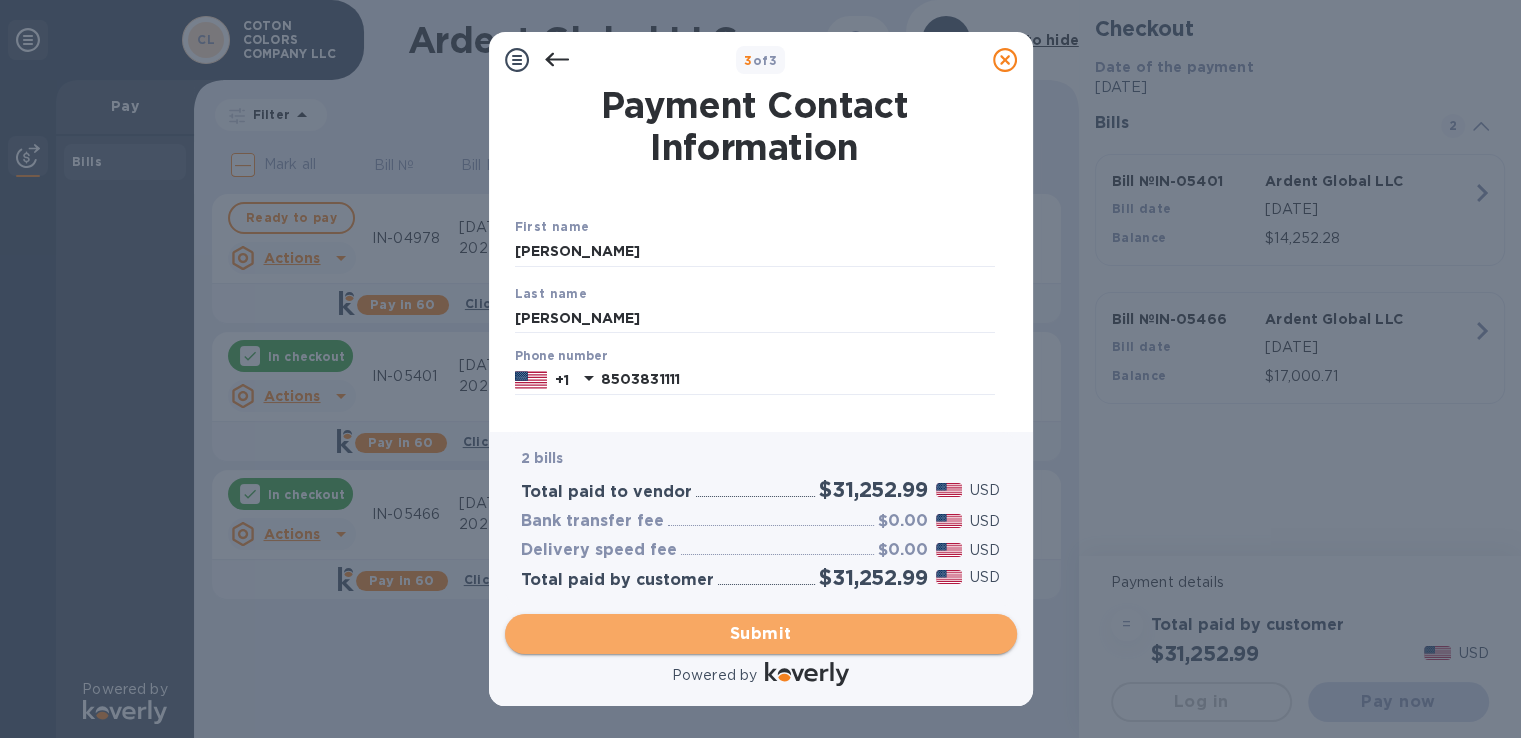 click on "Submit" at bounding box center [761, 634] 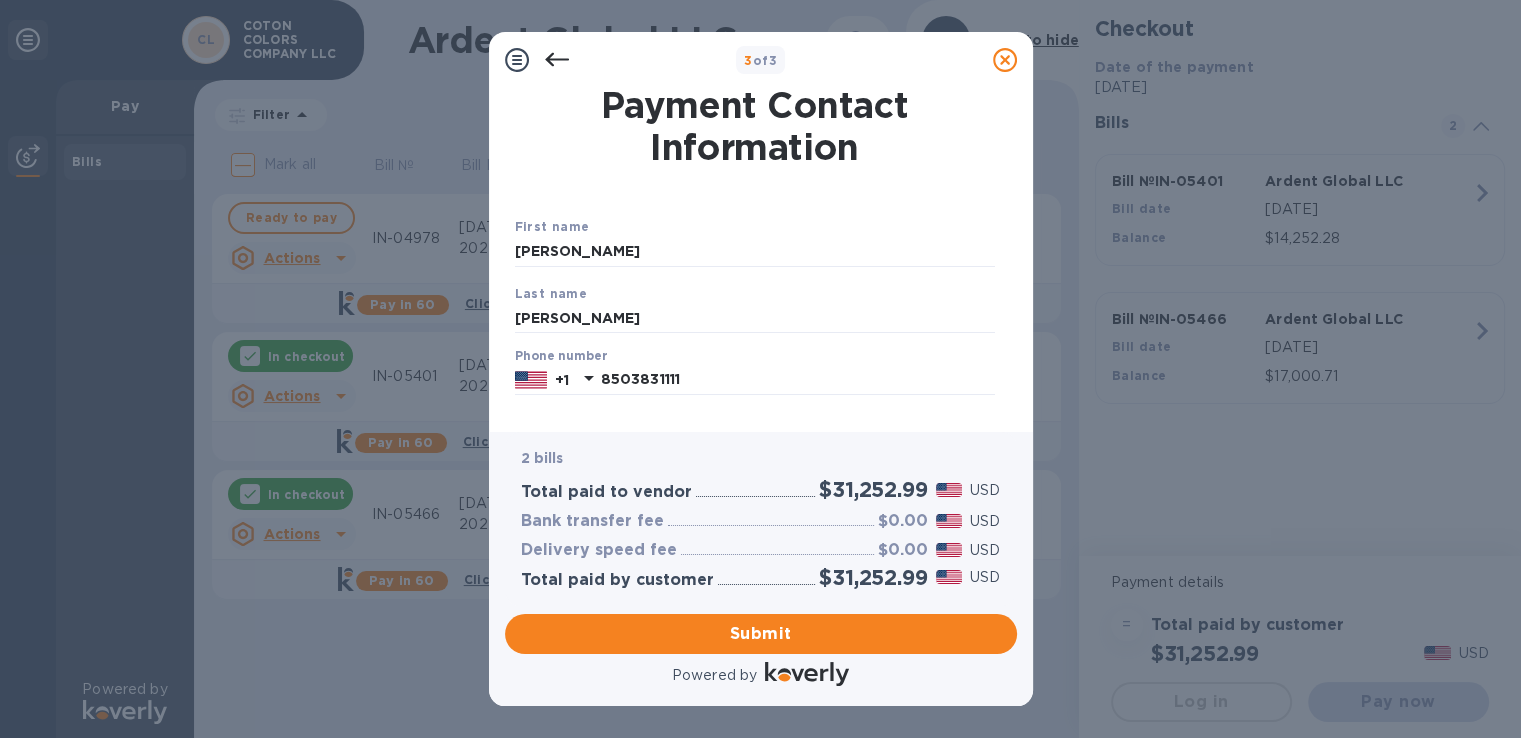 click 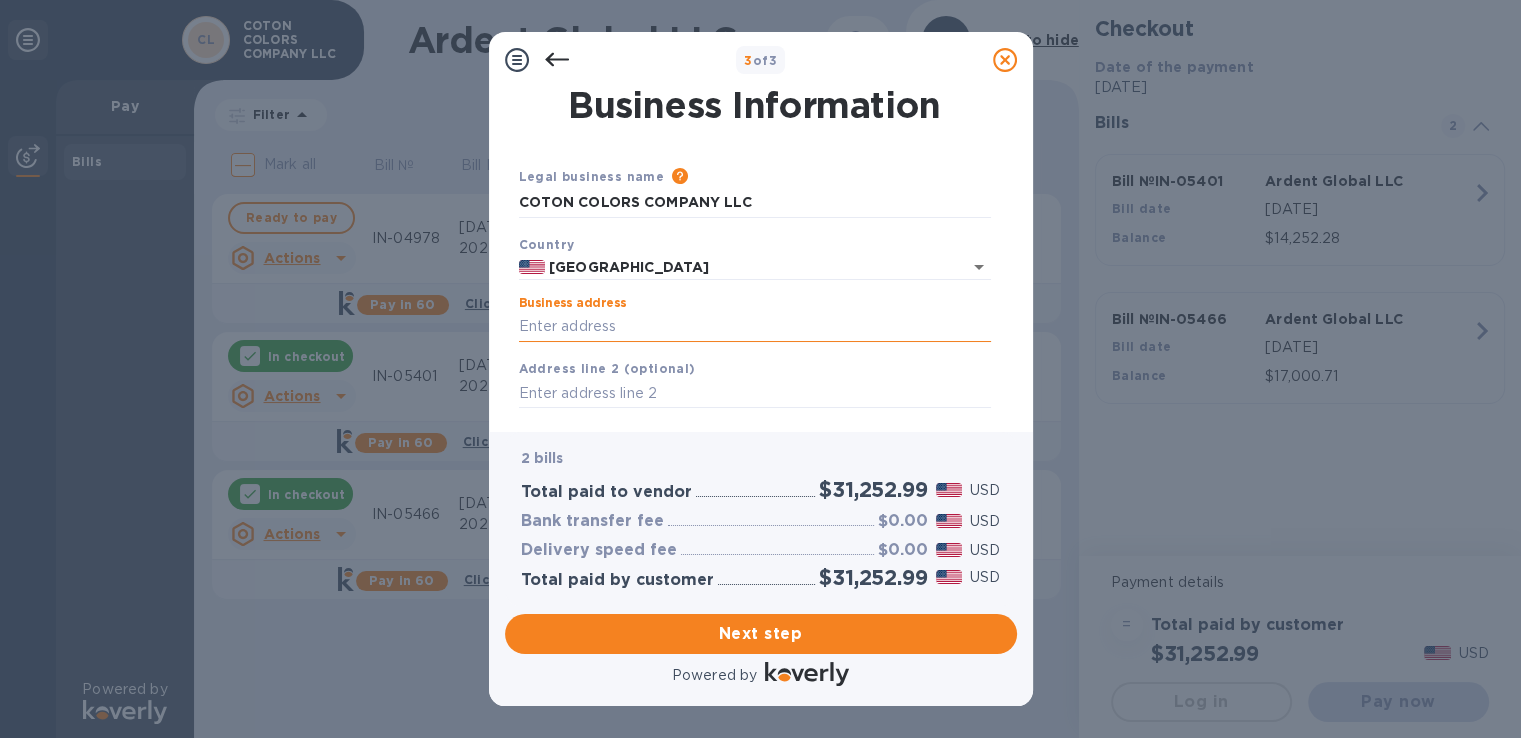 click on "Business address" at bounding box center [755, 327] 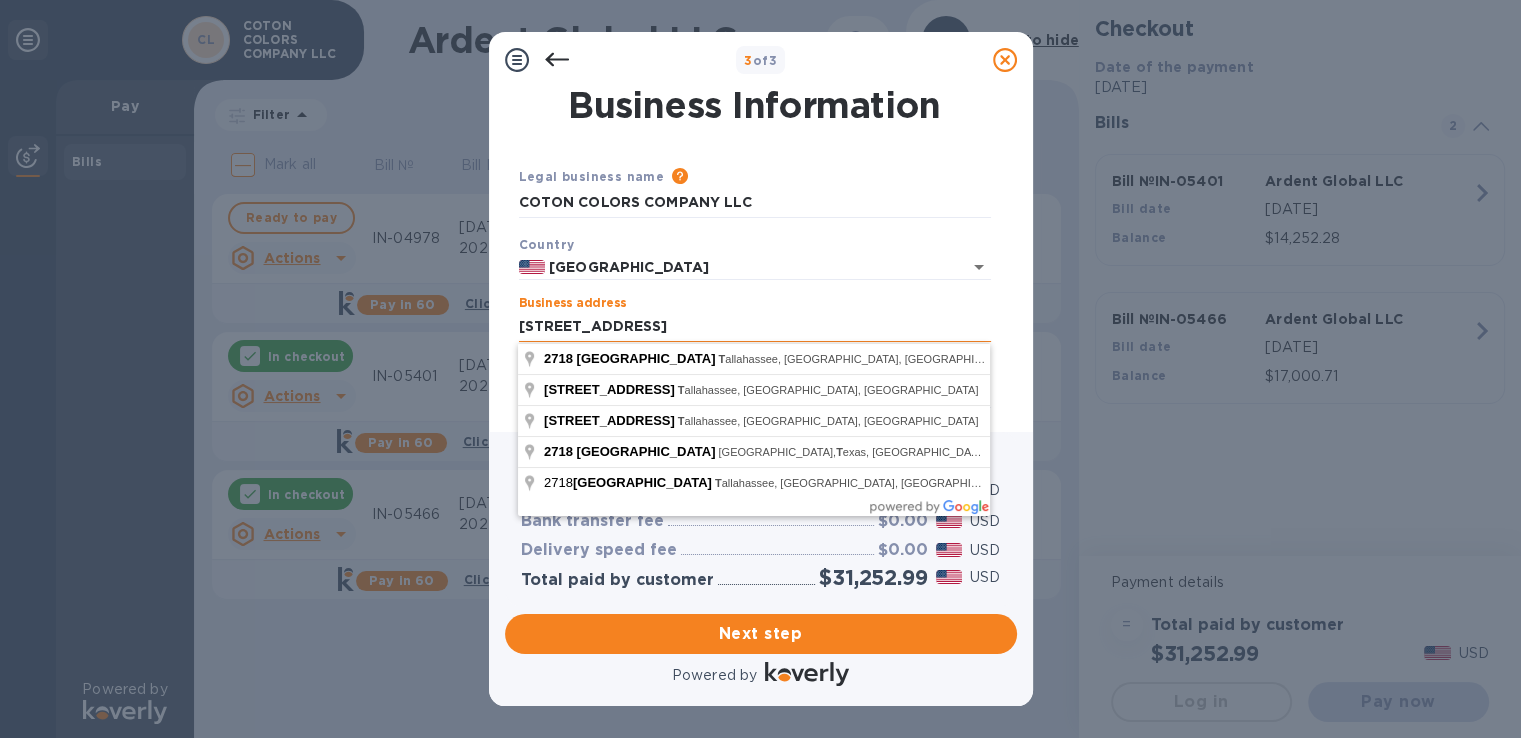 type on "[STREET_ADDRESS]" 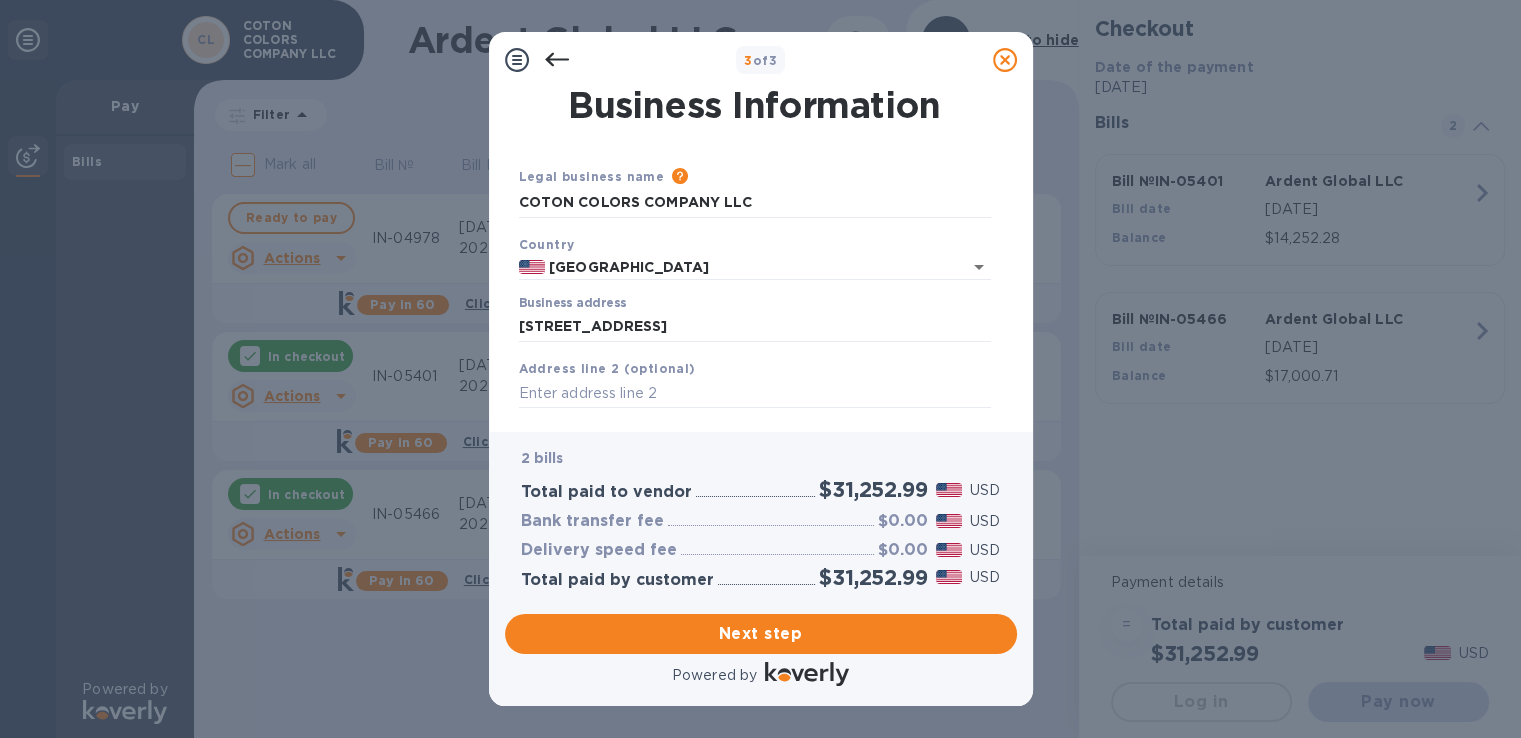 click on "Business Information Legal business name Please provide the legal name that appears on your SS-4 form issued by the IRS when the company was formed. COTON COLORS COMPANY LLC Country [GEOGRAPHIC_DATA] Business address [STREET_ADDRESS] Address line 2 (optional) City State ZIP code Save" at bounding box center (761, 252) 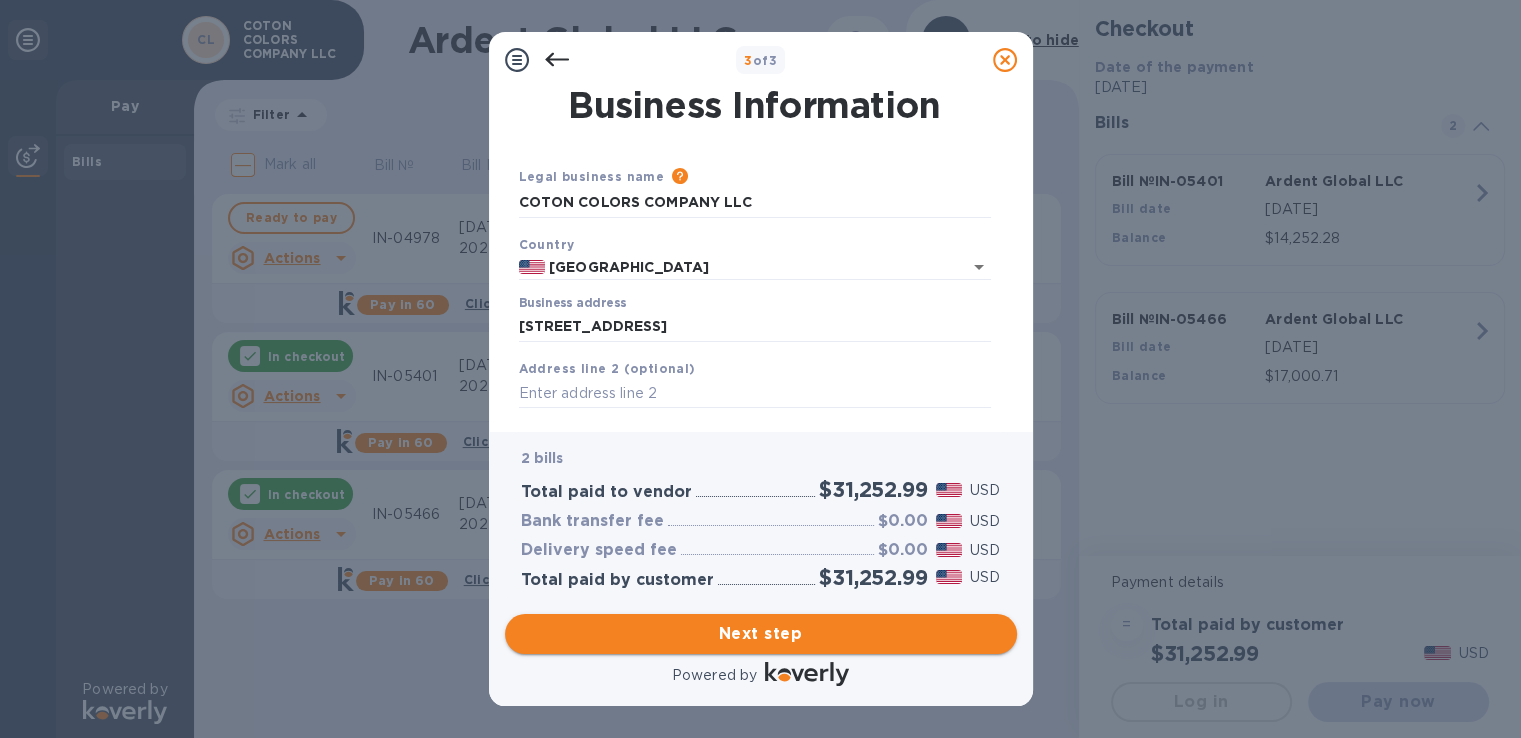 click on "Next step" at bounding box center (761, 634) 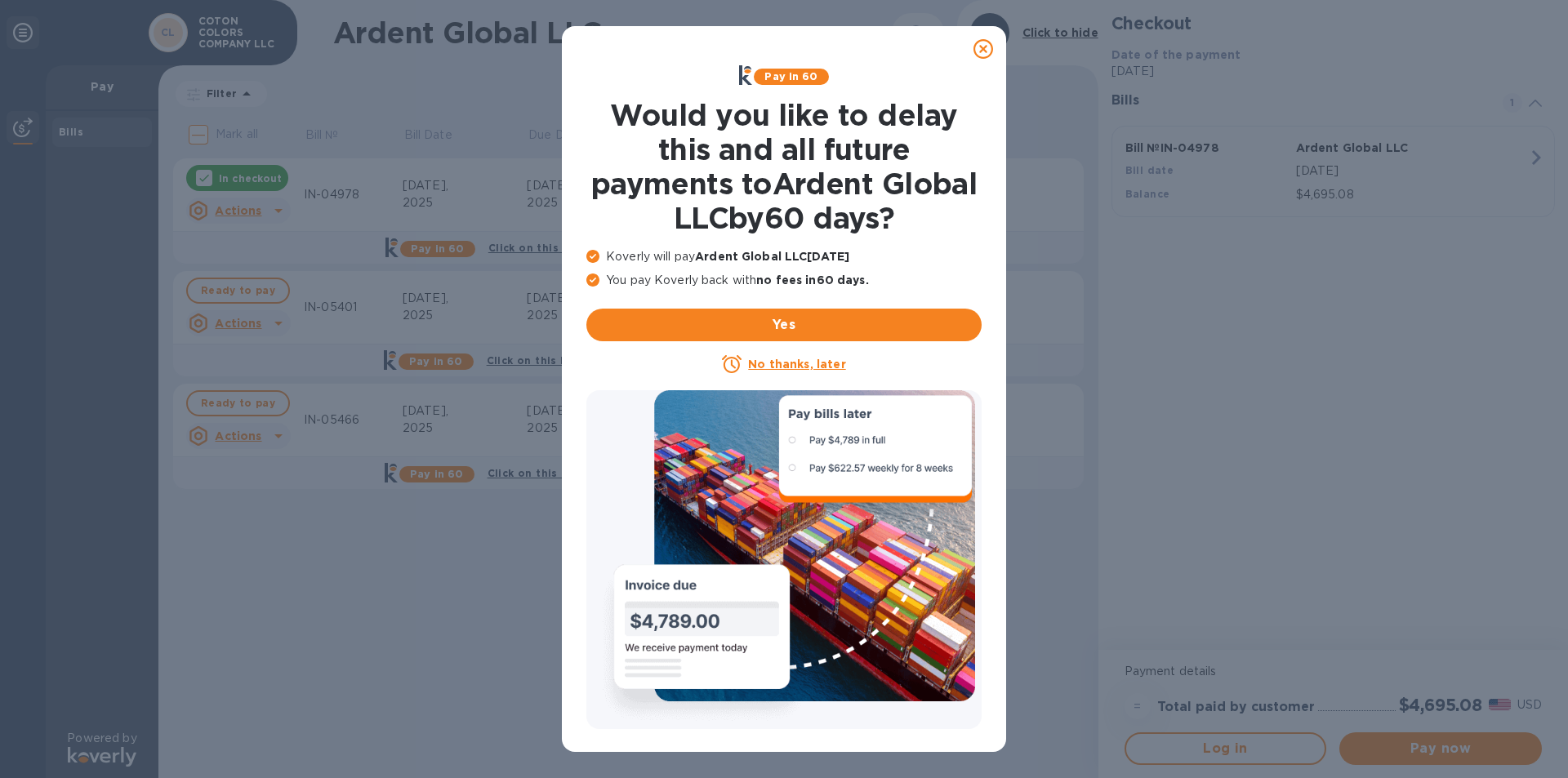 scroll, scrollTop: 0, scrollLeft: 0, axis: both 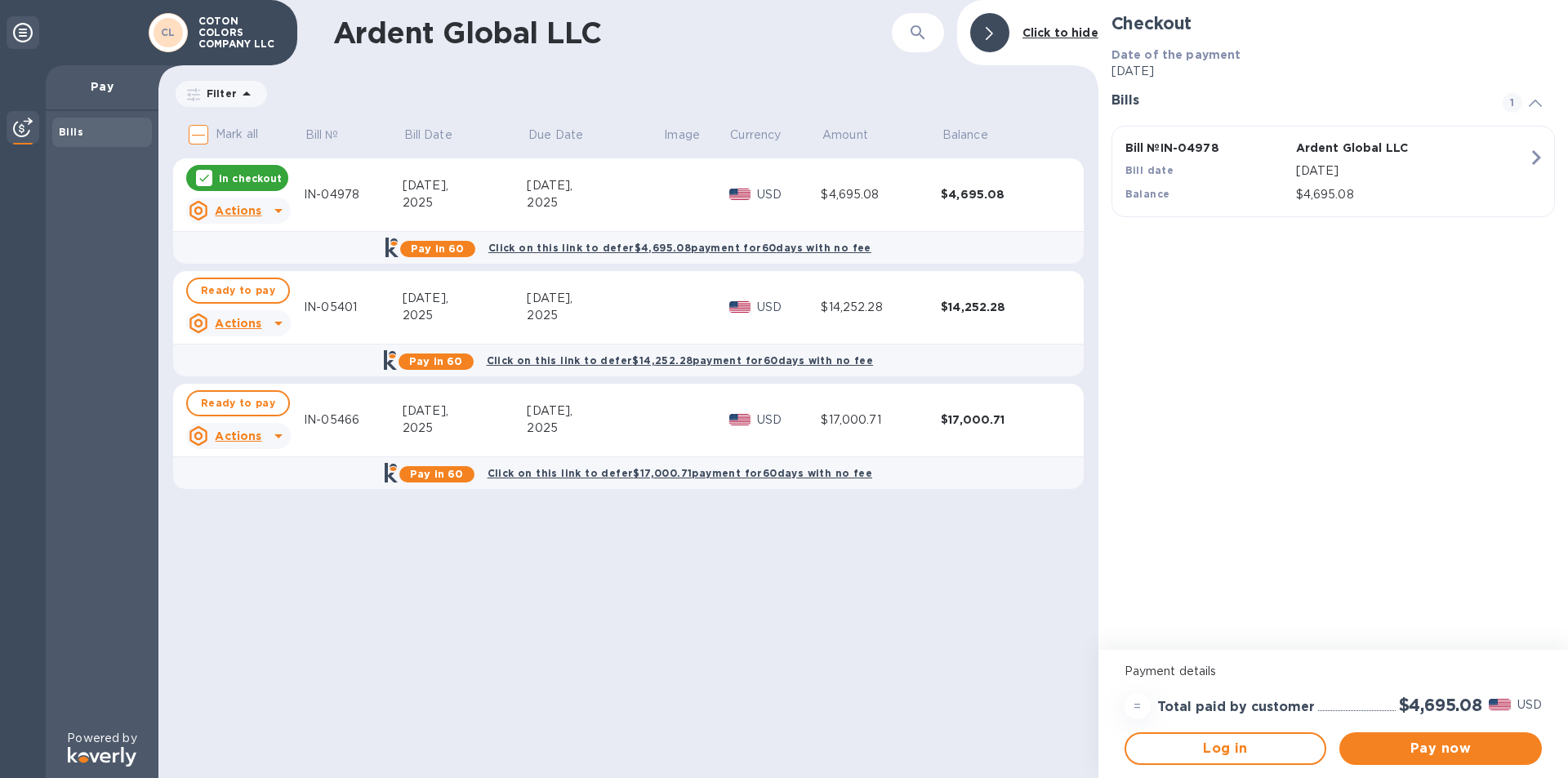 click on "In checkout" at bounding box center [250, 178] 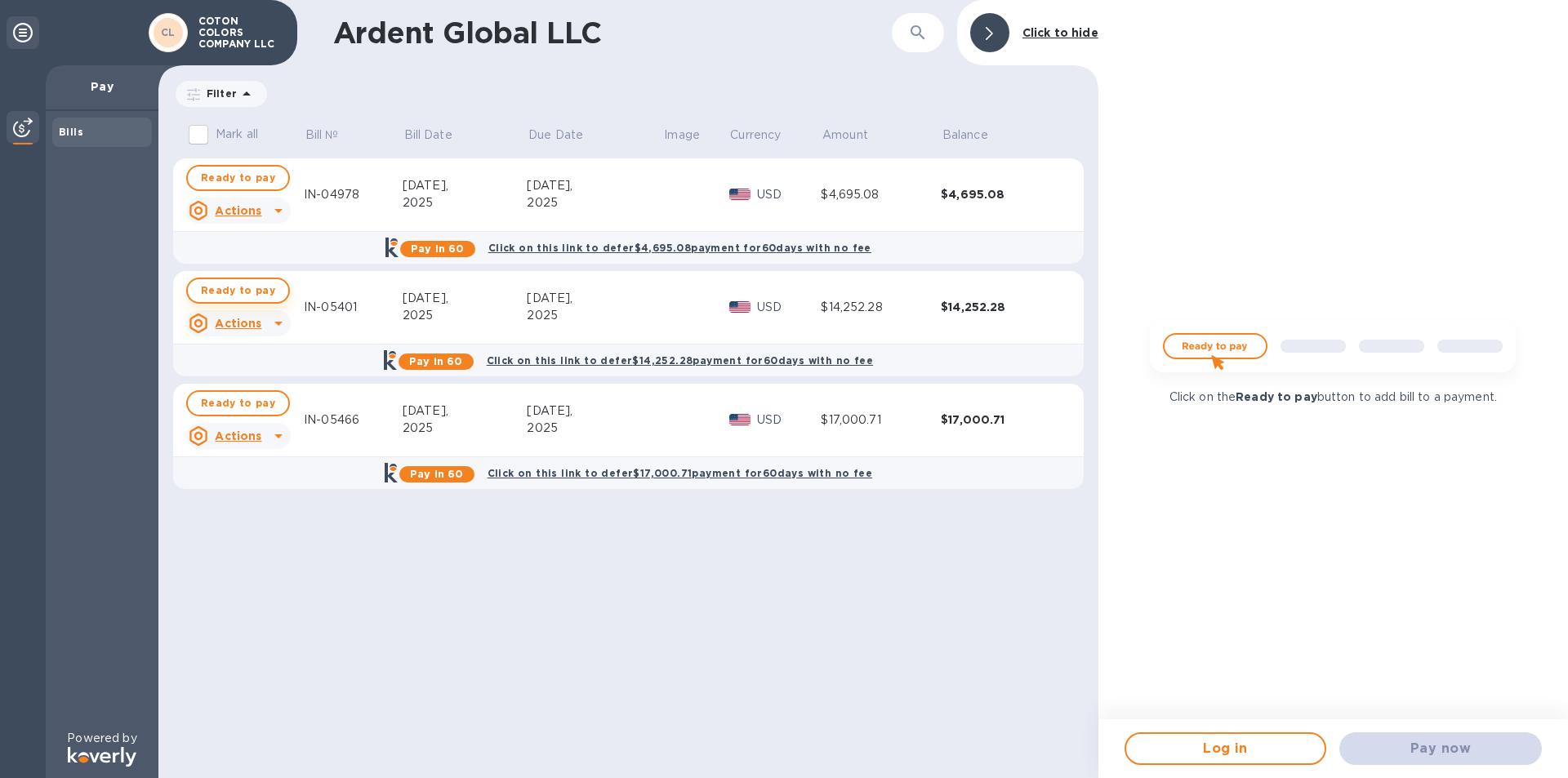 click on "Ready to pay" at bounding box center (238, 291) 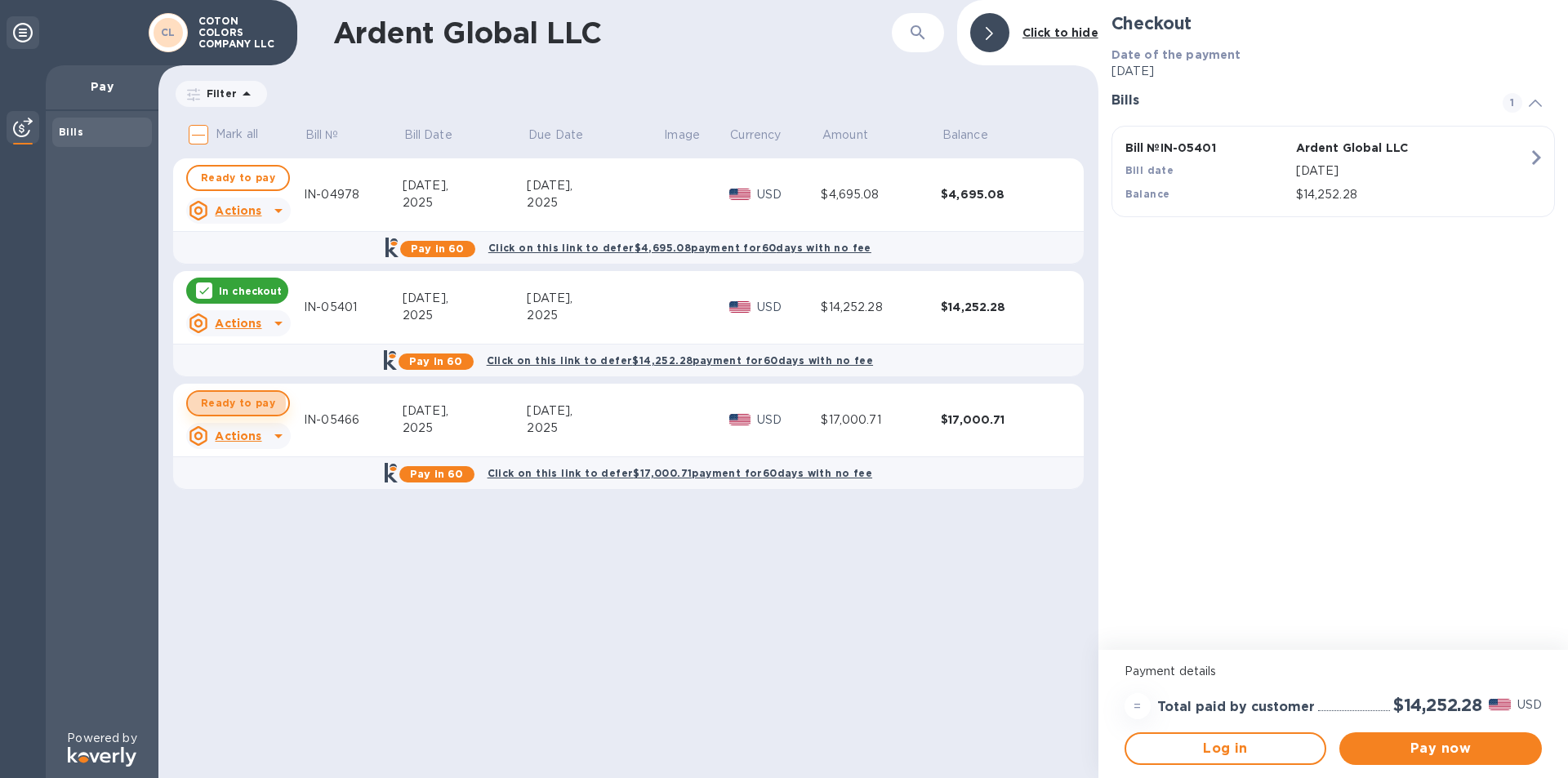 click on "Ready to pay" at bounding box center [238, 403] 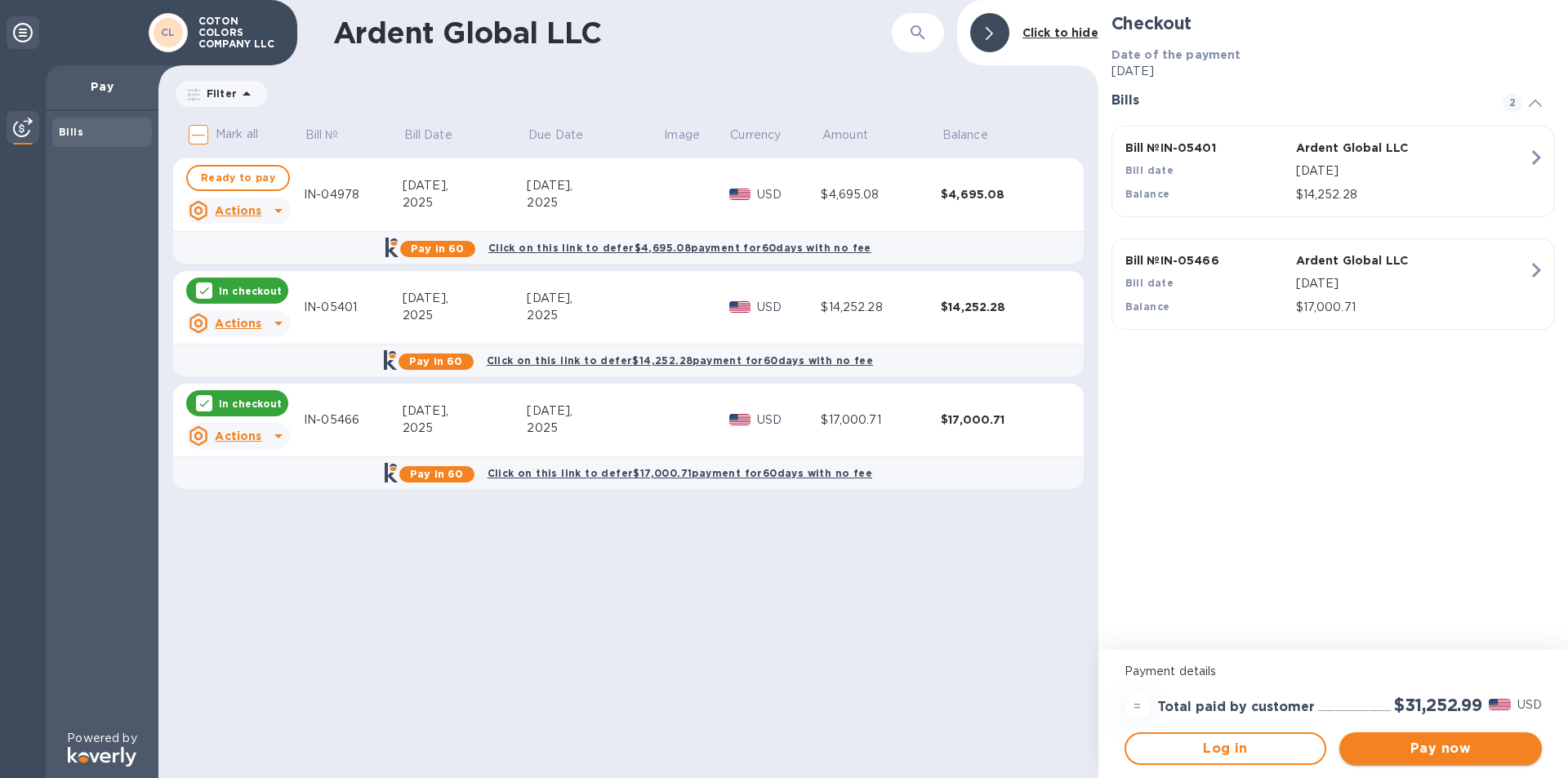 click on "Pay now" at bounding box center (1441, 749) 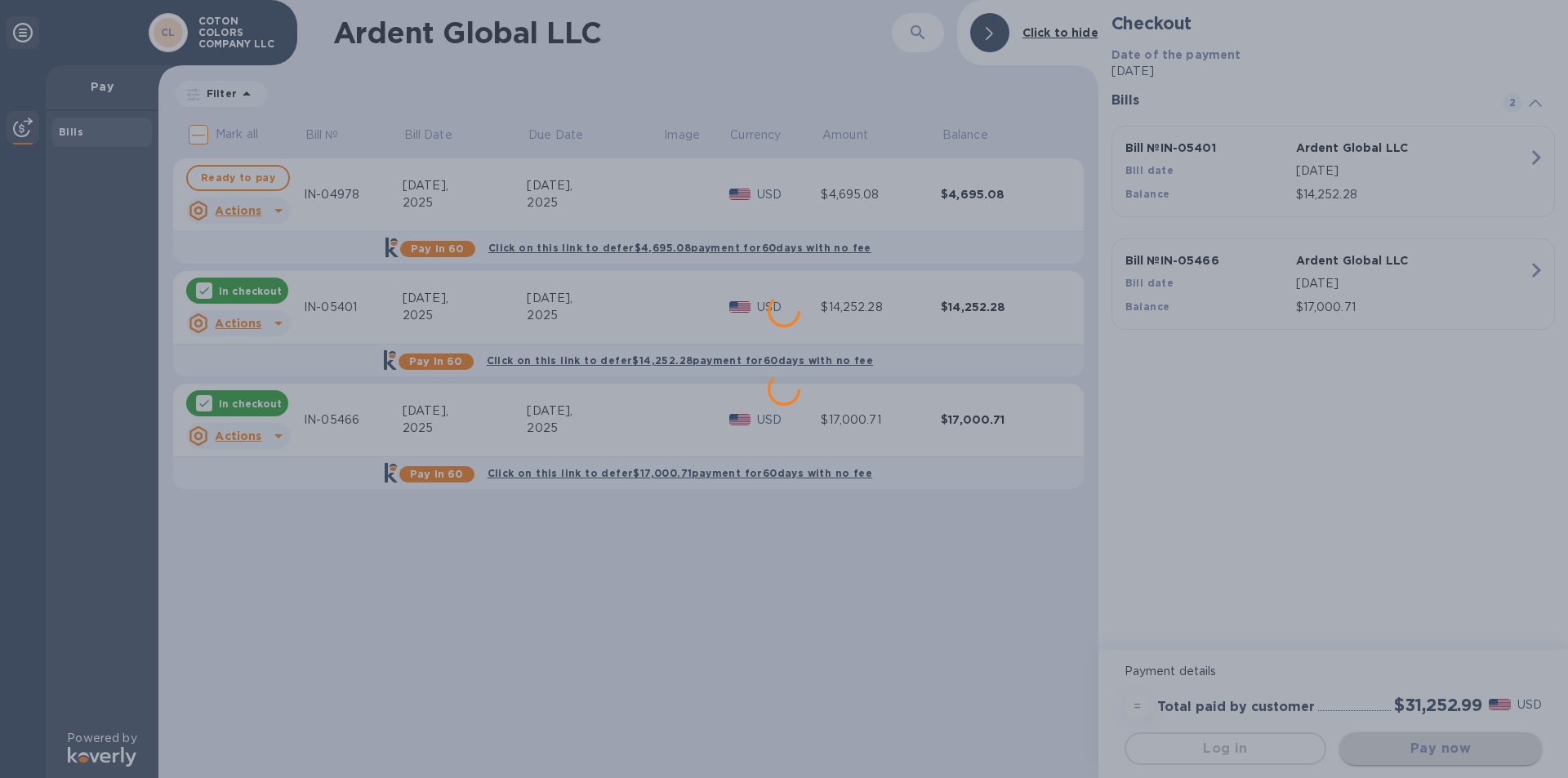 scroll, scrollTop: 0, scrollLeft: 0, axis: both 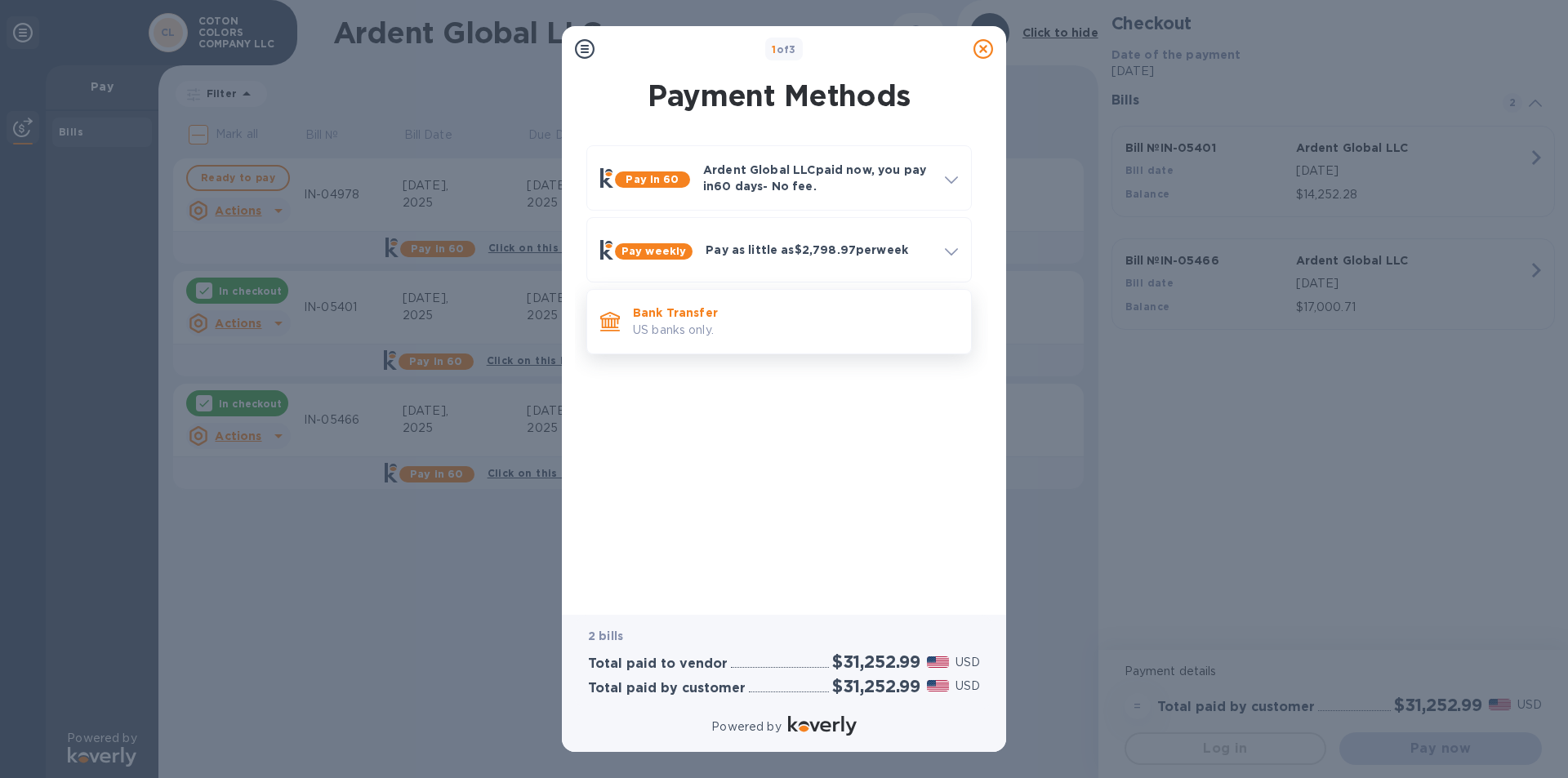 click on "US banks only." at bounding box center (795, 330) 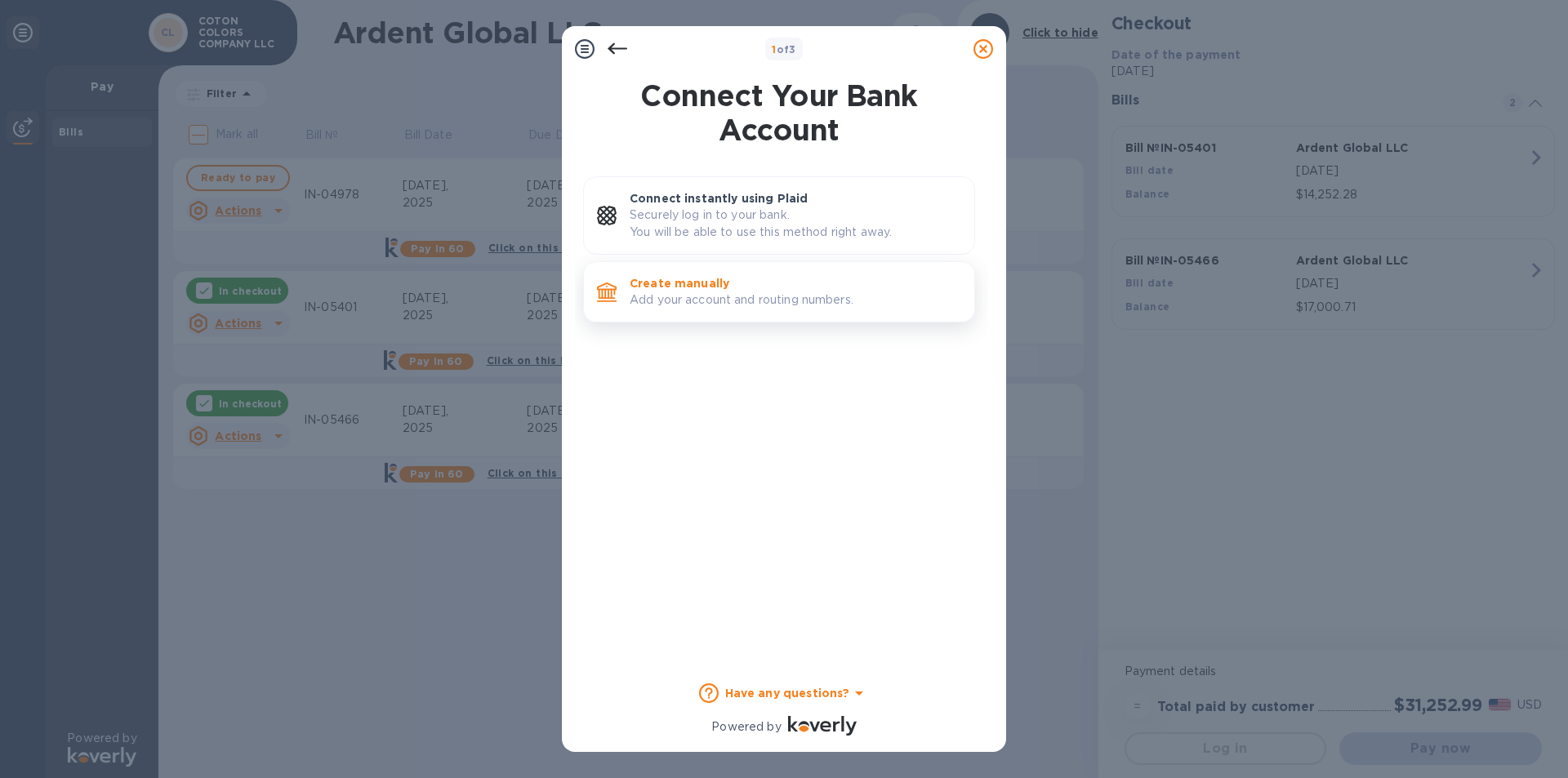 click on "Create manually" at bounding box center (795, 283) 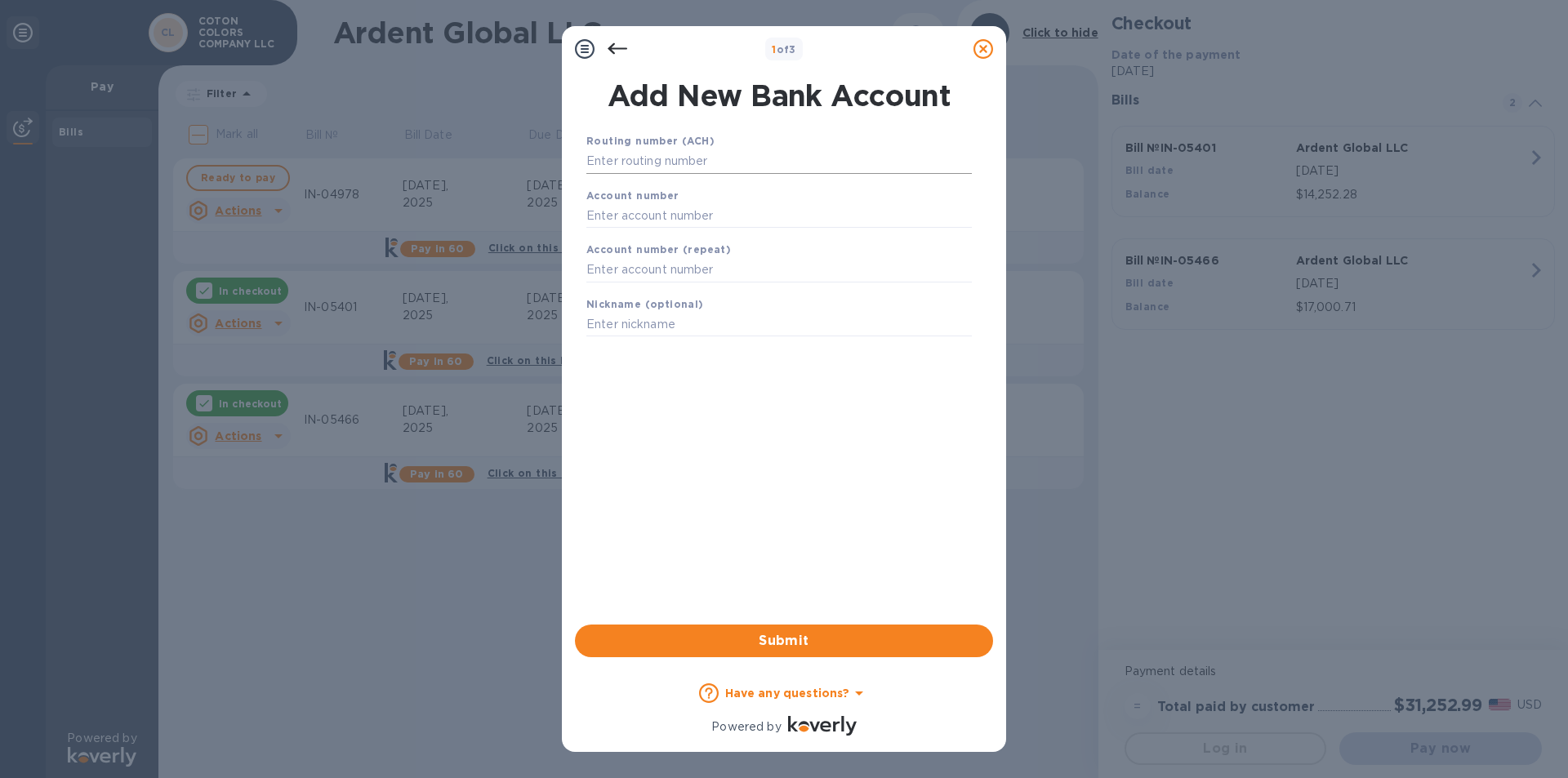 click at bounding box center [779, 162] 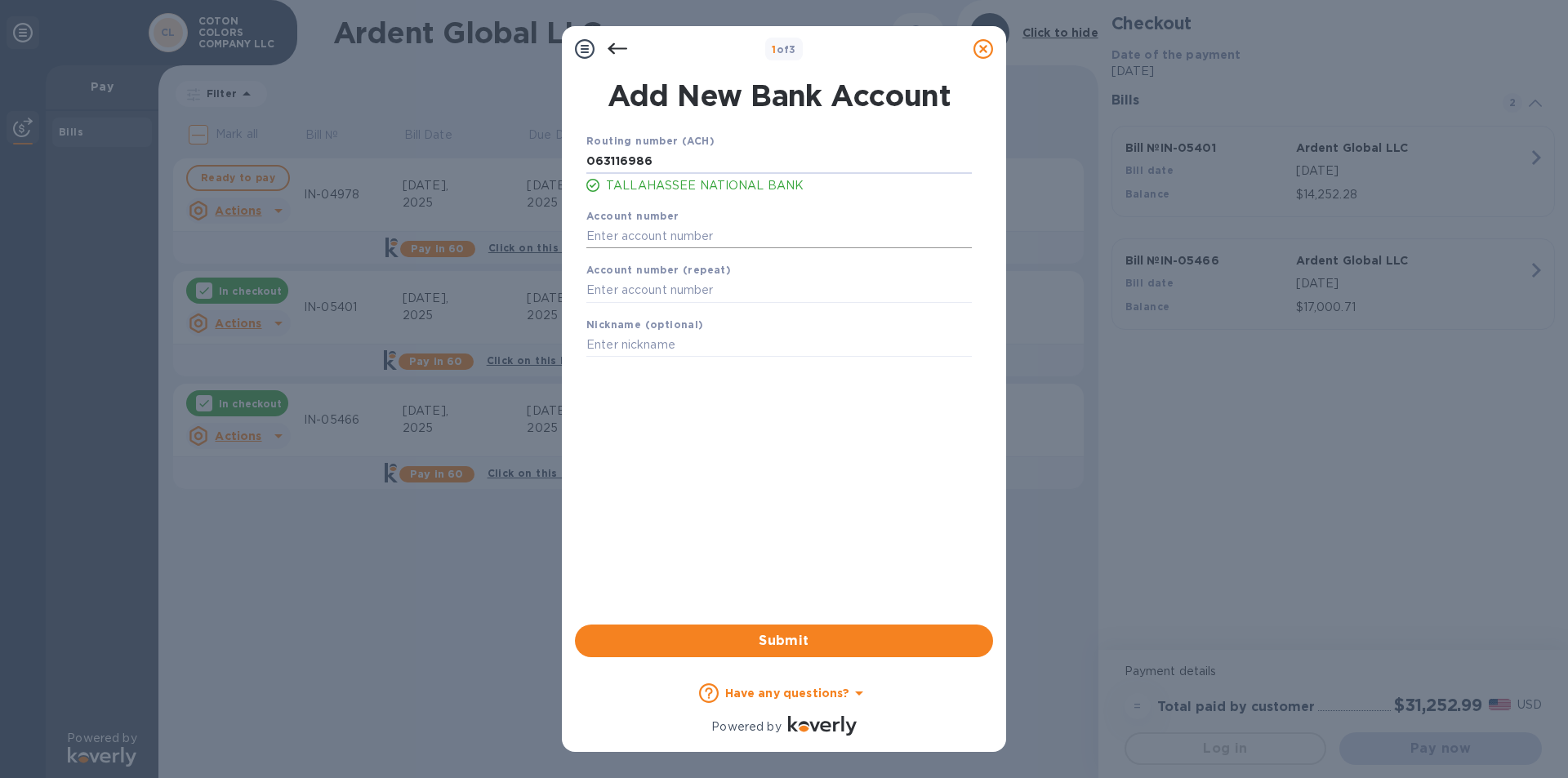 type on "063116986" 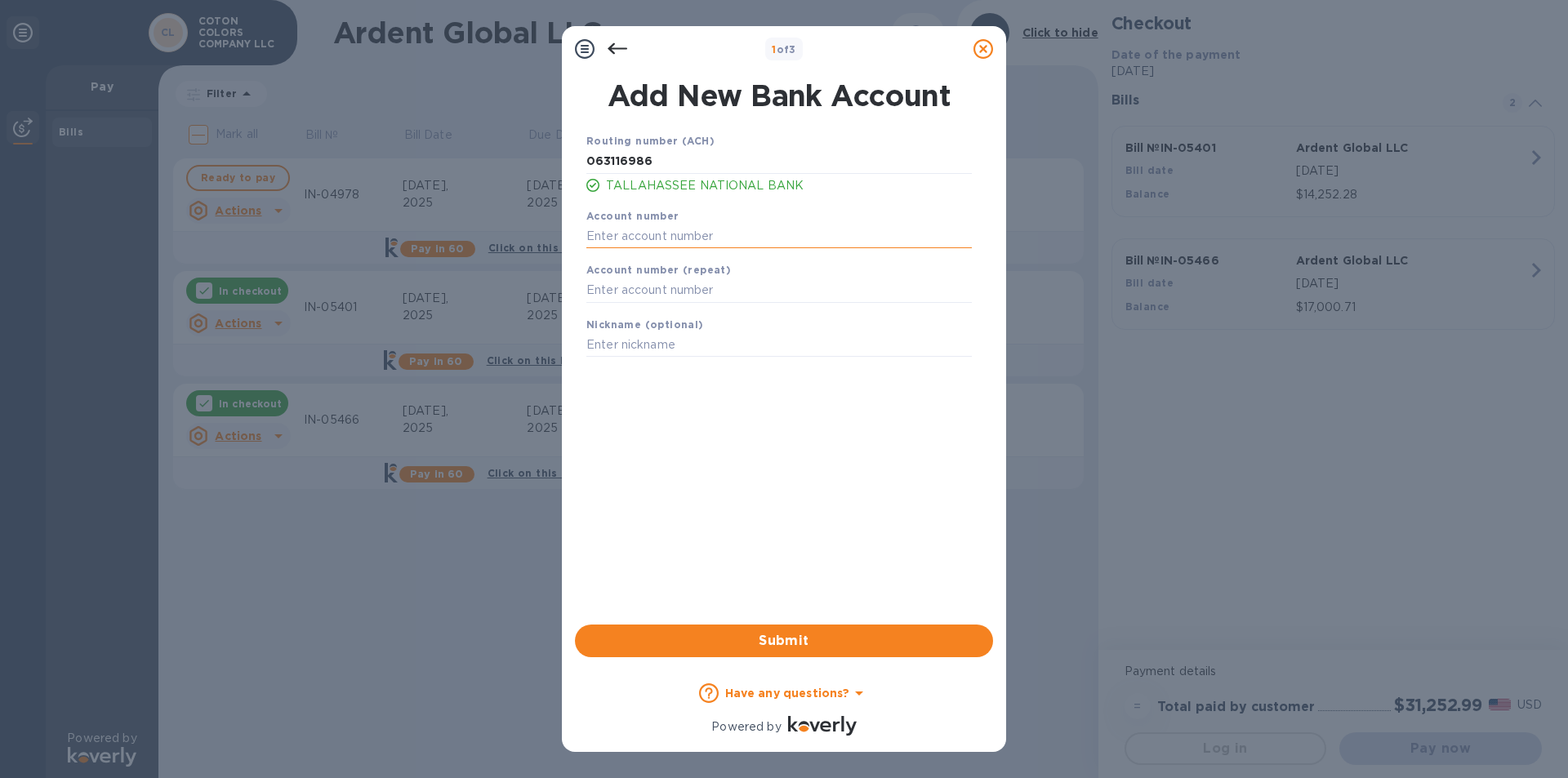 click at bounding box center [779, 236] 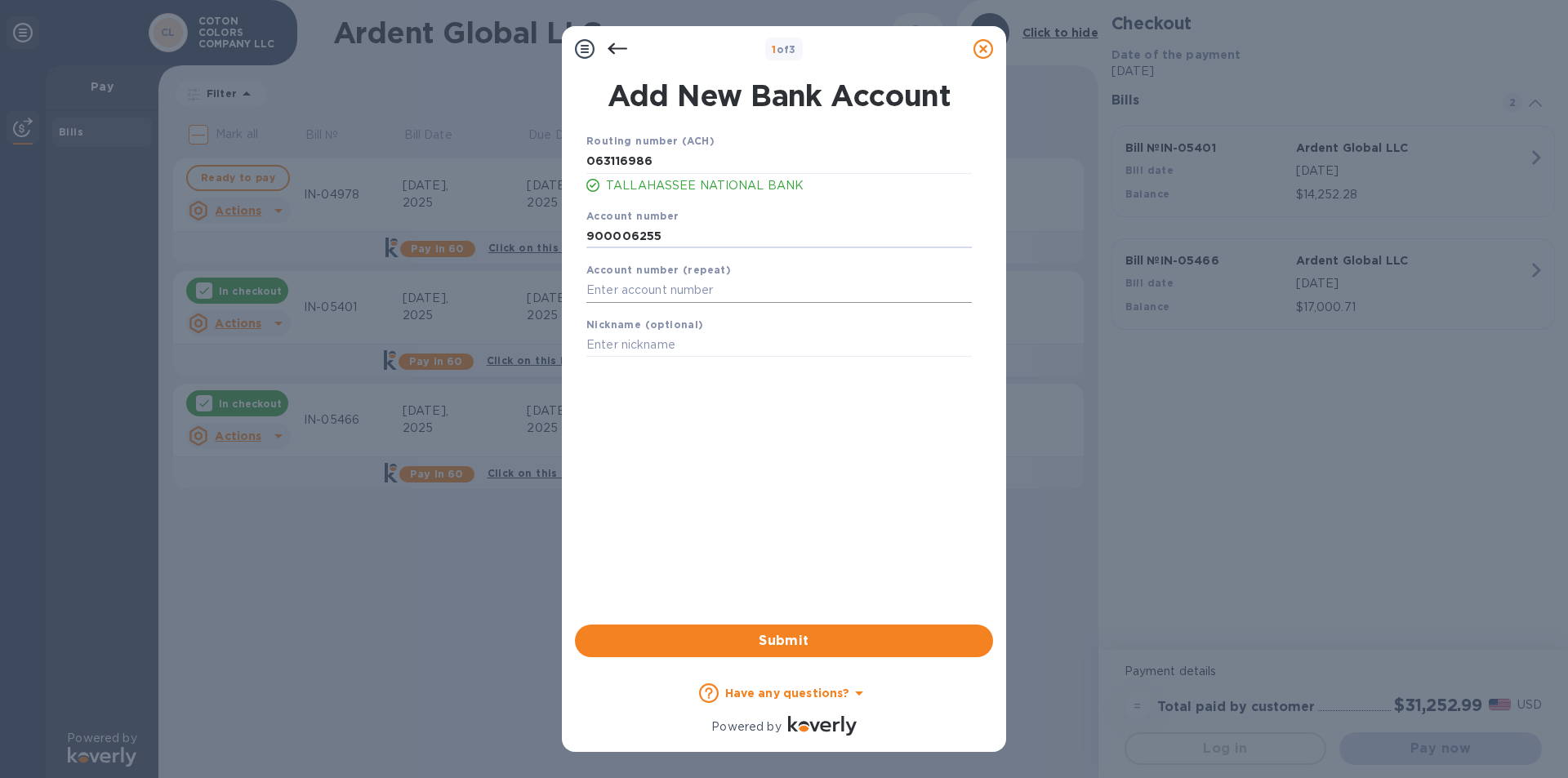 type on "900006255" 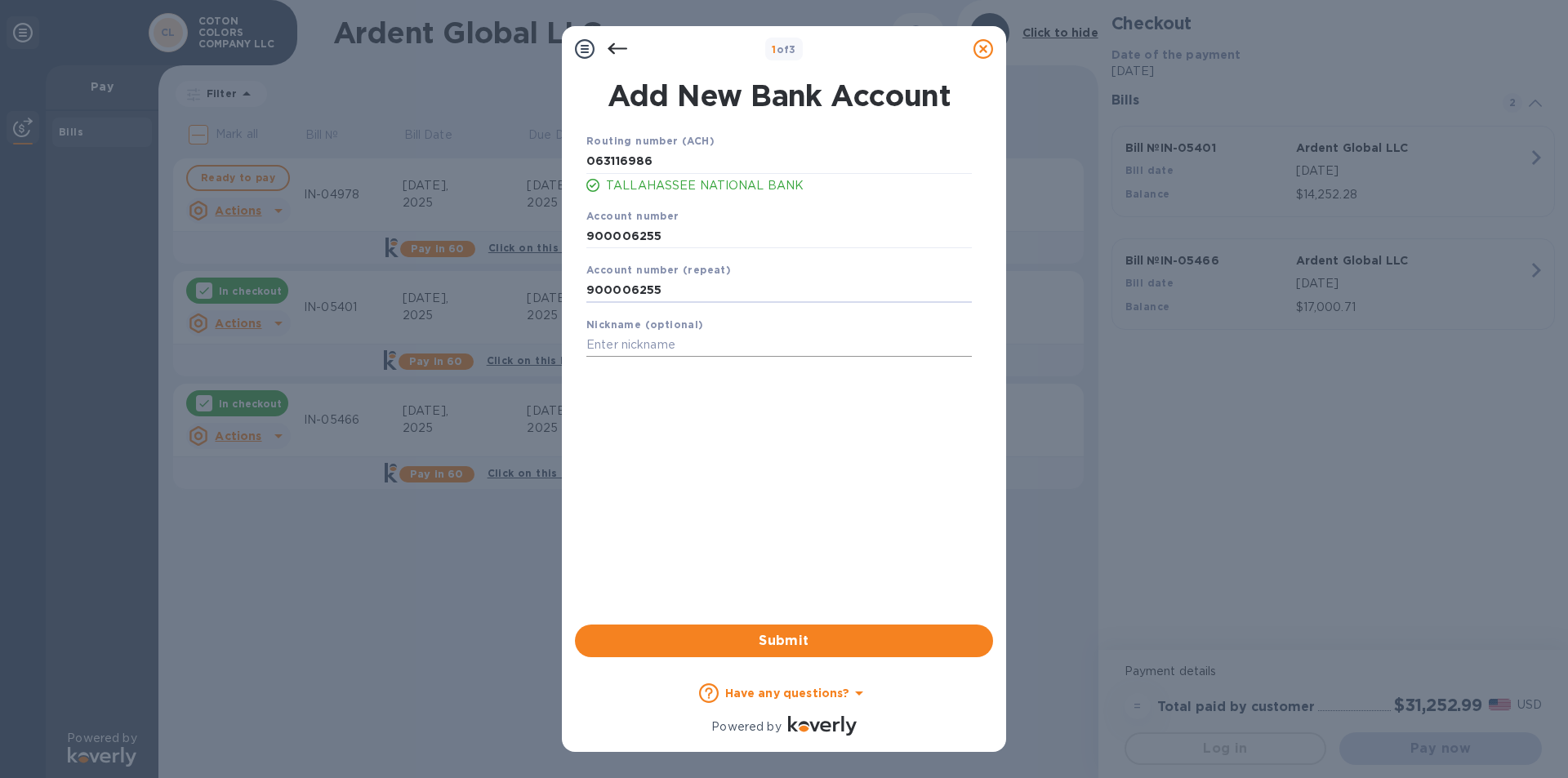 type on "900006255" 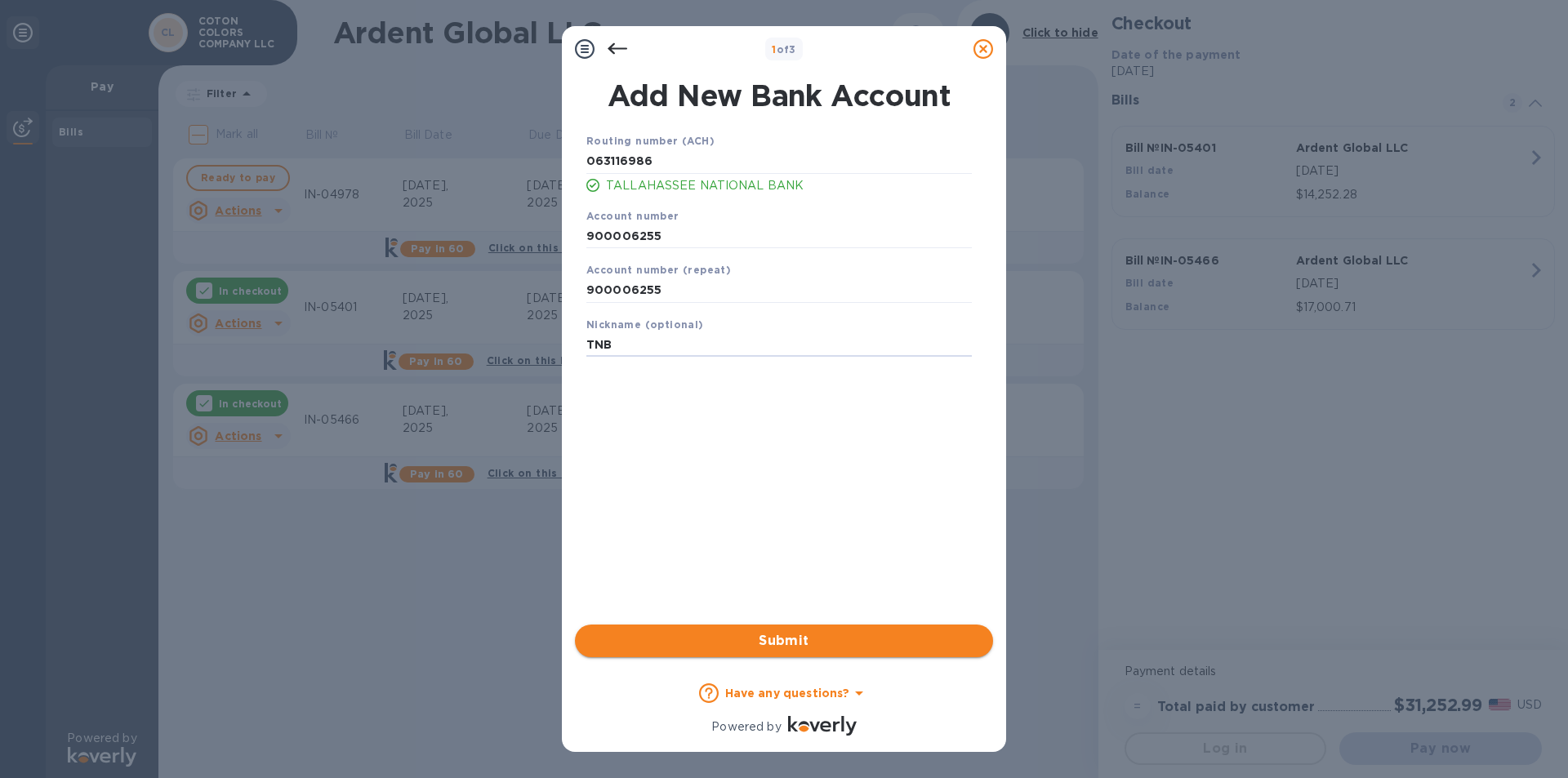 type on "TNB" 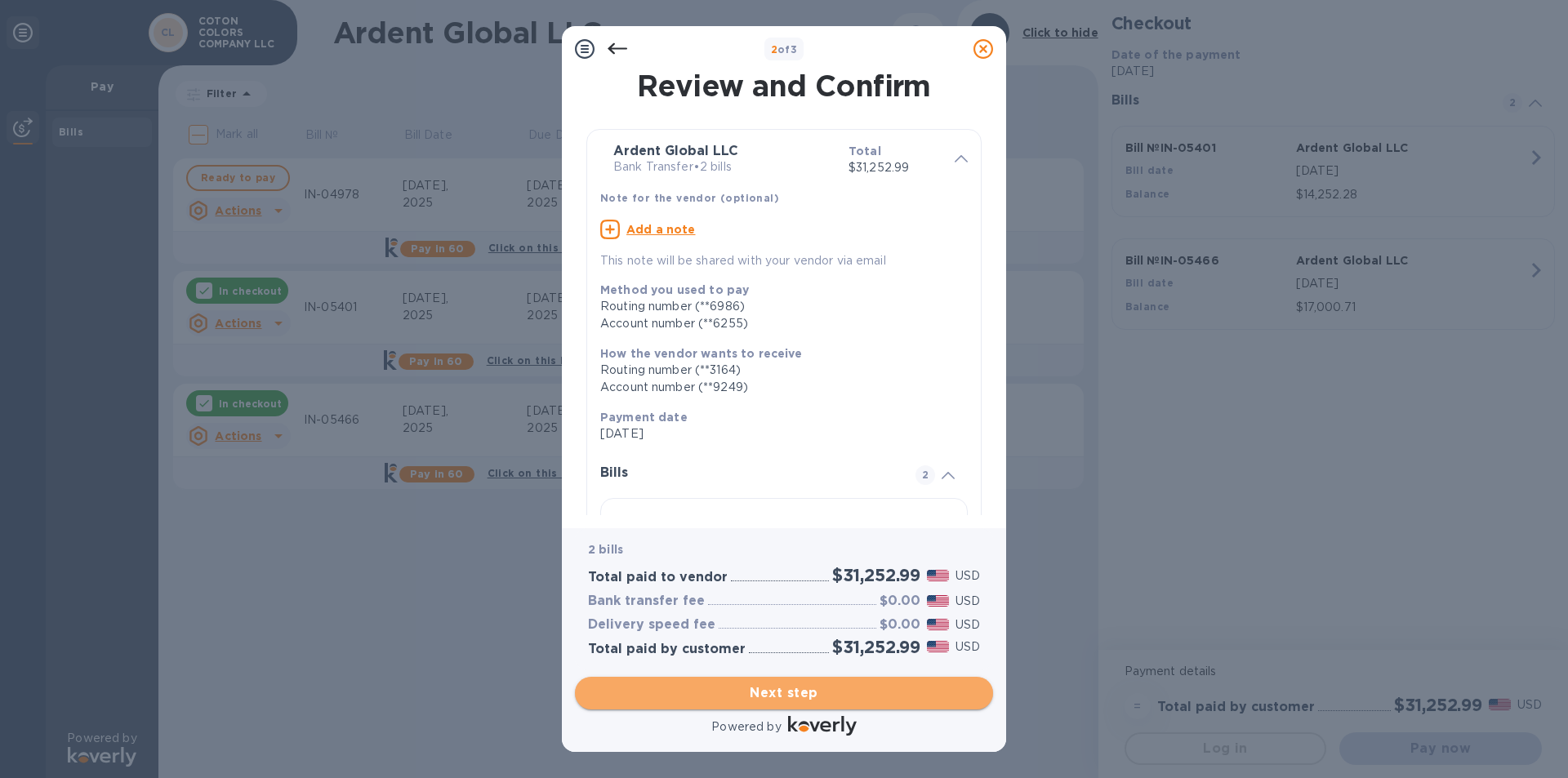 click on "Next step" at bounding box center (784, 693) 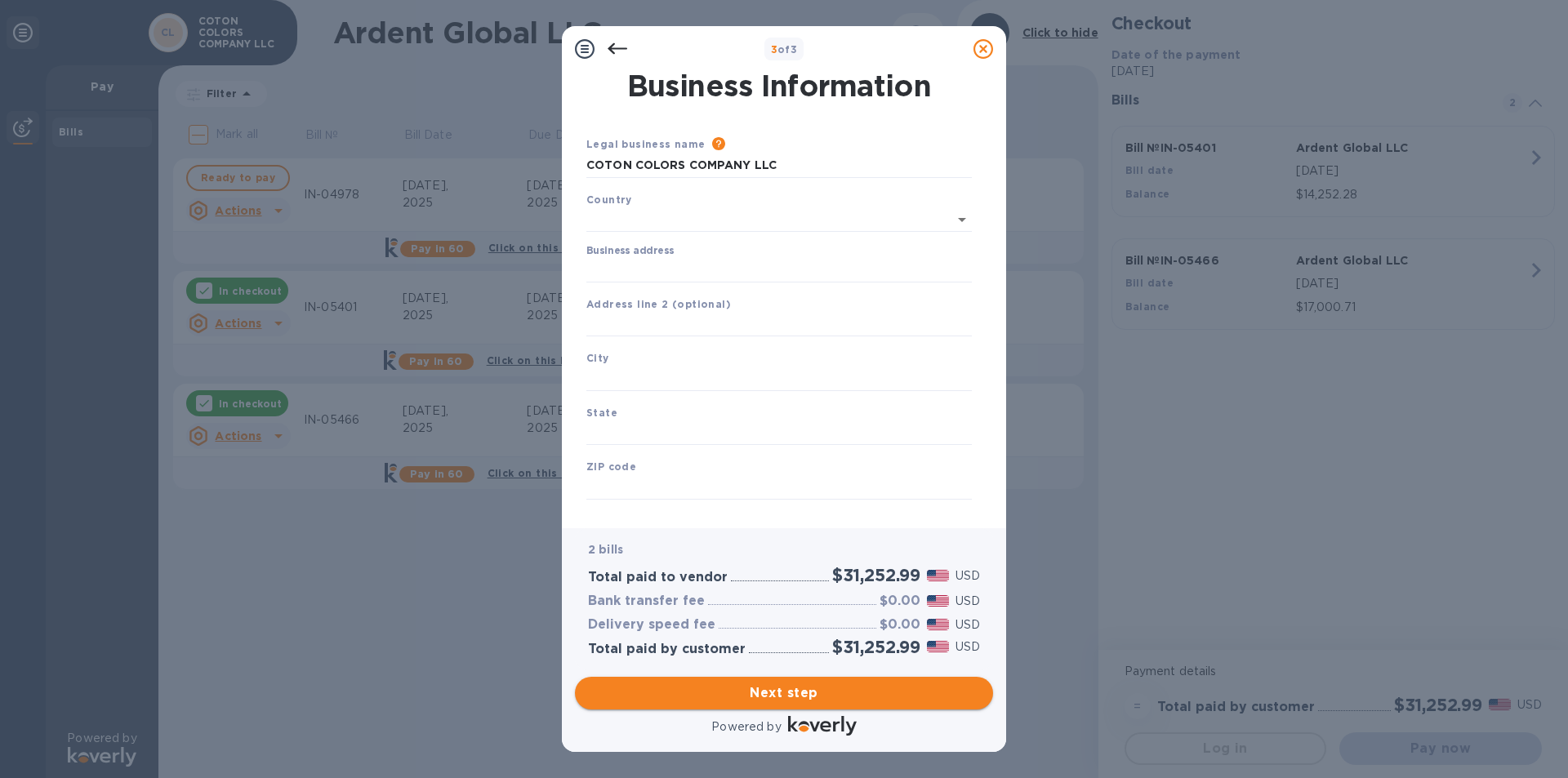 type on "[GEOGRAPHIC_DATA]" 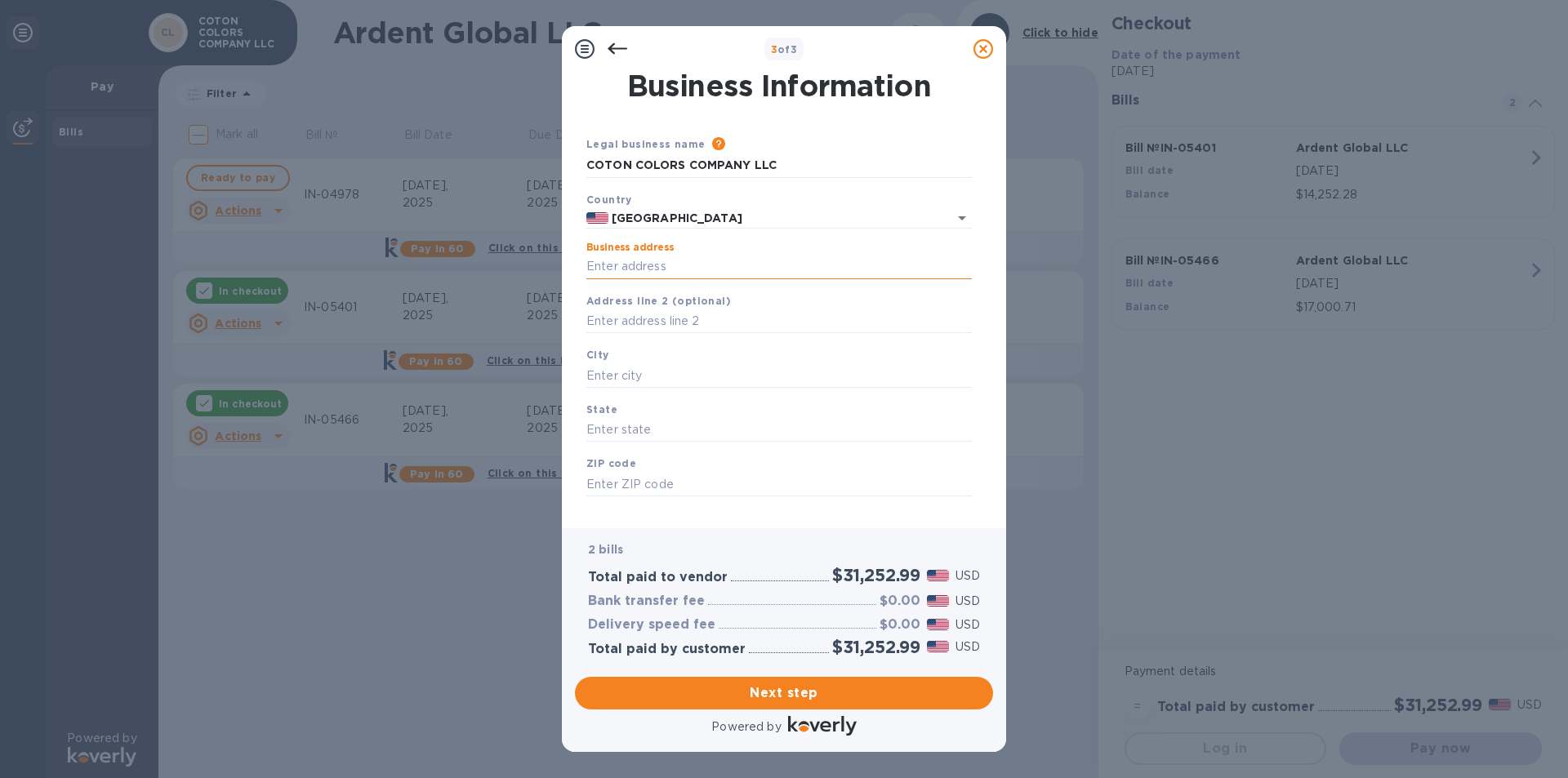 click on "Business address" at bounding box center [779, 267] 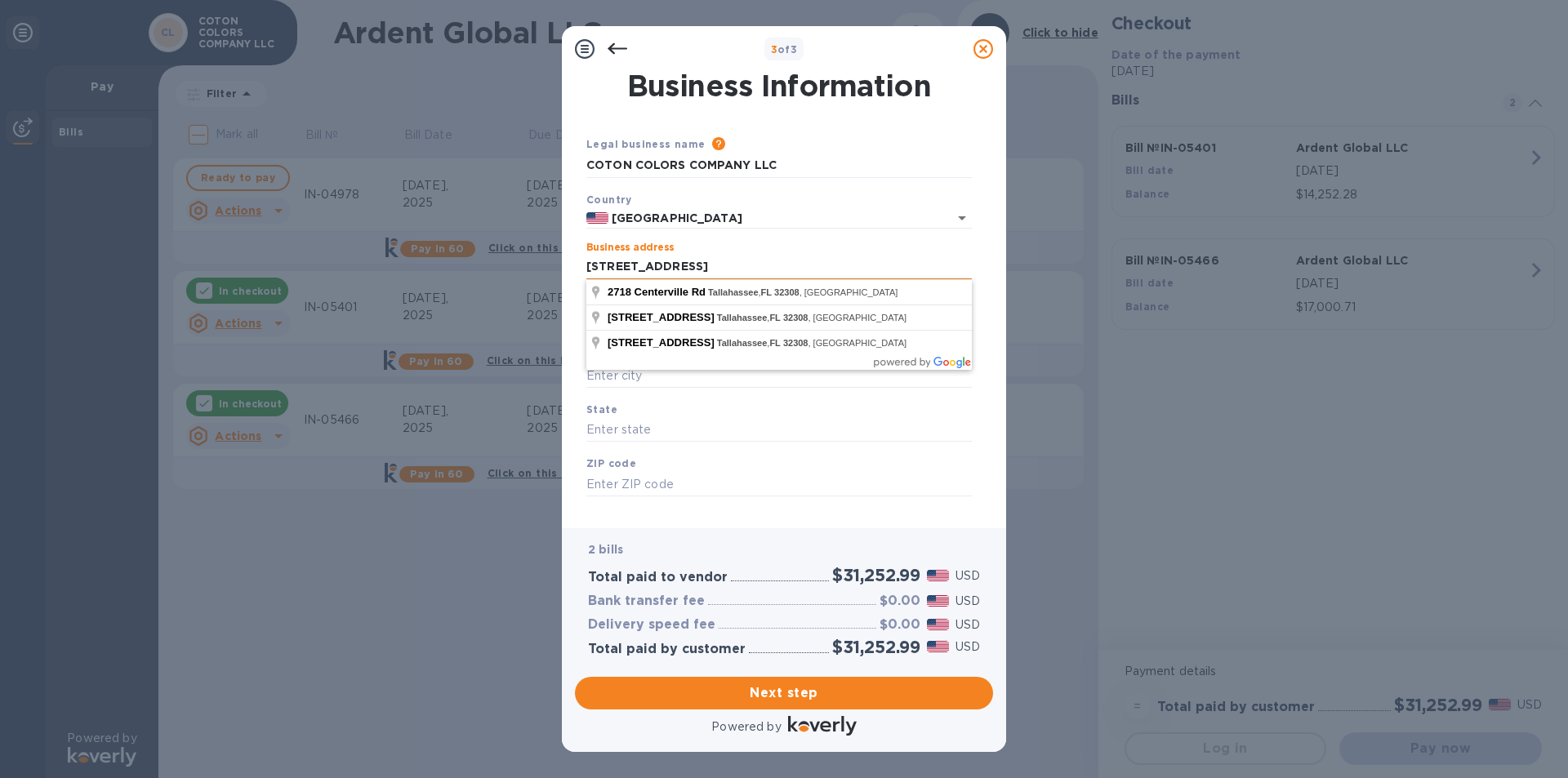 click on "2718 Centerville Rd, Tallahassee, FL 32308" at bounding box center (779, 267) 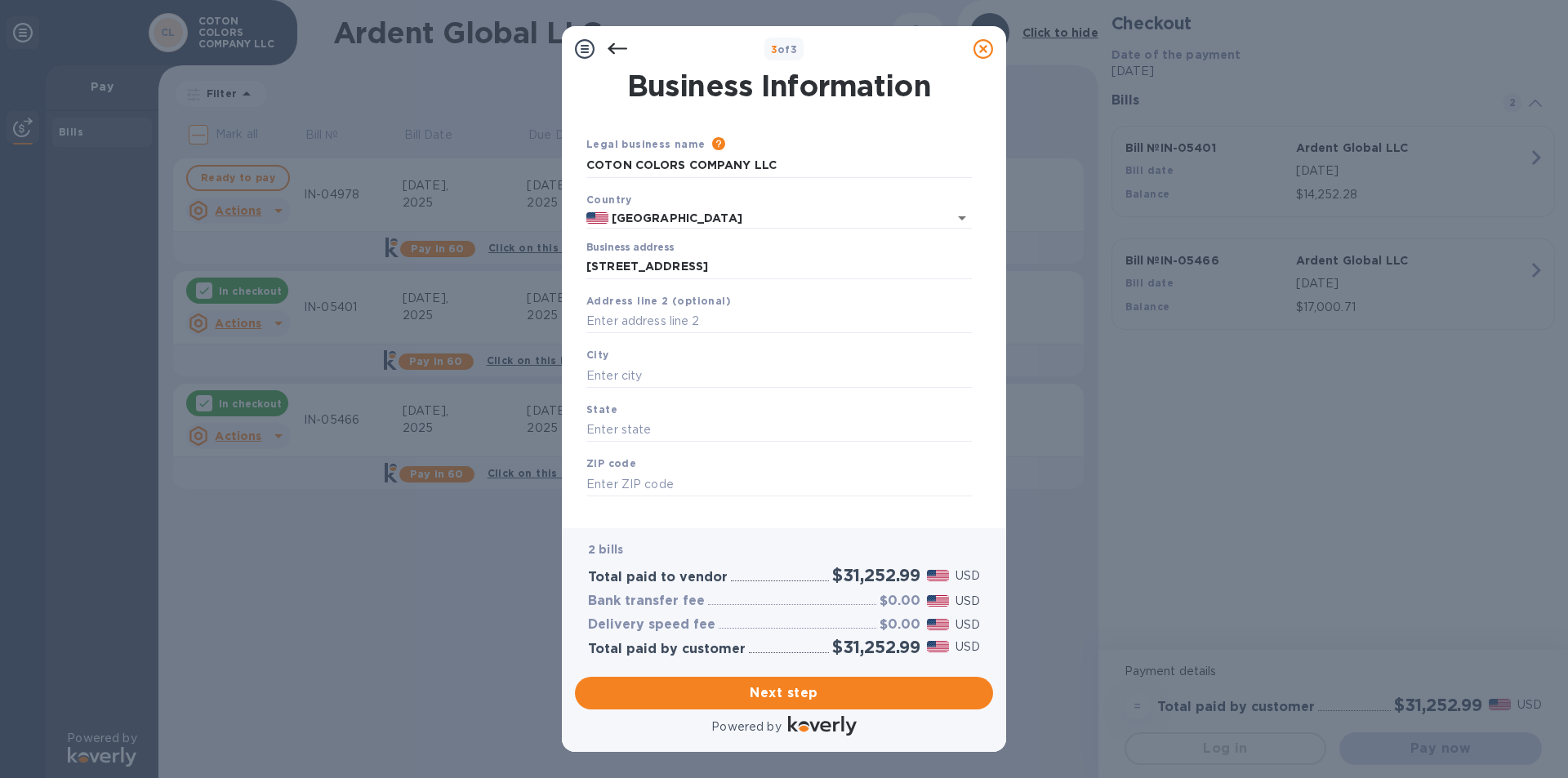 click on "State" at bounding box center (779, 421) 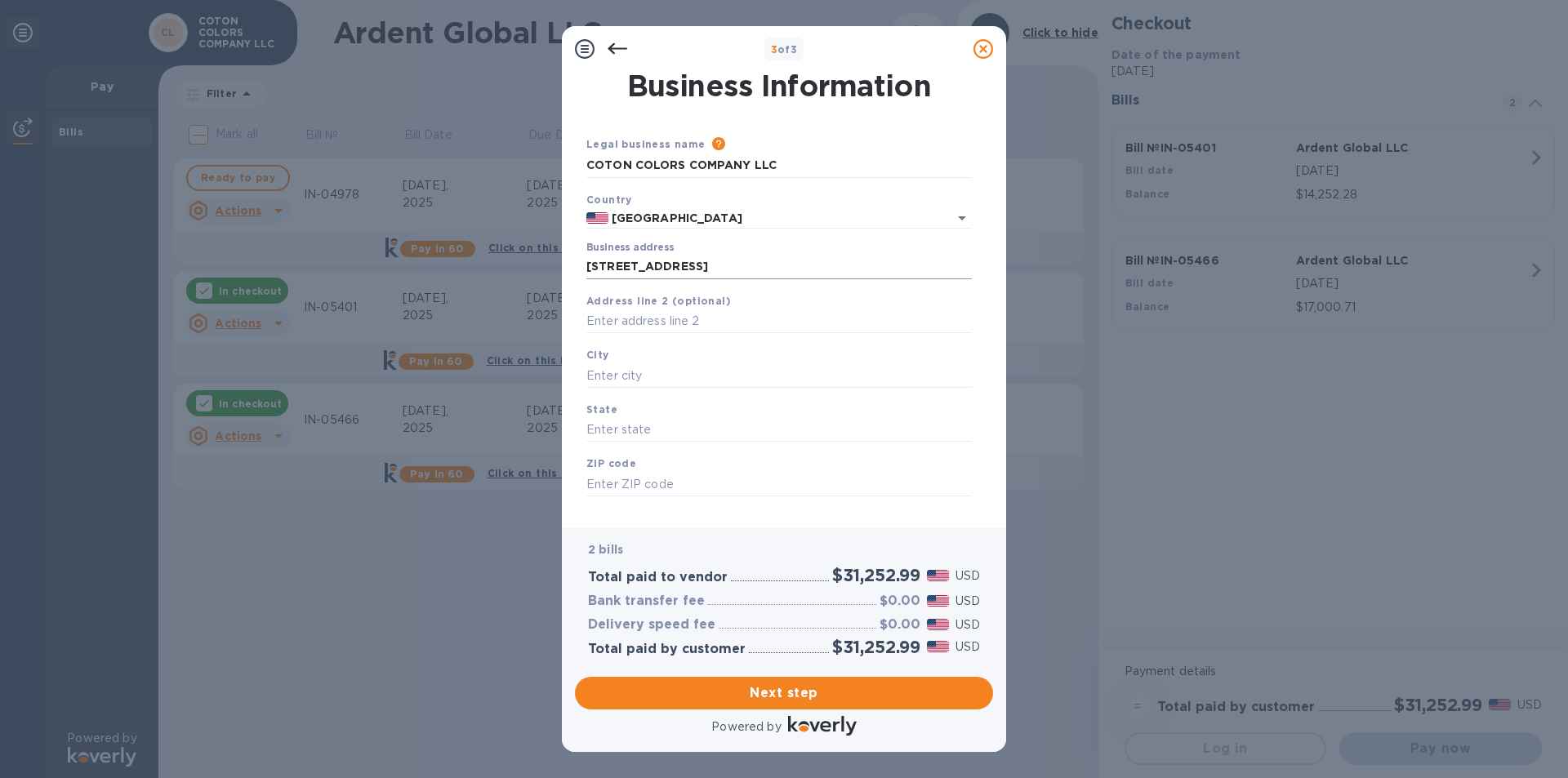 click on "2718 Centerville Rd, Tallahassee, FL 32308" at bounding box center (779, 267) 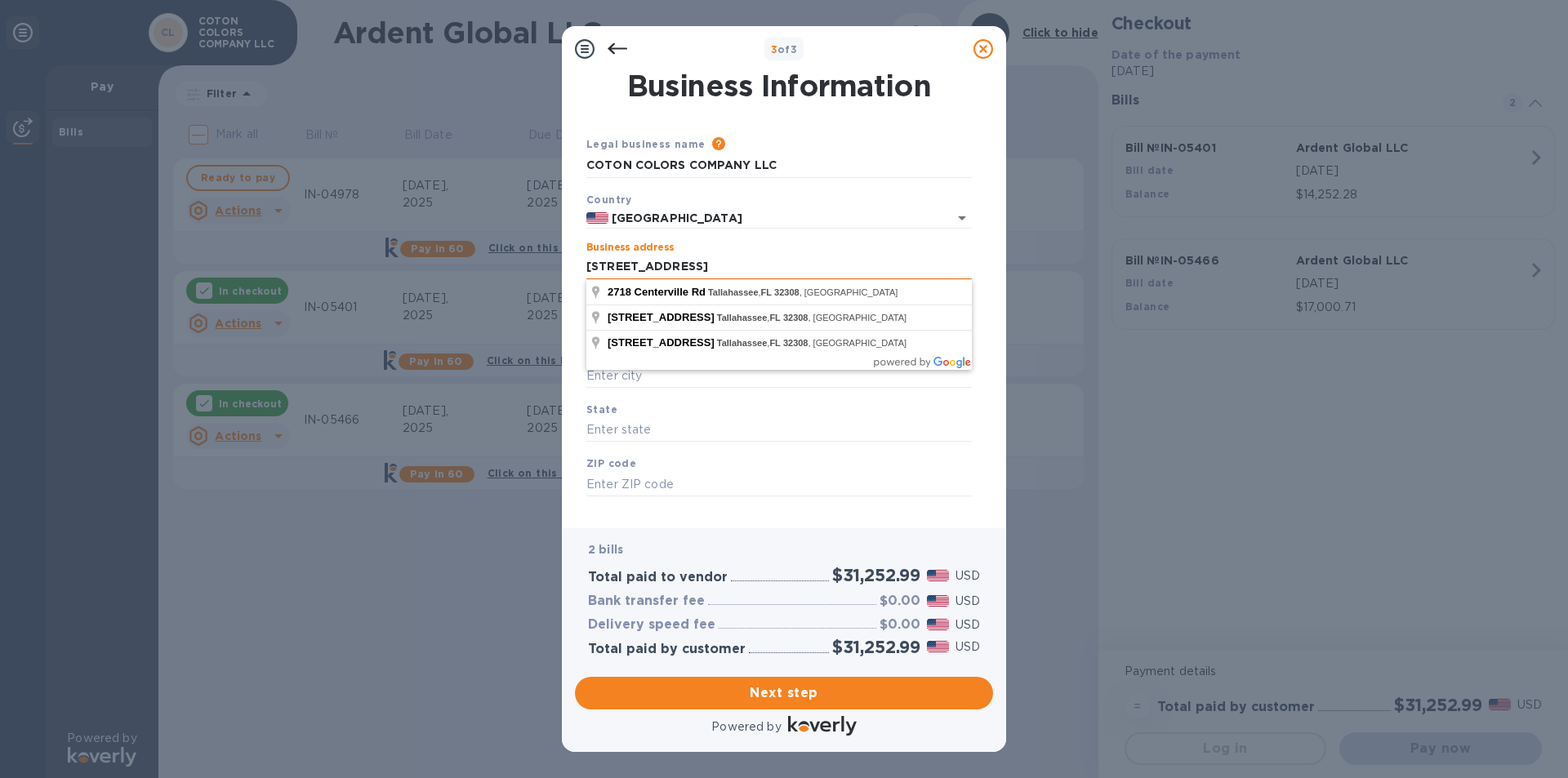 drag, startPoint x: 702, startPoint y: 270, endPoint x: 851, endPoint y: 265, distance: 149.08387 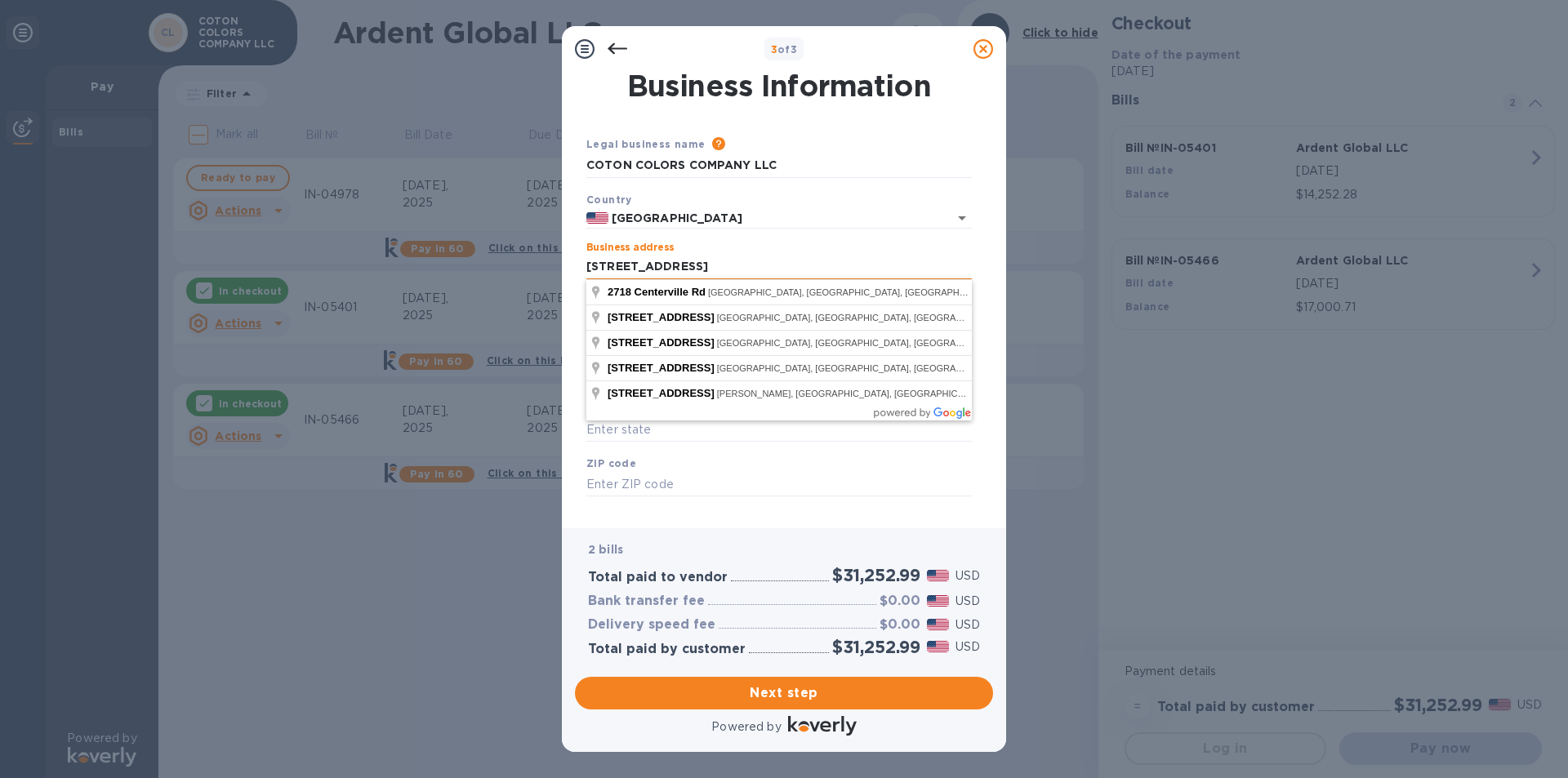 type on "2718 Centerville Rd" 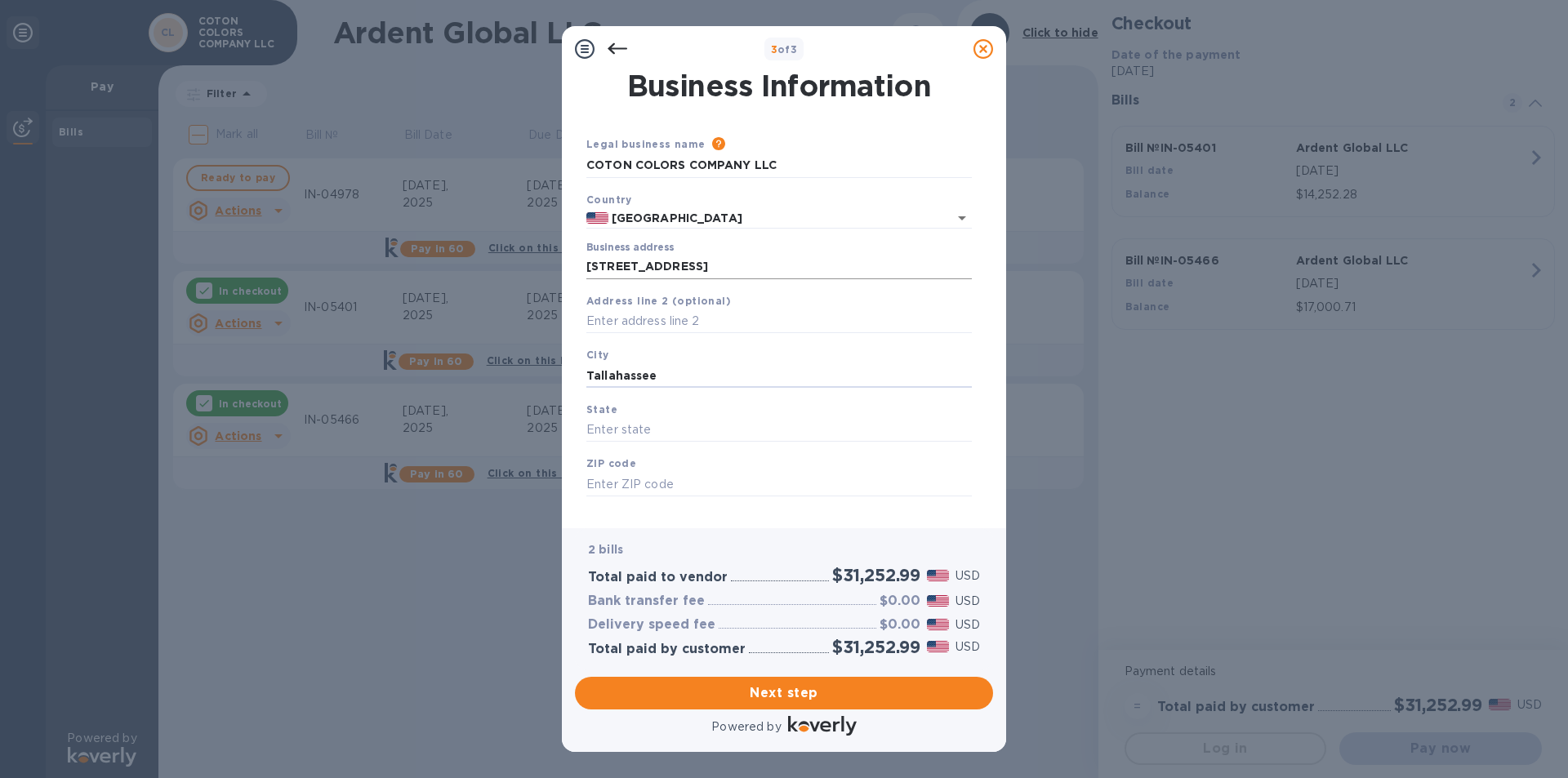 type on "Tallahassee" 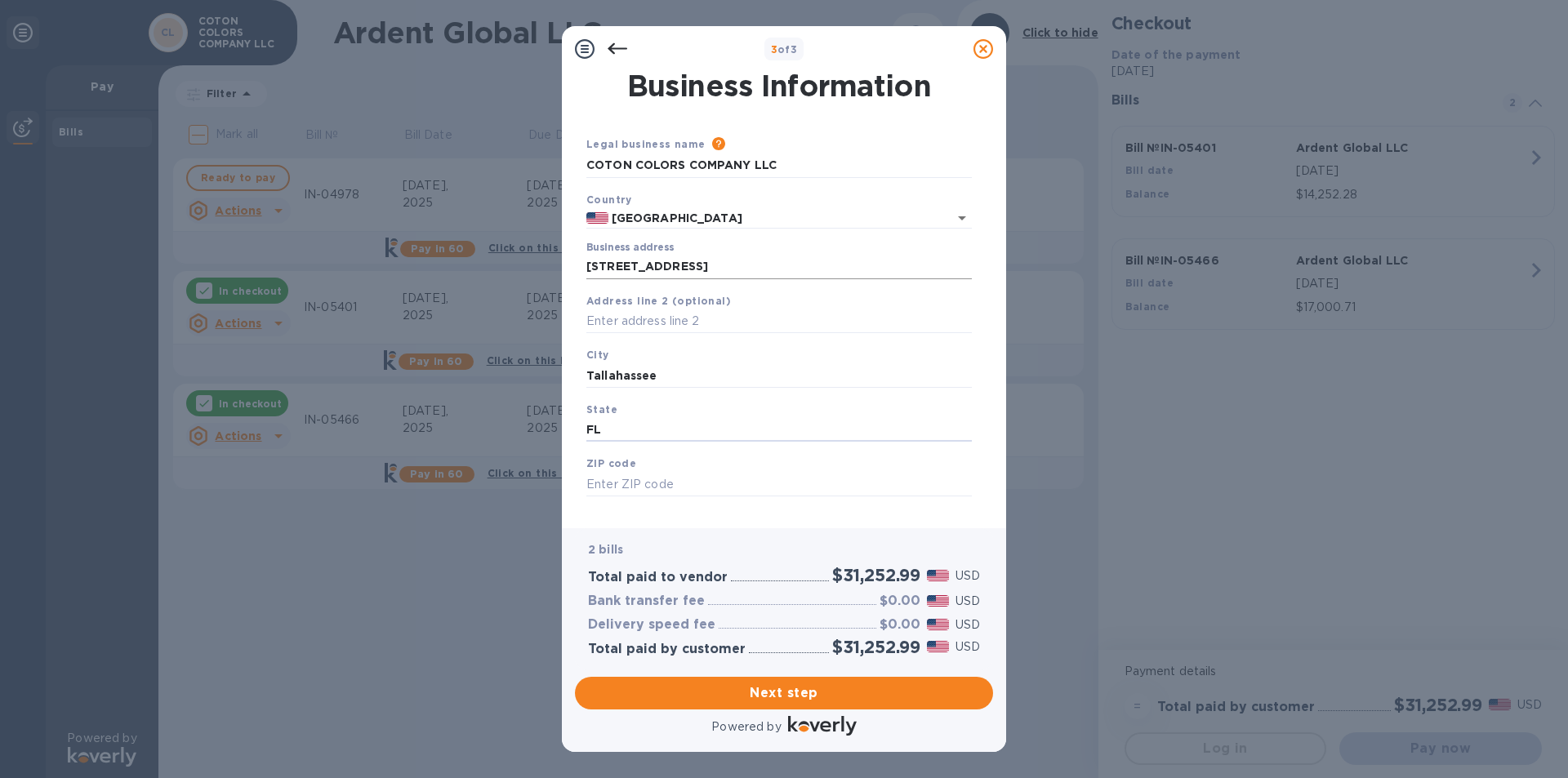 type on "FL" 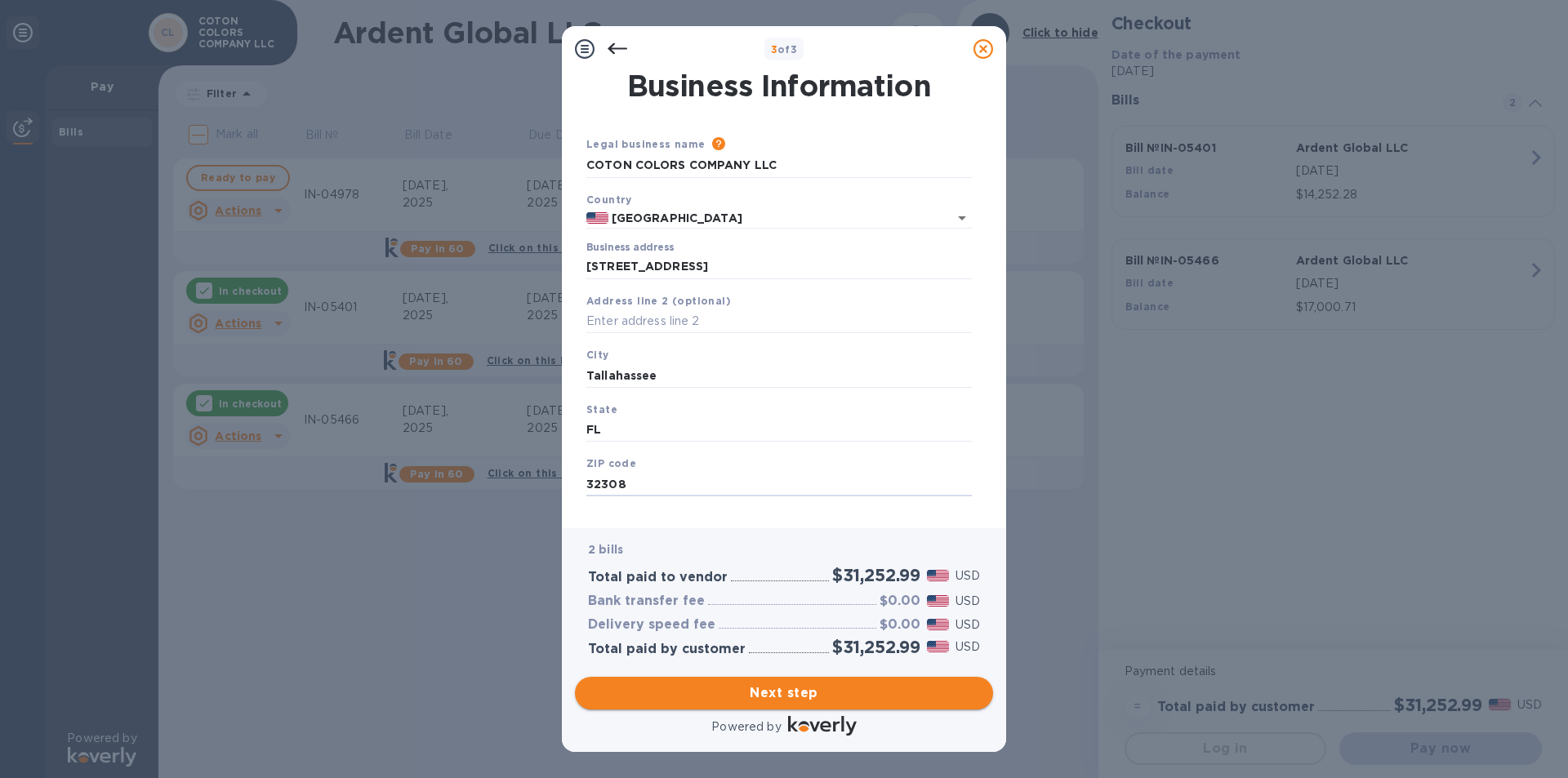 type on "32308" 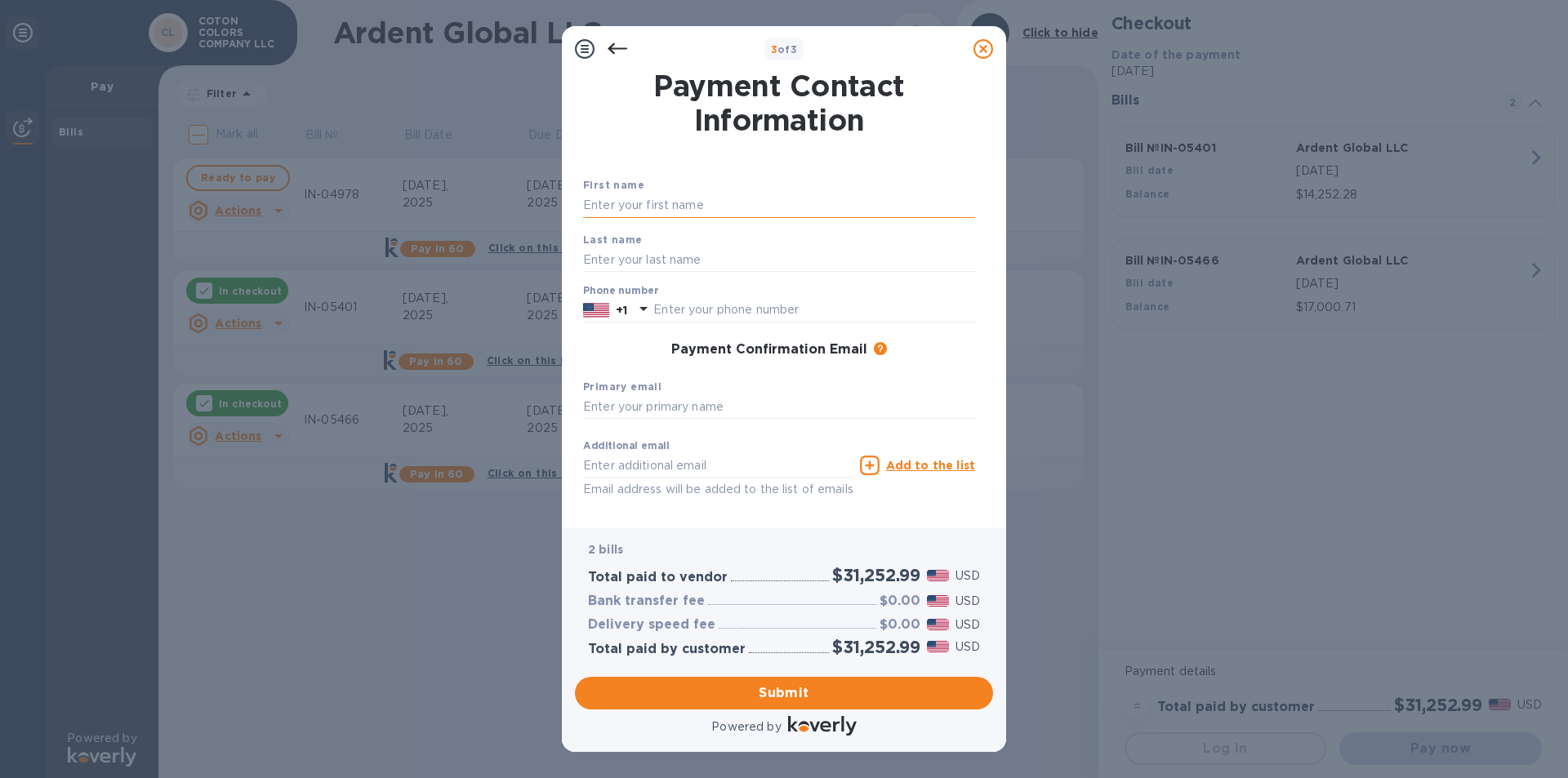 click at bounding box center (779, 206) 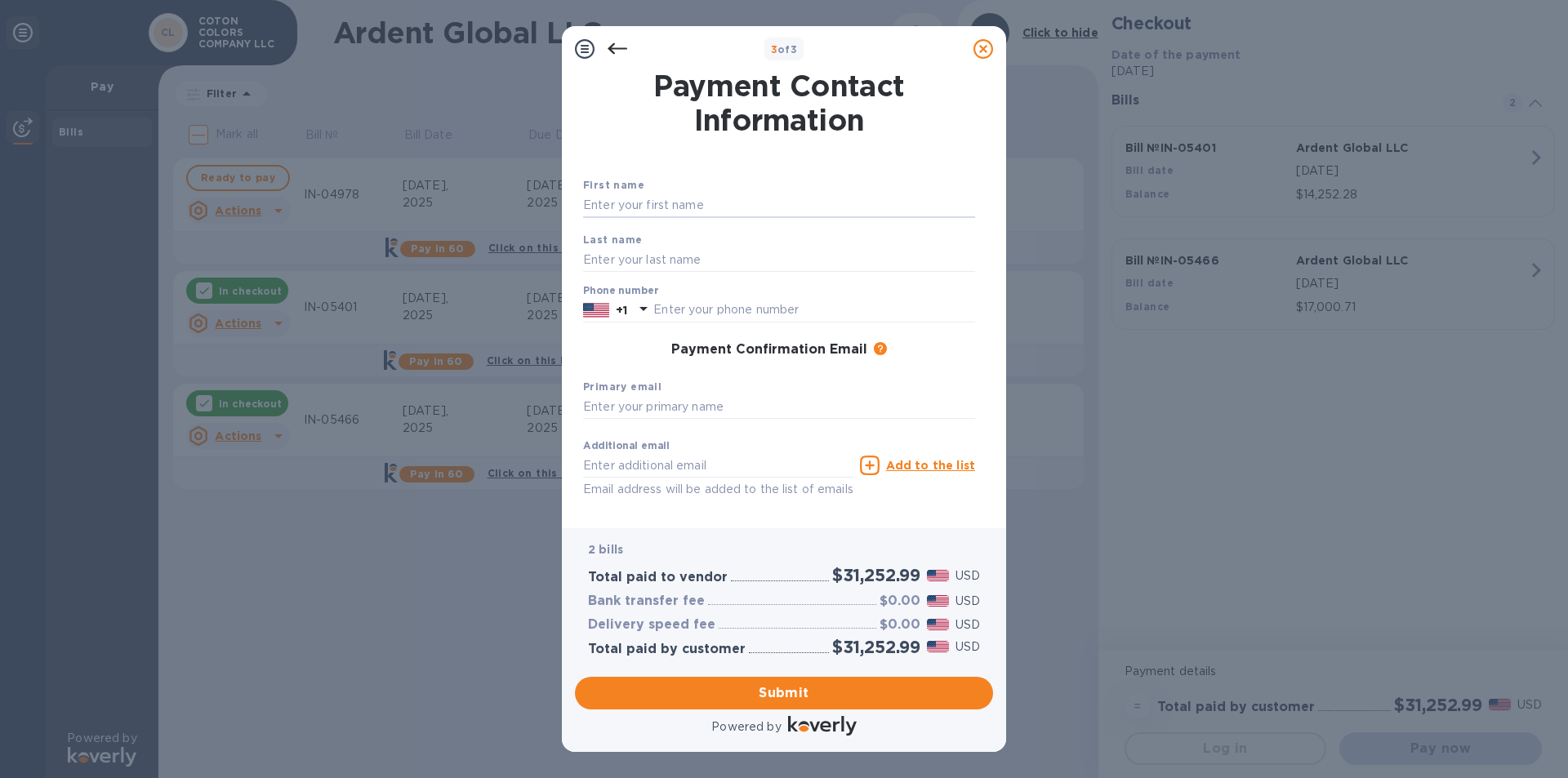 type on "[PERSON_NAME]" 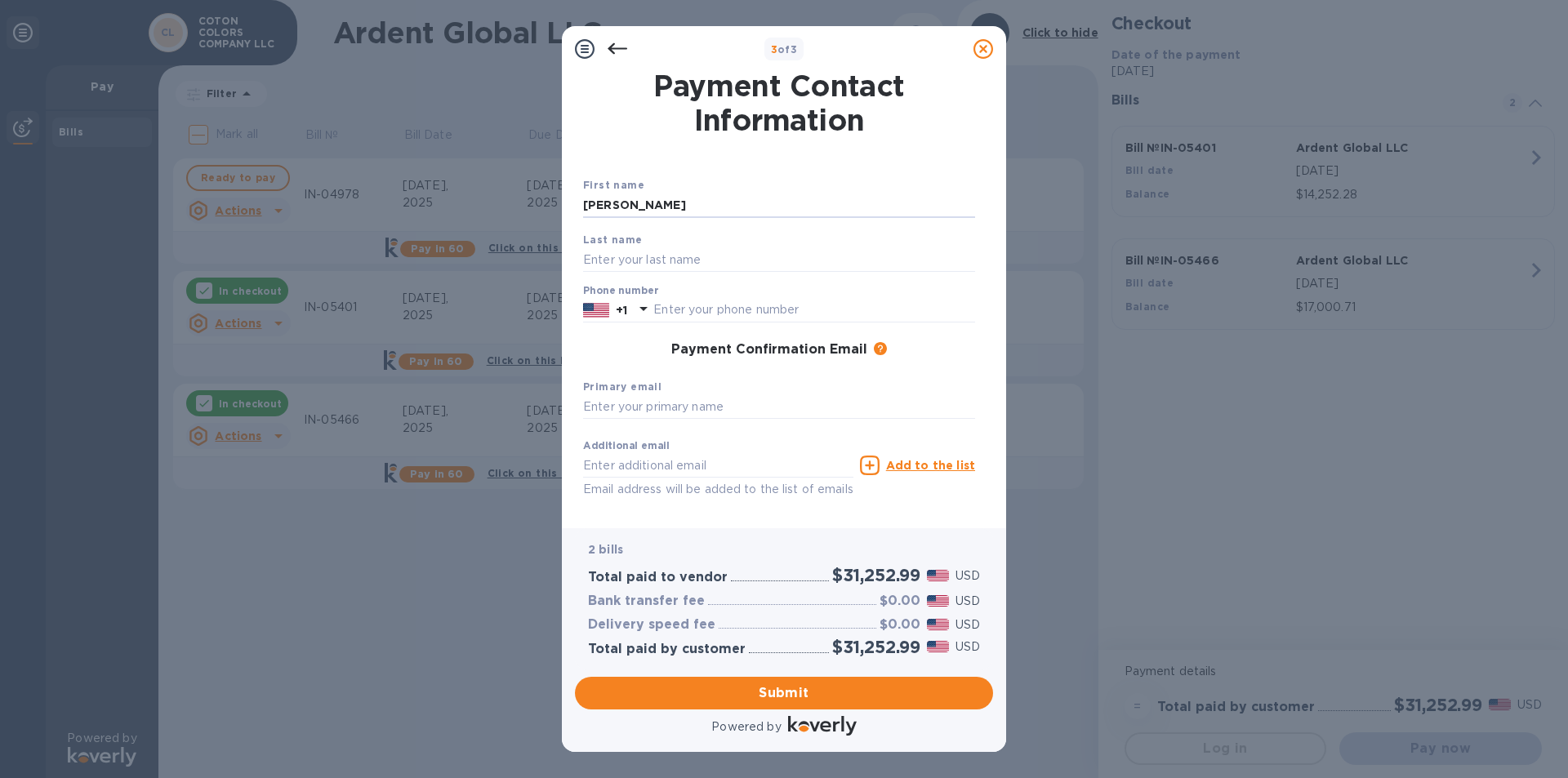 type on "[PERSON_NAME]" 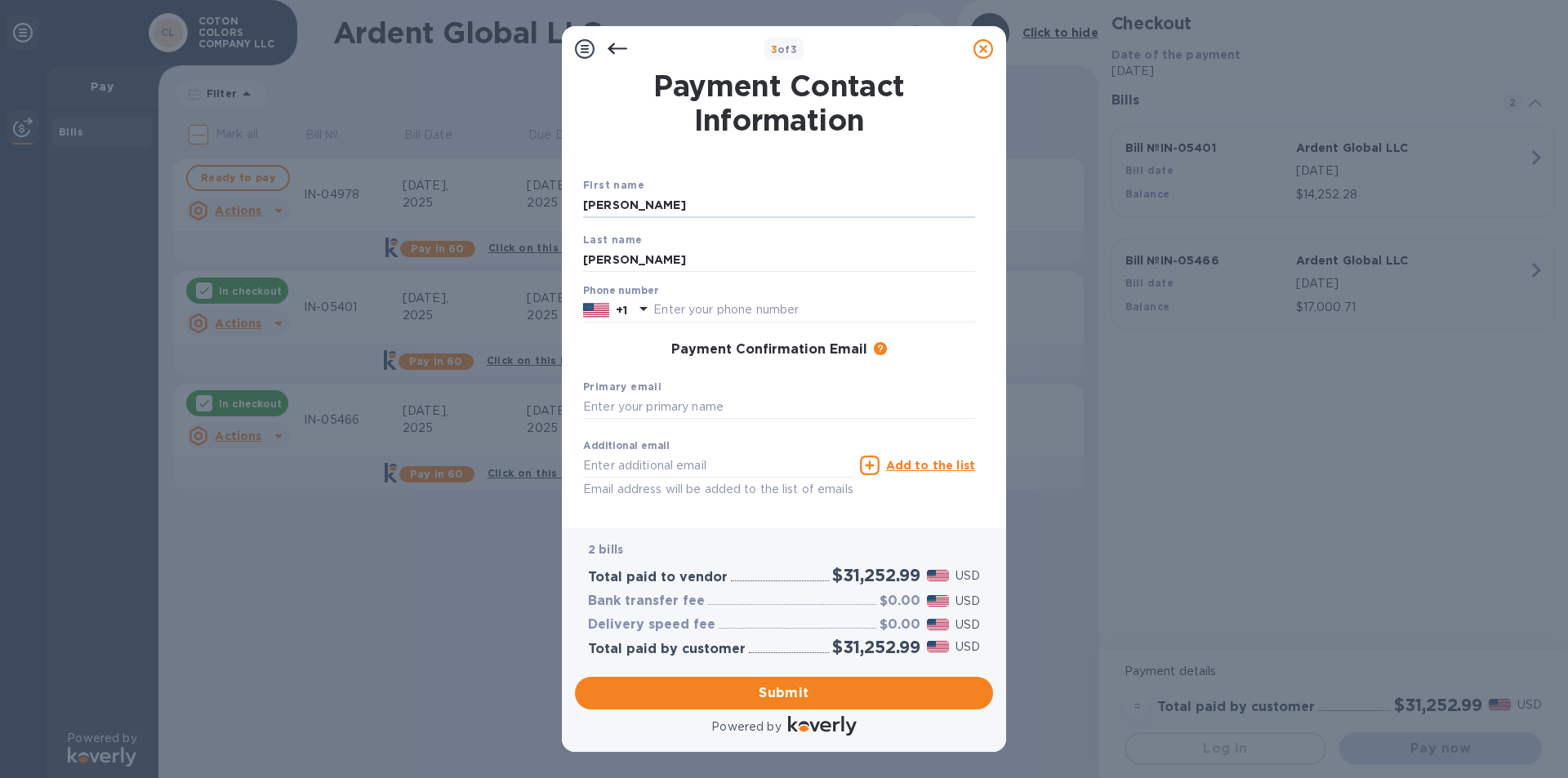 type on "8503831111" 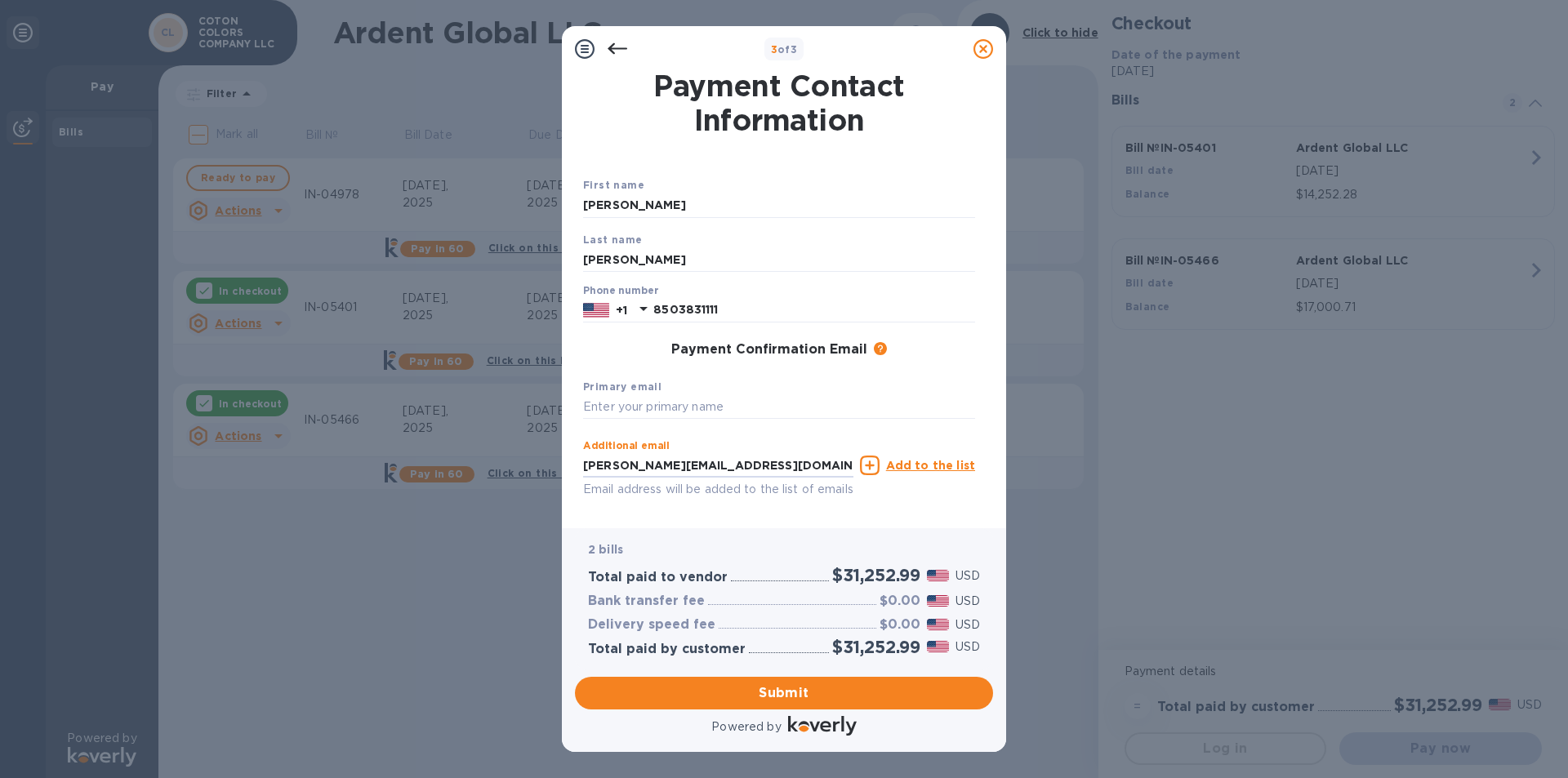drag, startPoint x: 696, startPoint y: 464, endPoint x: 535, endPoint y: 453, distance: 161.37534 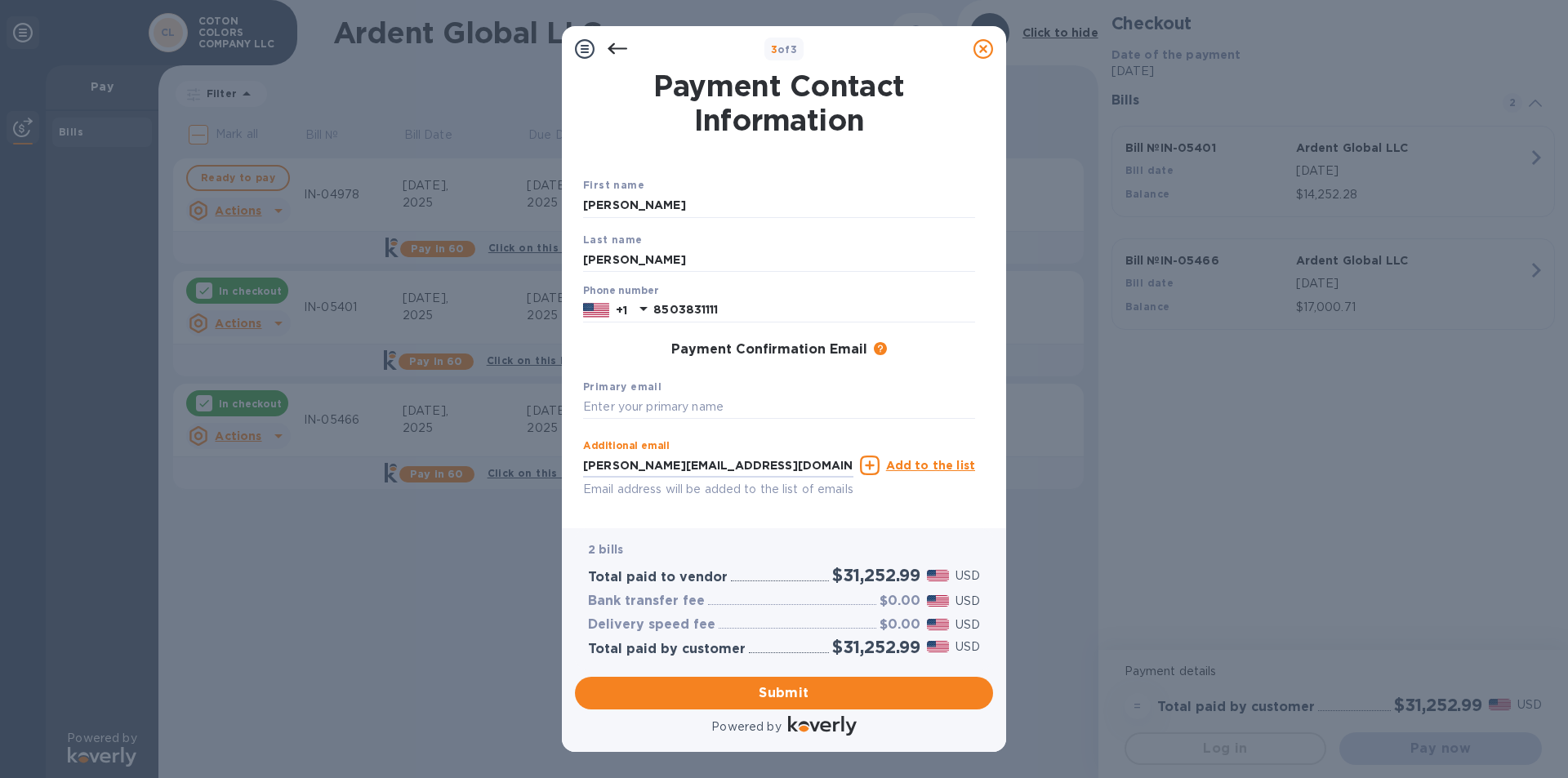 click on "3  of  3 Payment Contact Information First name Samantha Last name Callaghan Phone number +1 8503831111 Payment Confirmation Email The added email addresses will be used to send the payment confirmation. Primary email Additional email samanthacallaghan@coton-colors.com Email address will be added to the list of emails Add to the list Added additional emails Submit 2 bills Total paid to vendor $31,252.99 USD Bank transfer fee $0.00 USD Delivery speed fee $0.00 USD Total paid by customer $31,252.99 USD Submit Powered by" at bounding box center (784, 389) 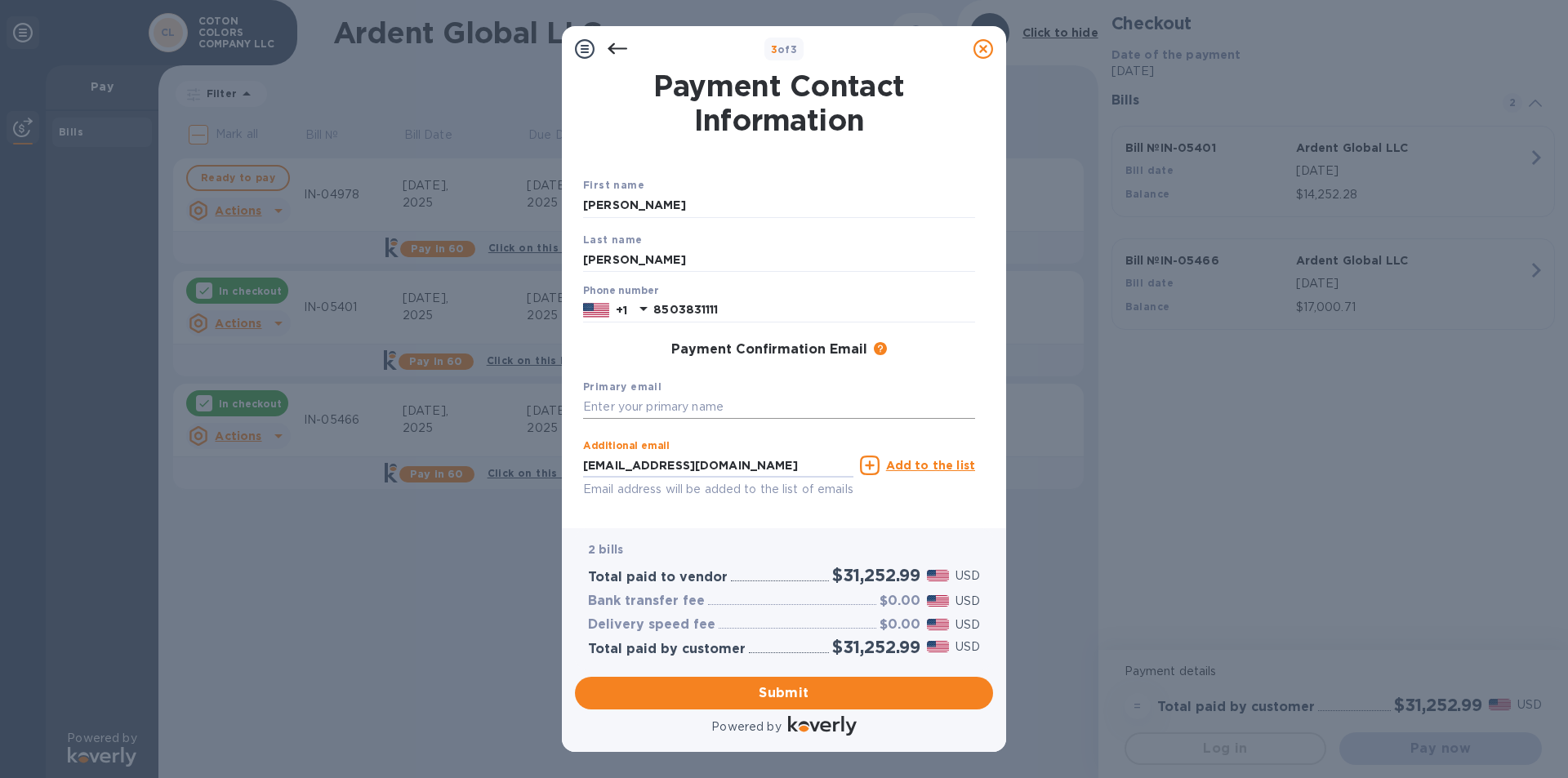 type on "ap@coton-colors.com" 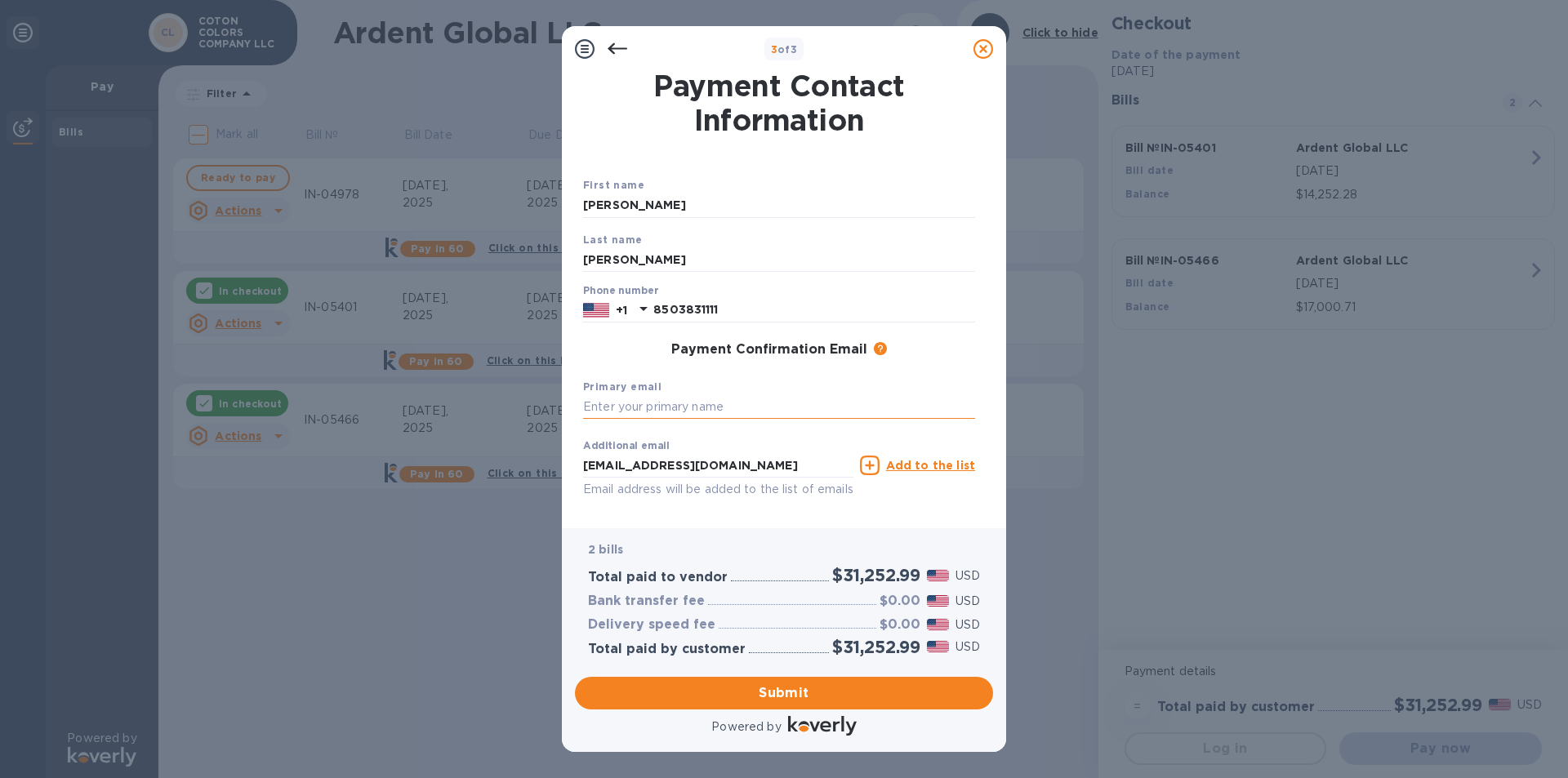 click at bounding box center [779, 407] 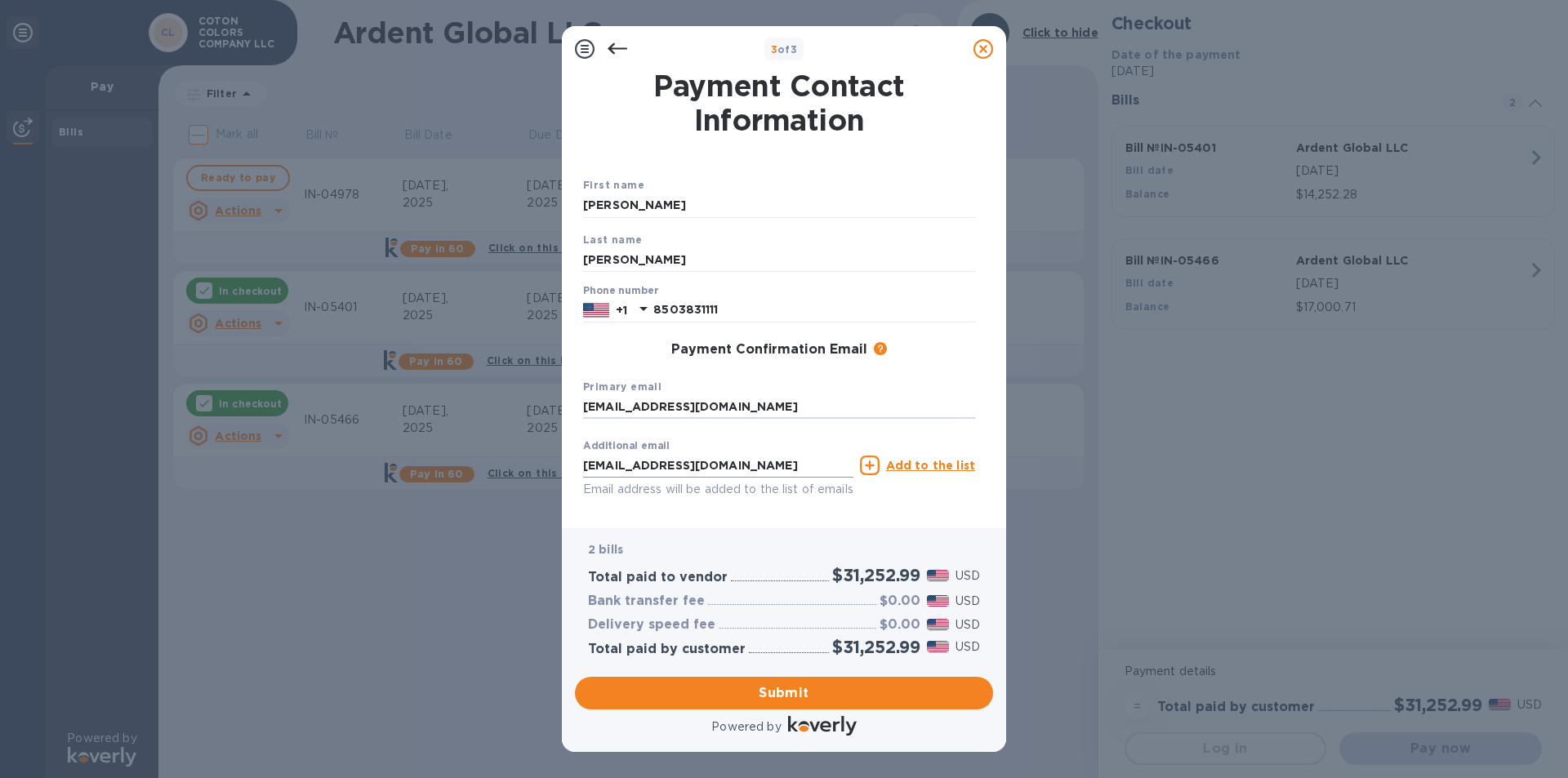 type on "ap@coton-colors.com" 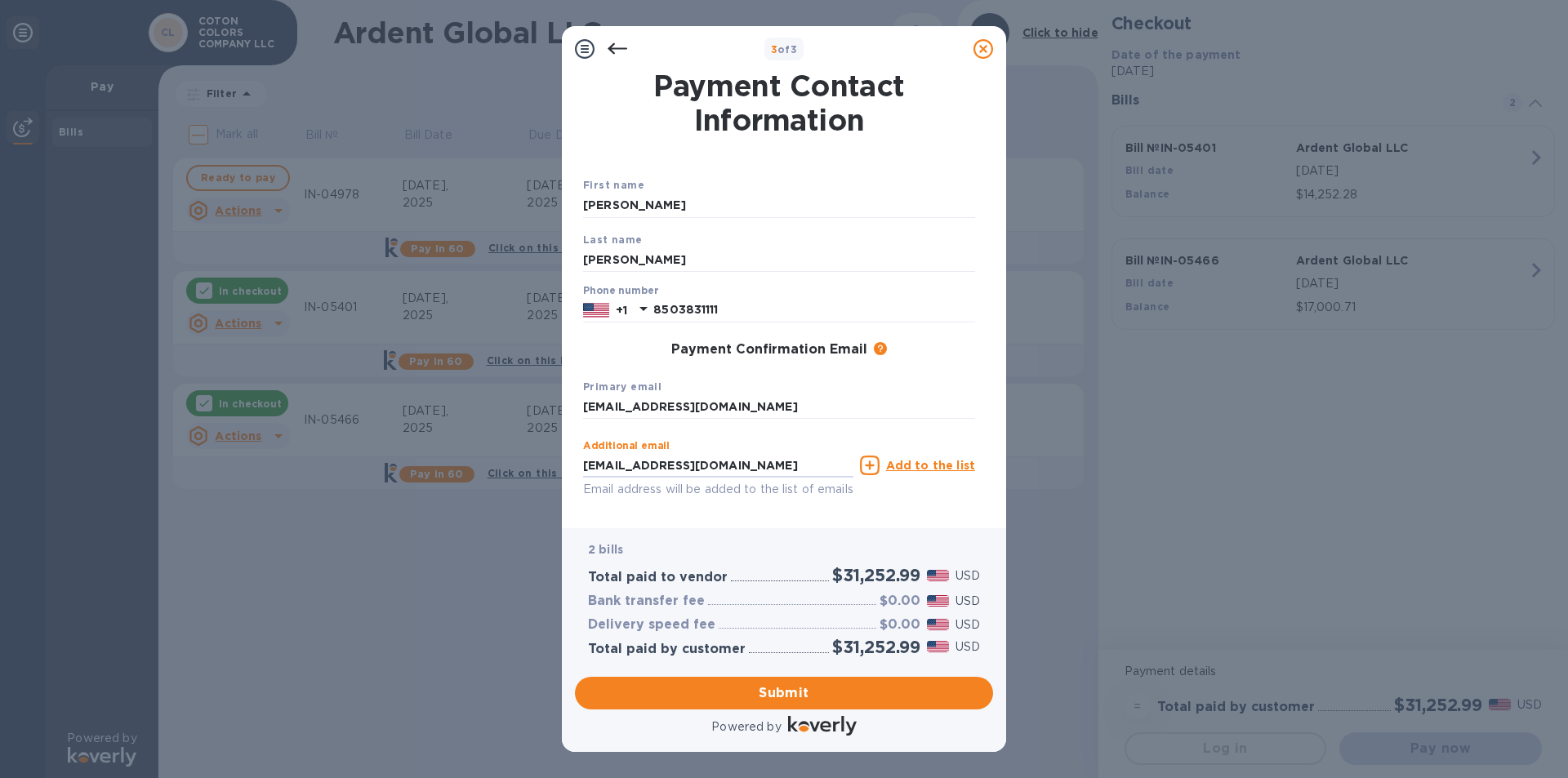 drag, startPoint x: 595, startPoint y: 469, endPoint x: 579, endPoint y: 469, distance: 16 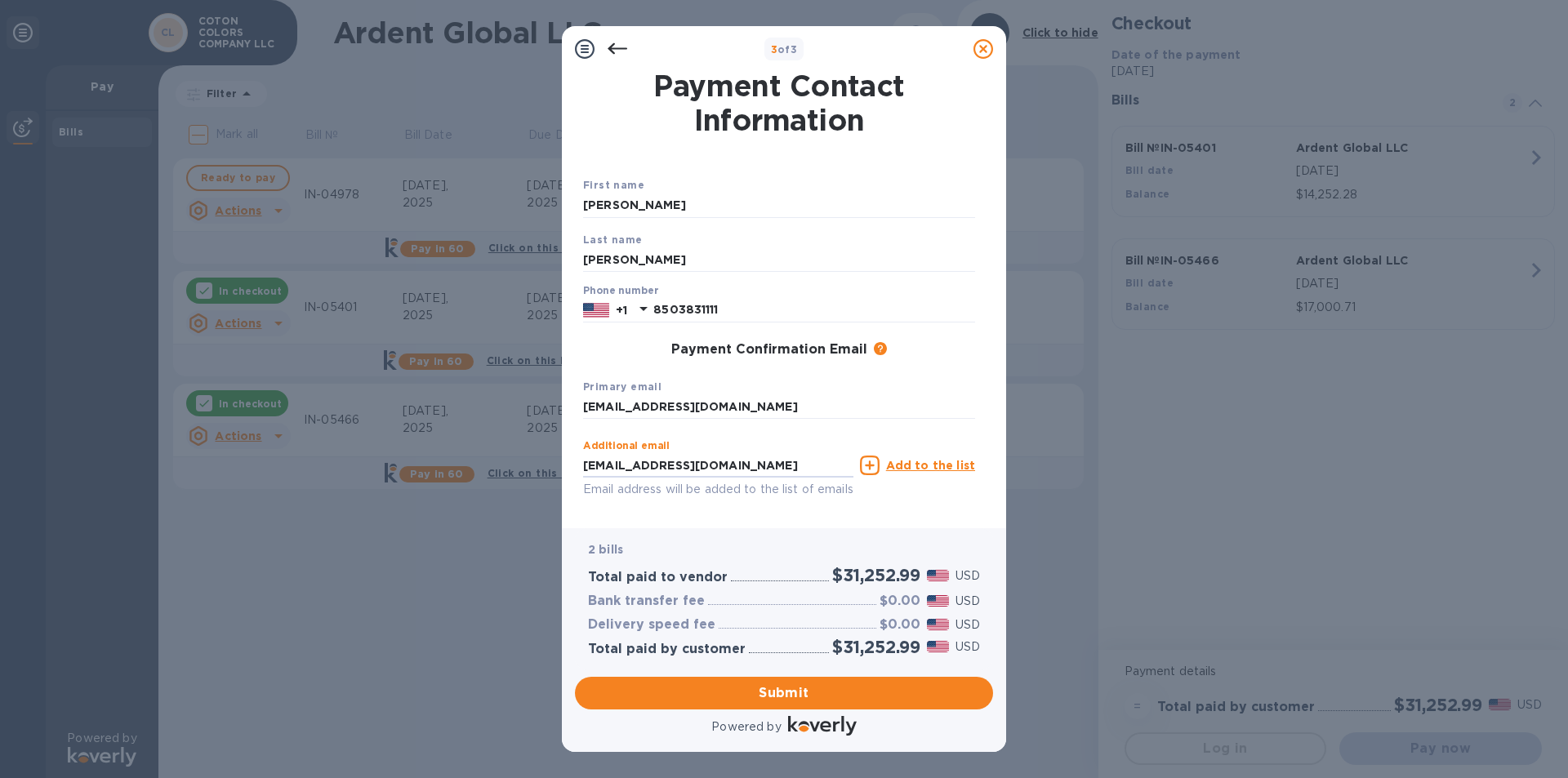 click on "Payment Contact Information First name Samantha Last name Callaghan Phone number +1 8503831111 Payment Confirmation Email The added email addresses will be used to send the payment confirmation. Primary email ap@coton-colors.com Additional email ap@coton-colors.com Email address will be added to the list of emails Add to the list Added additional emails Submit" at bounding box center (784, 293) 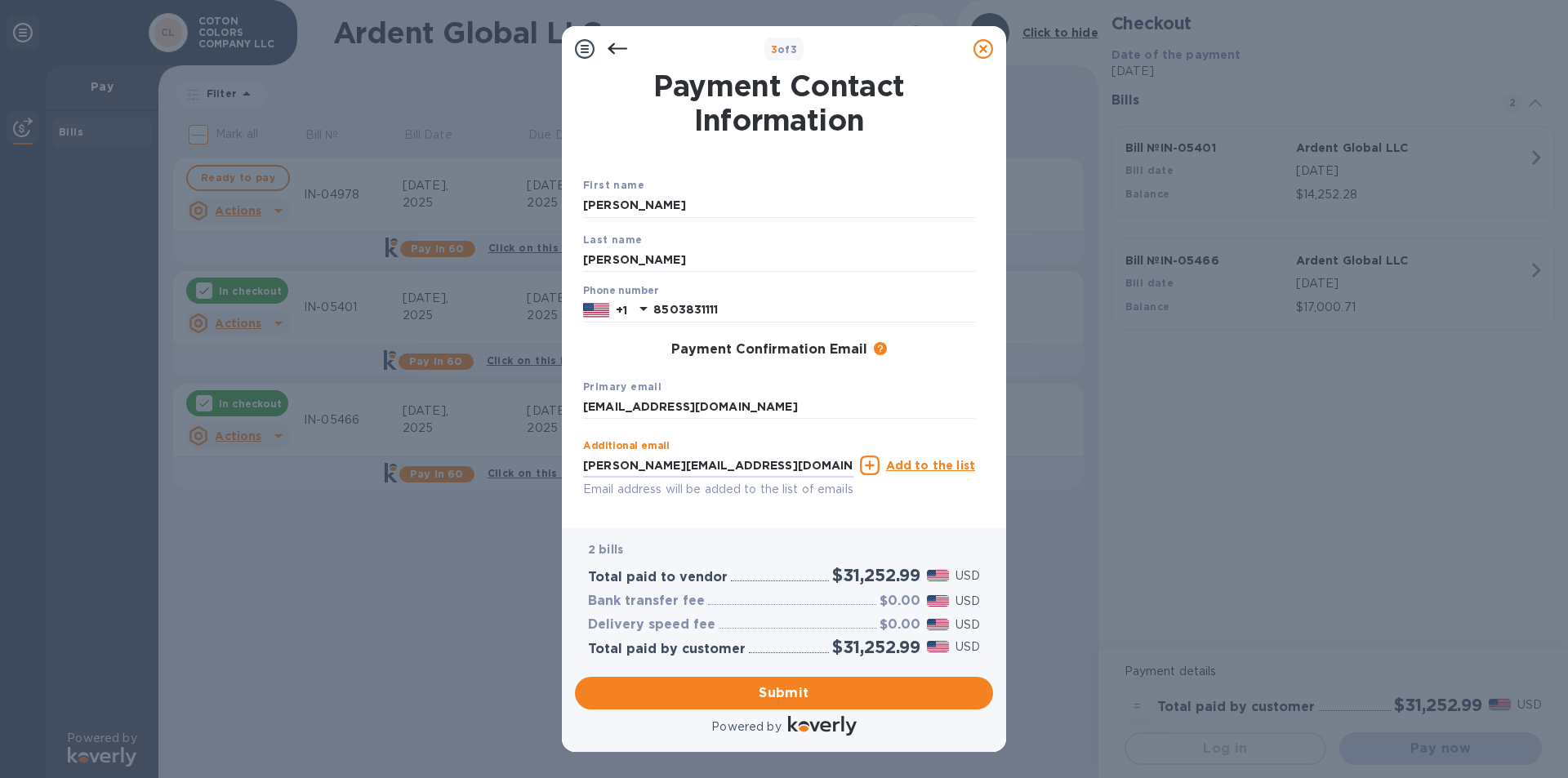type on "[PERSON_NAME][EMAIL_ADDRESS][DOMAIN_NAME]" 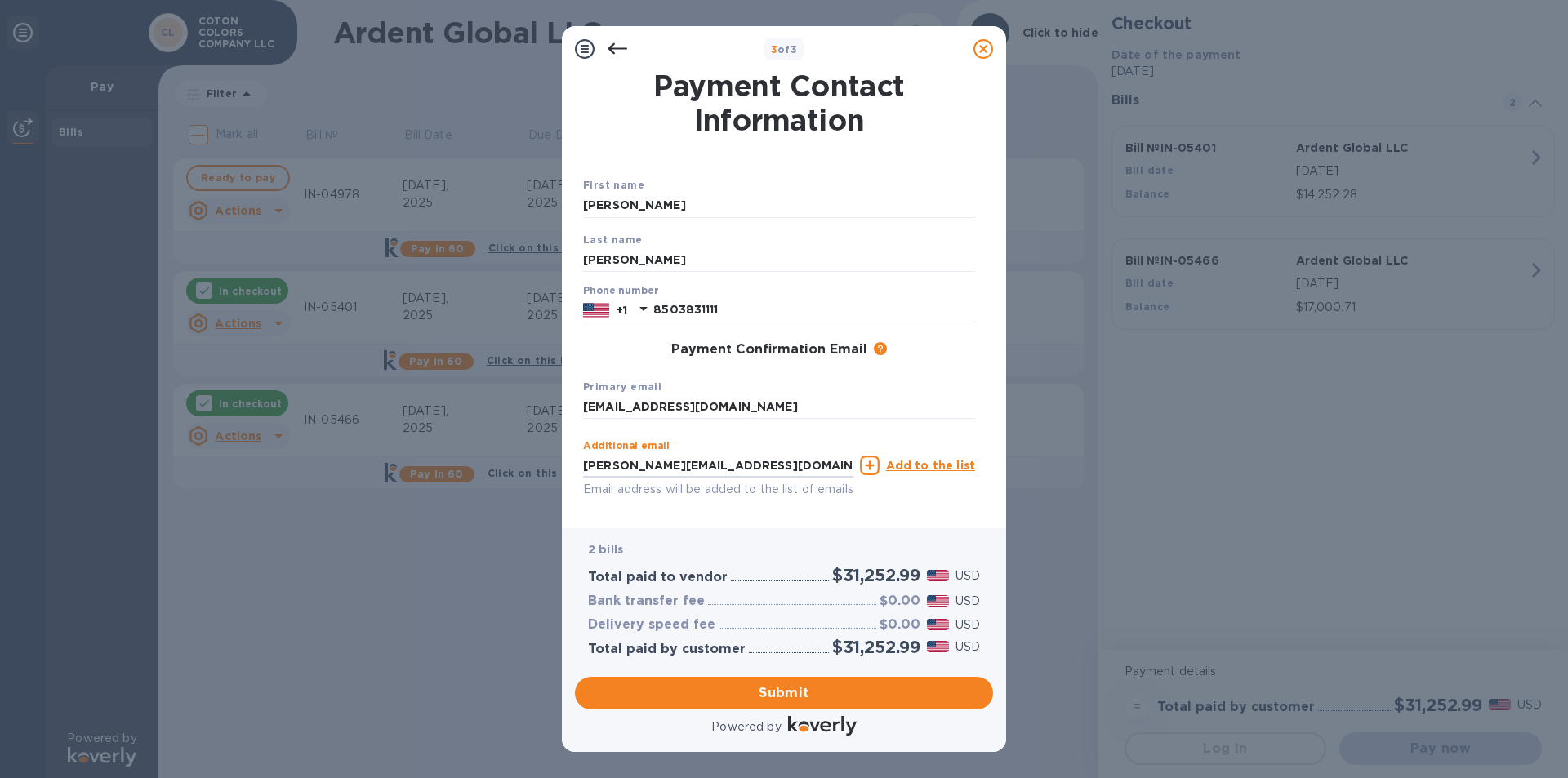 drag, startPoint x: 836, startPoint y: 461, endPoint x: 525, endPoint y: 446, distance: 311.36153 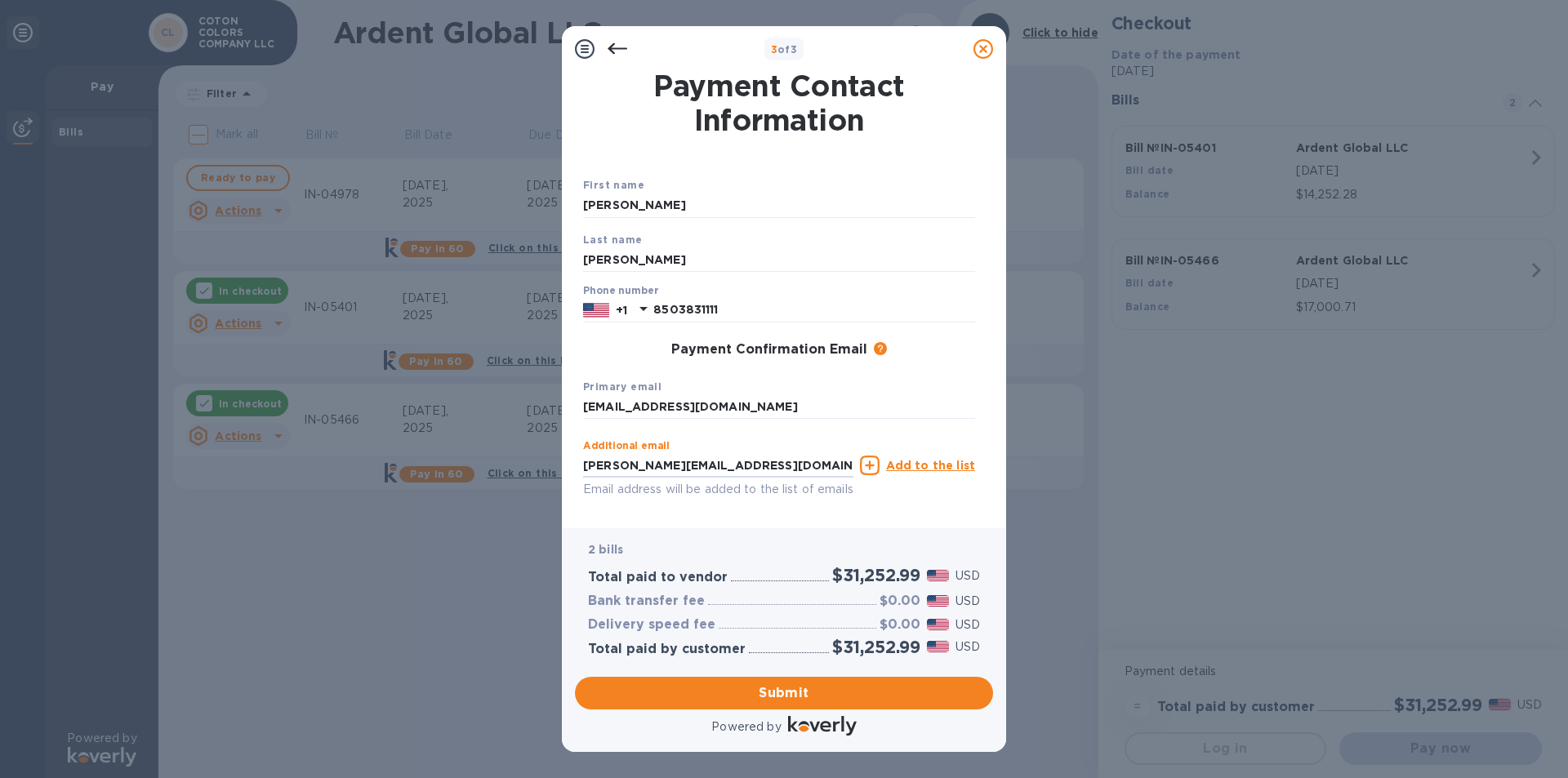 click on "3  of  3 Payment Contact Information First name Samantha Last name Callaghan Phone number +1 8503831111 Payment Confirmation Email The added email addresses will be used to send the payment confirmation. Primary email ap@coton-colors.com Additional email samanthacallaghan@coton-colors.com Email address will be added to the list of emails Add to the list Added additional emails Submit 2 bills Total paid to vendor $31,252.99 USD Bank transfer fee $0.00 USD Delivery speed fee $0.00 USD Total paid by customer $31,252.99 USD Submit Powered by" at bounding box center [784, 389] 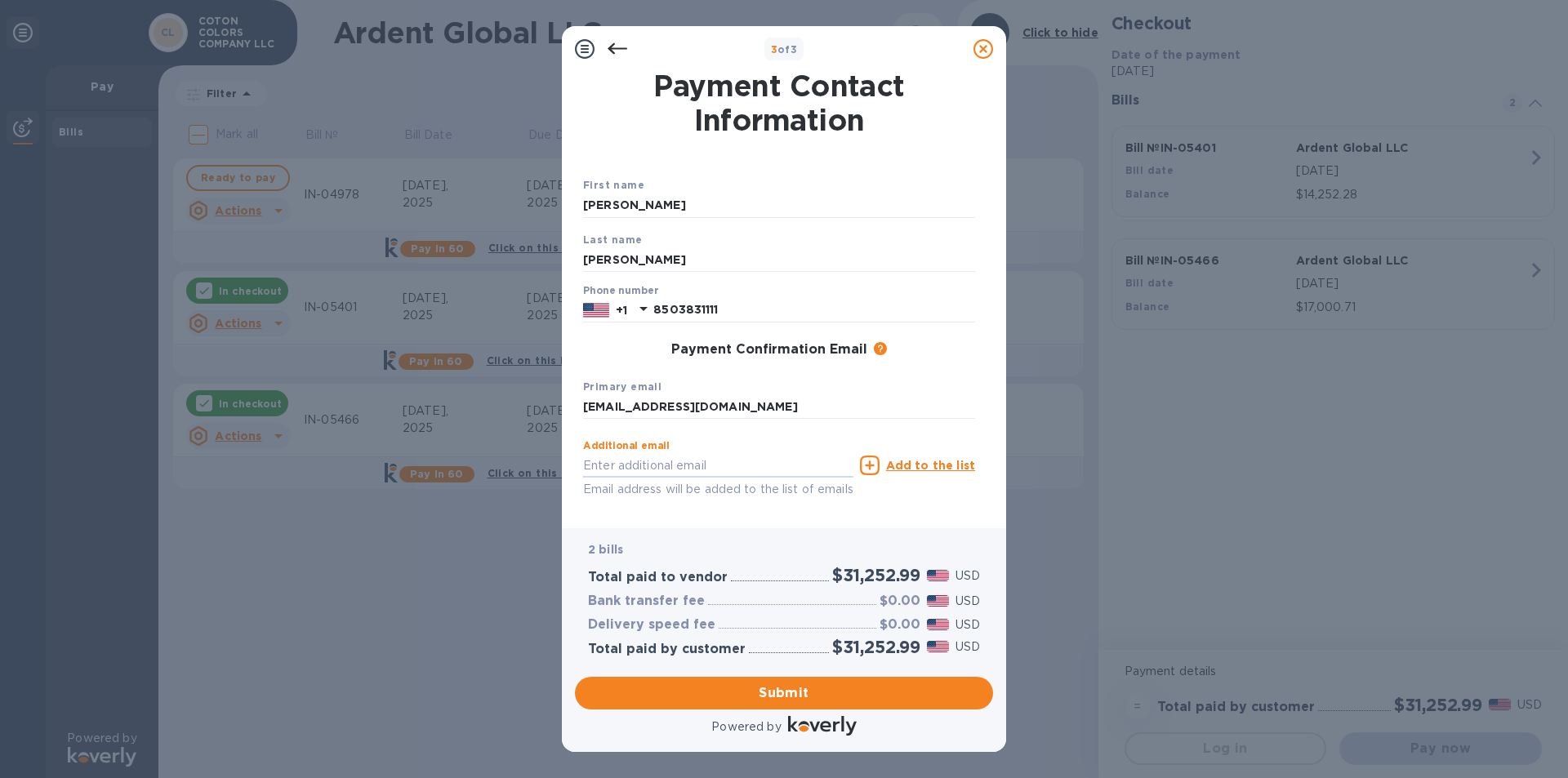 type 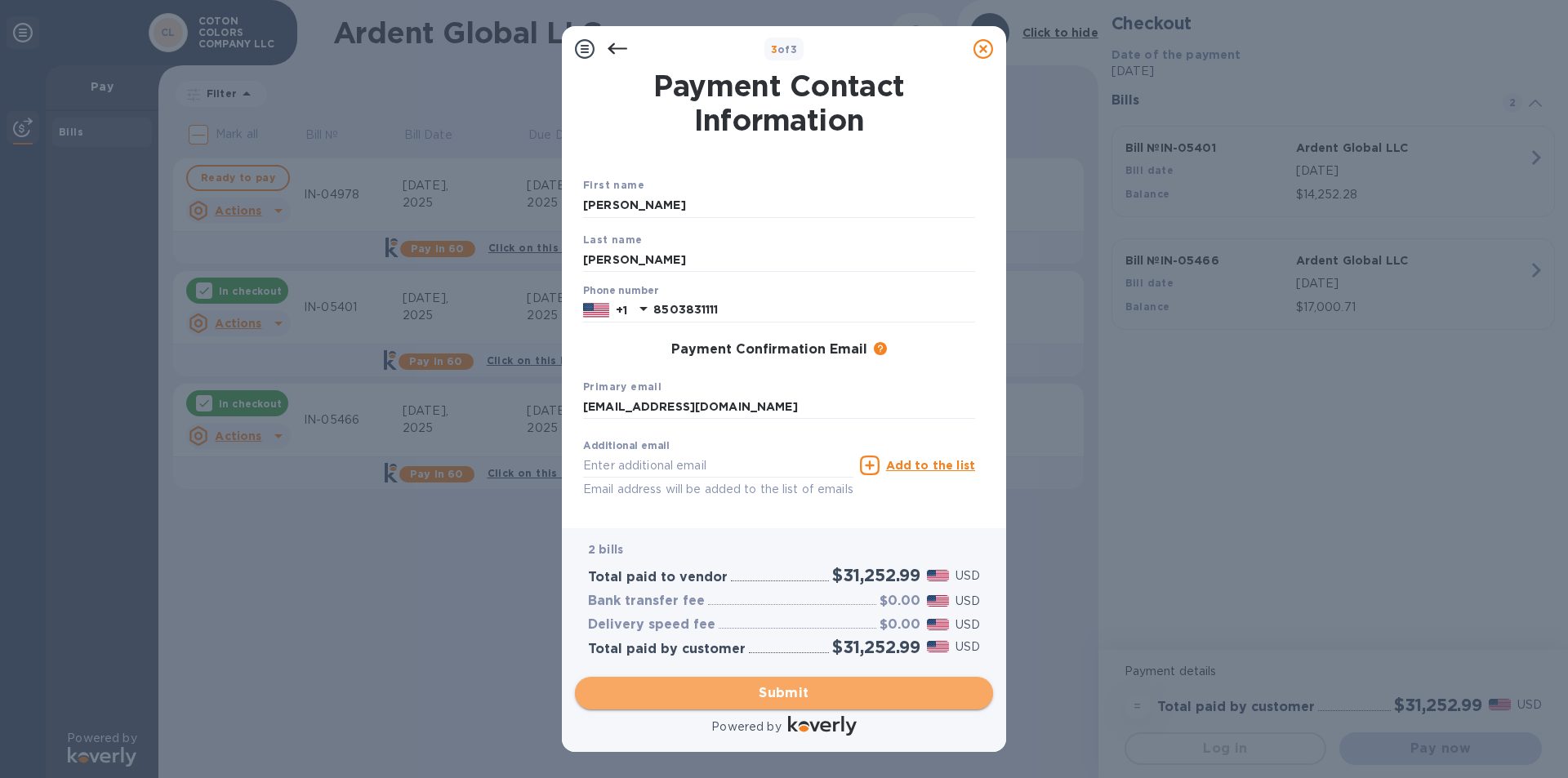 click on "Submit" at bounding box center [784, 693] 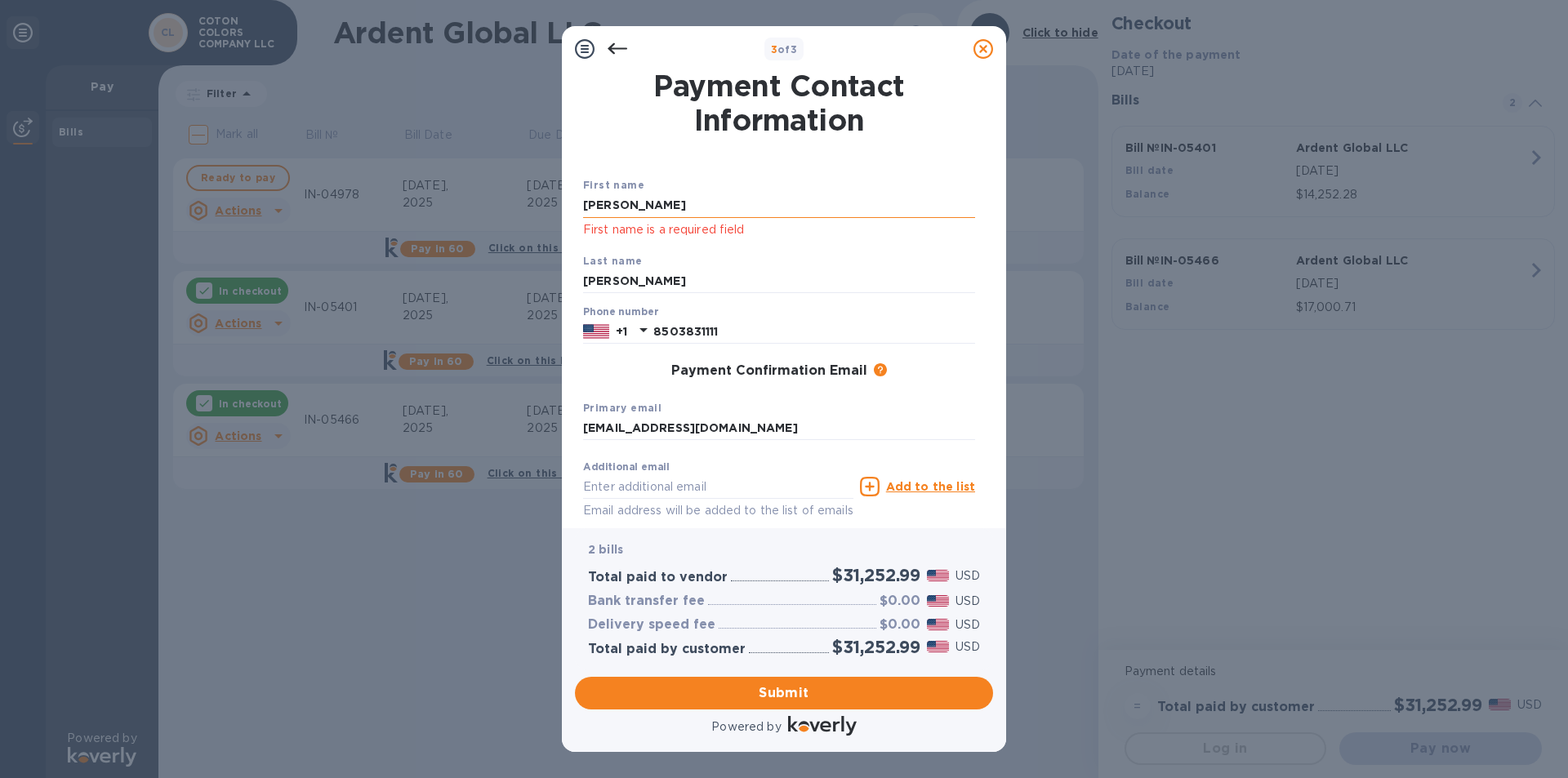 click on "[PERSON_NAME]" at bounding box center (779, 206) 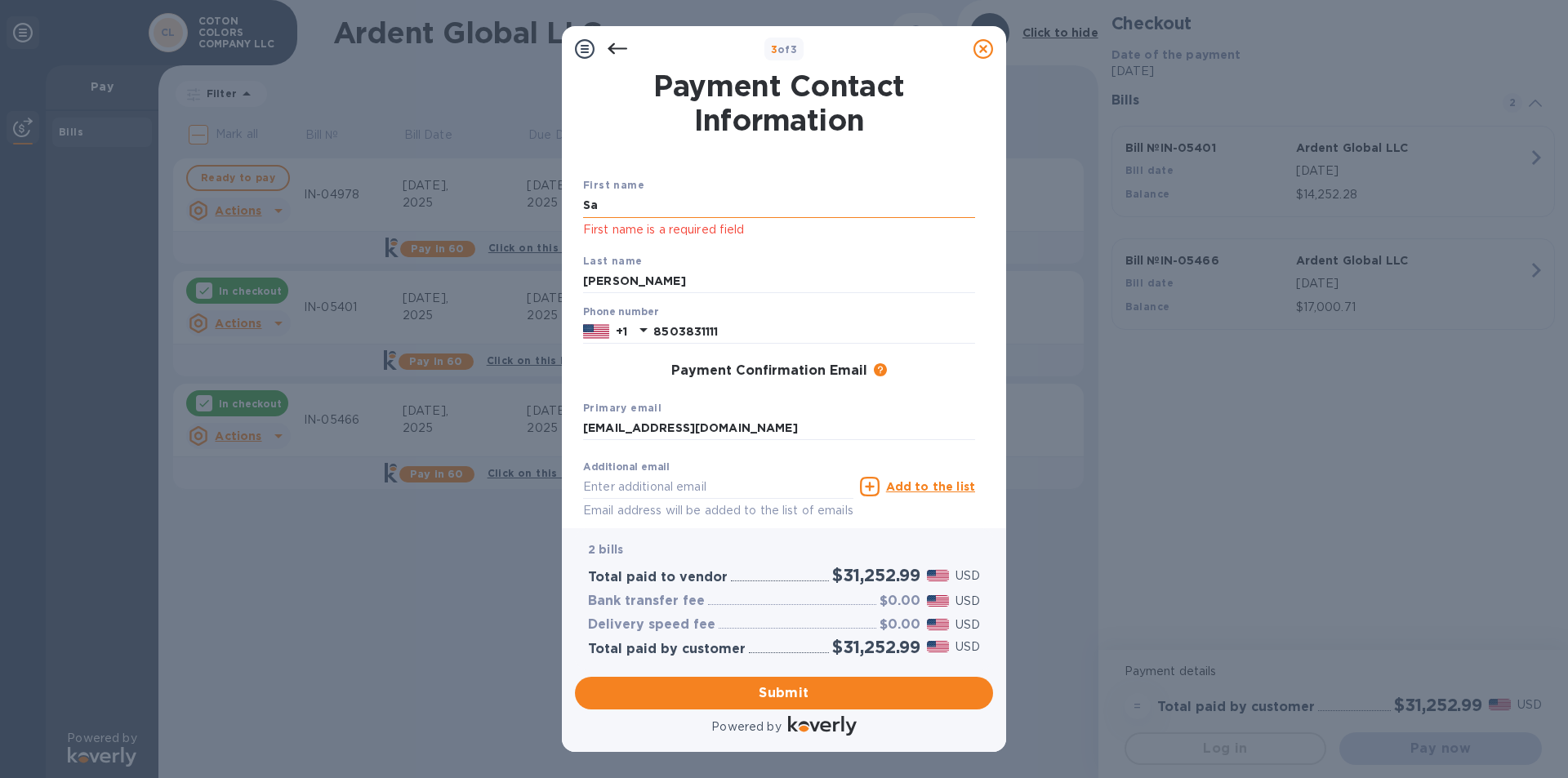 type on "S" 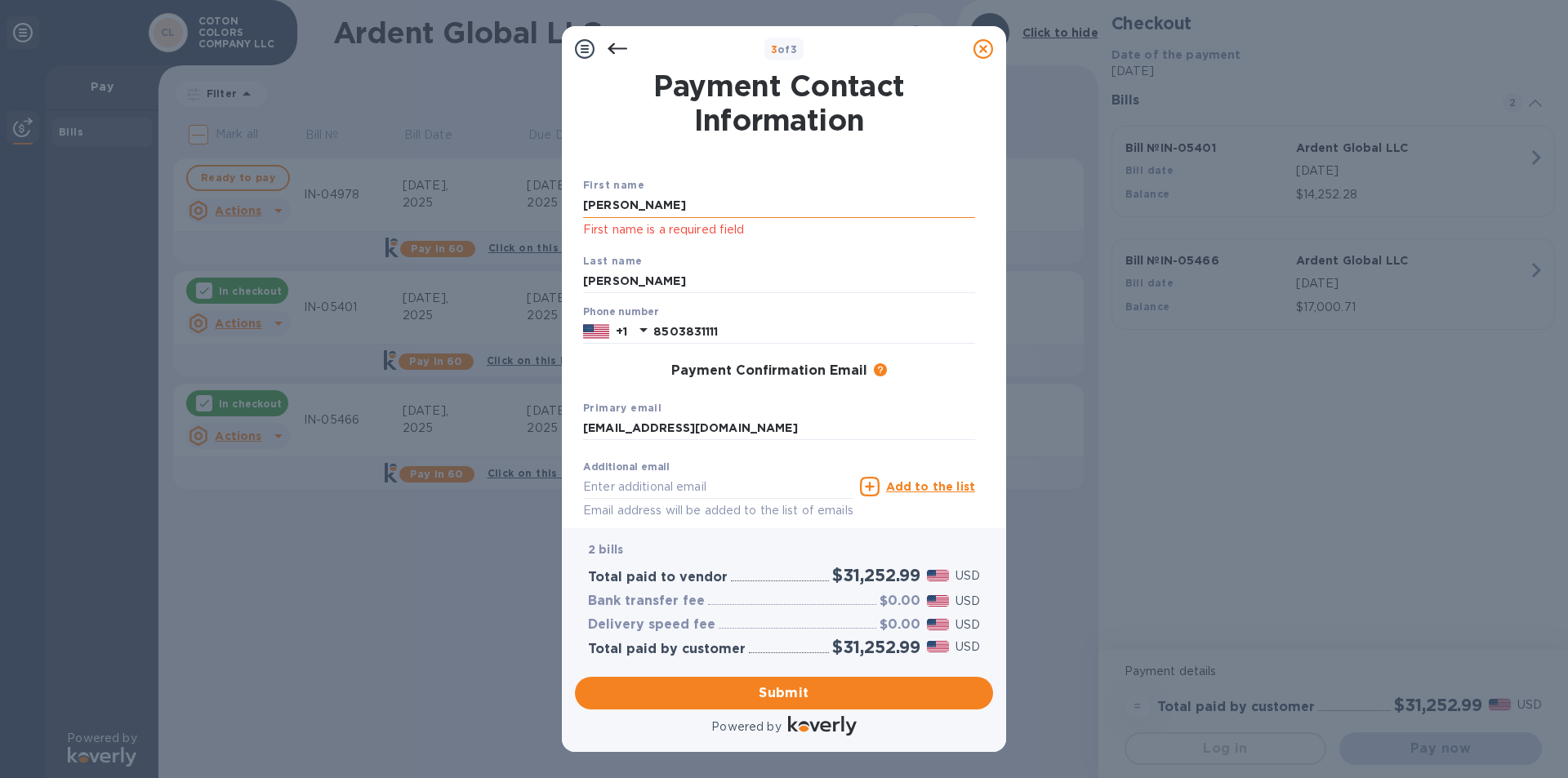 type on "[PERSON_NAME]" 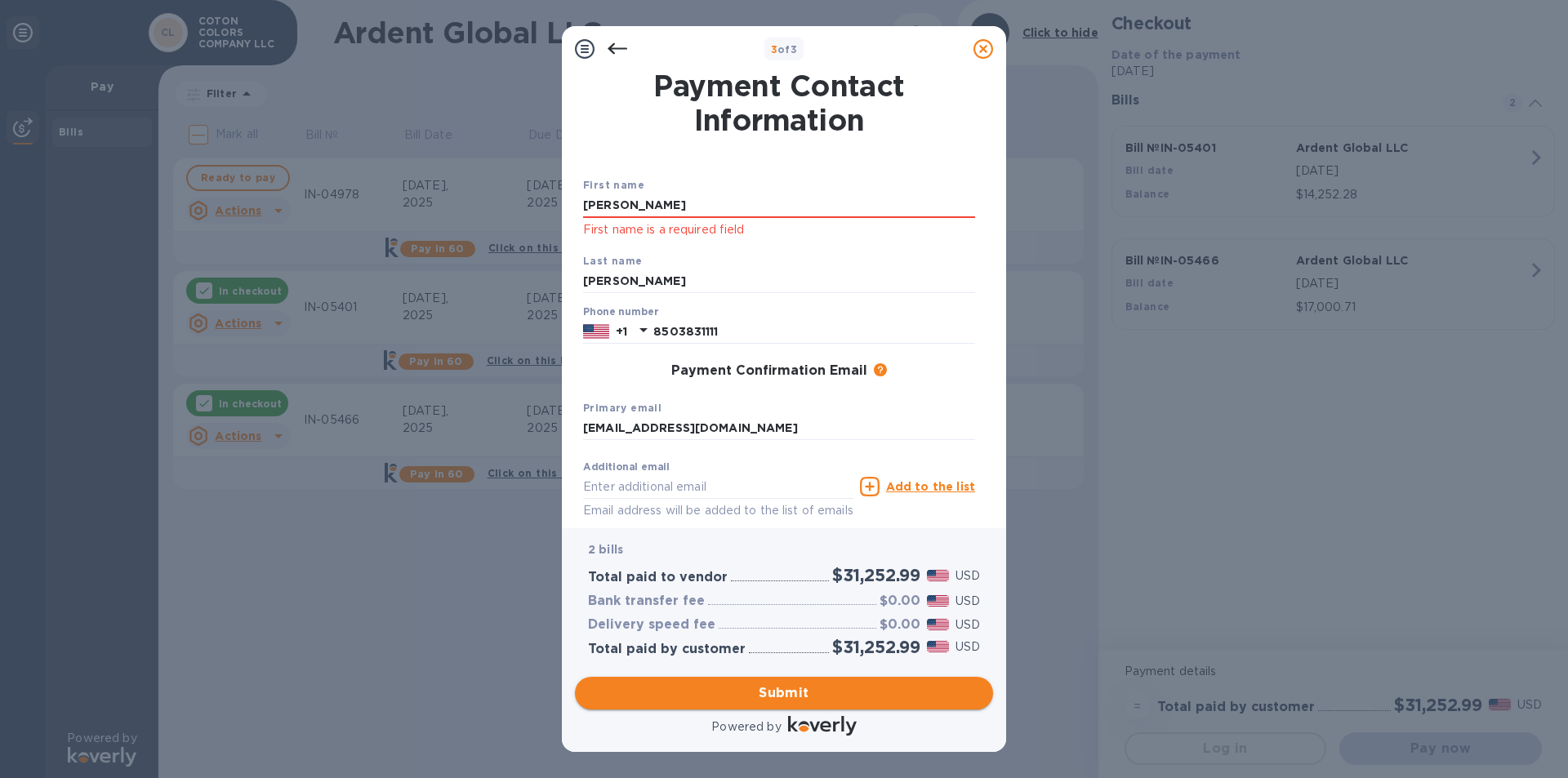 click on "Submit" at bounding box center [784, 693] 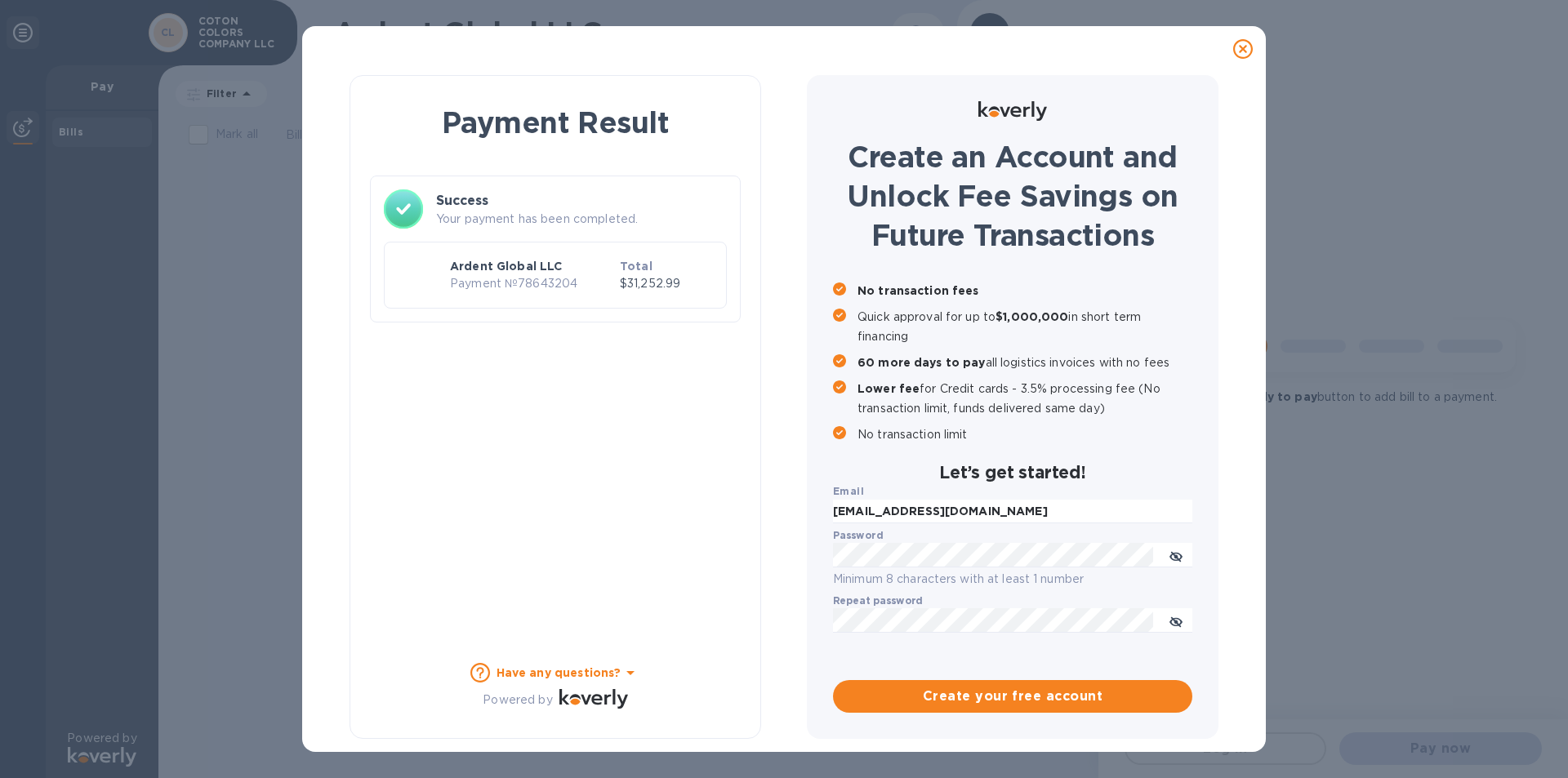 checkbox on "true" 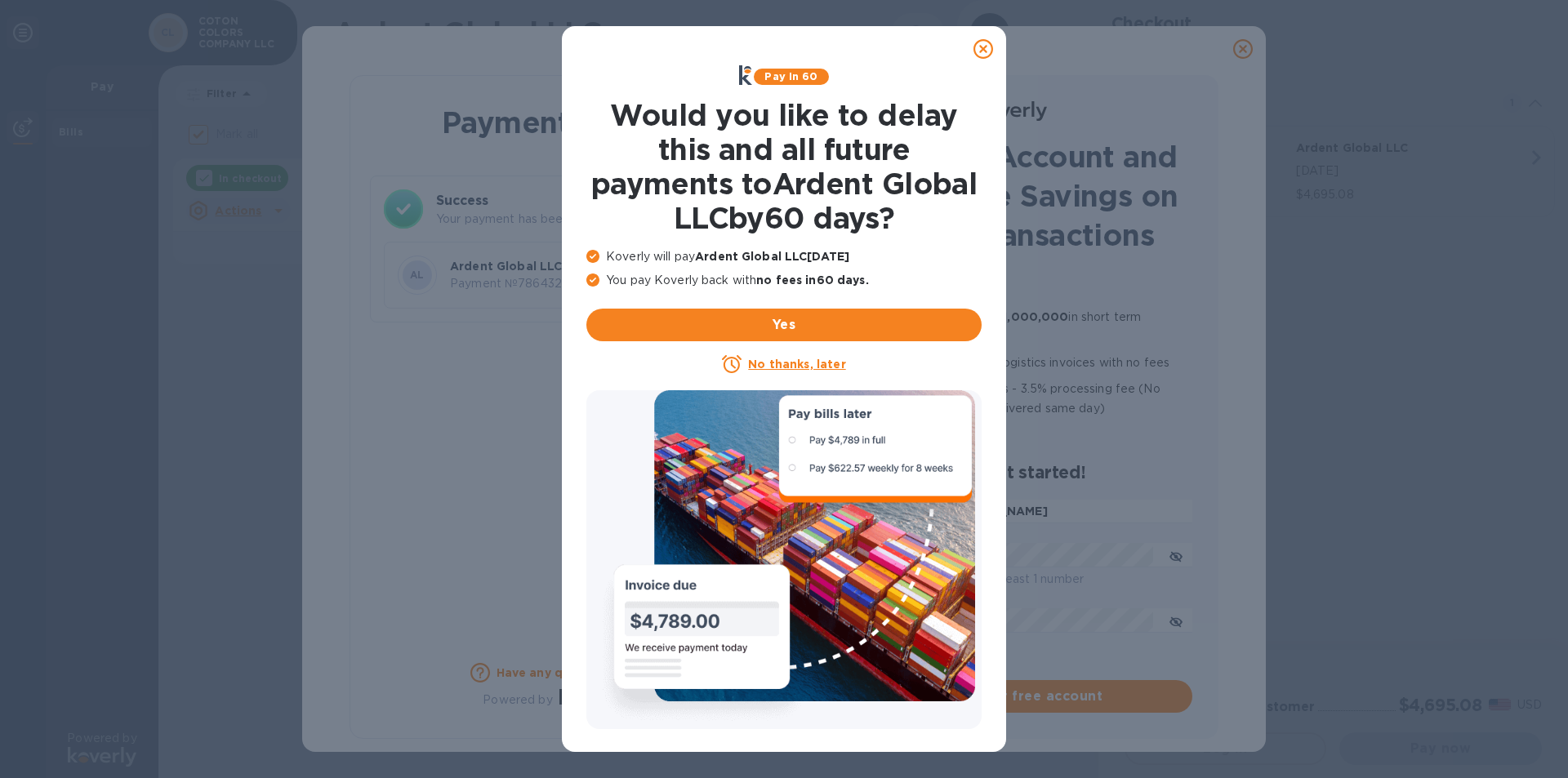 click 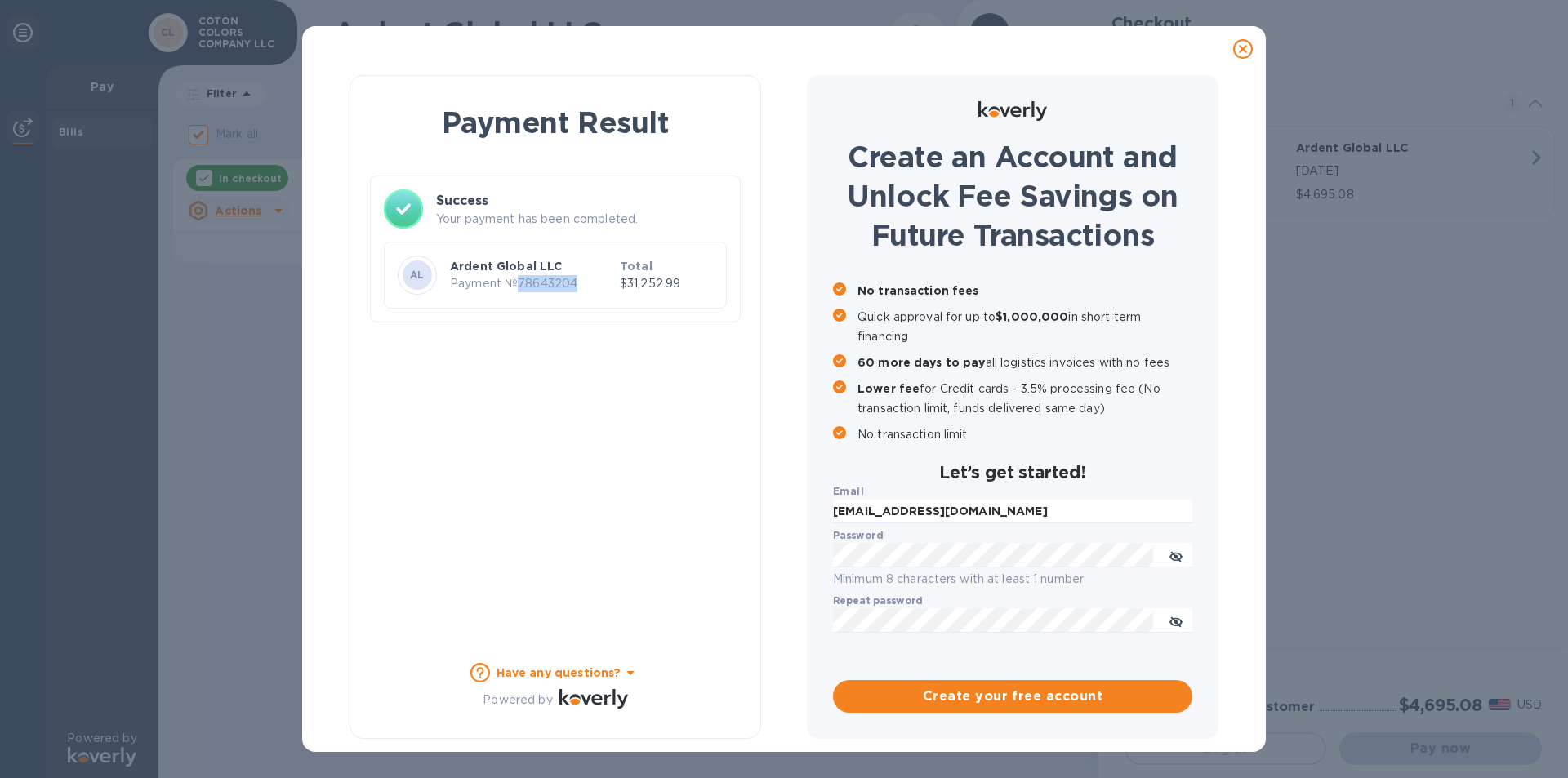 drag, startPoint x: 517, startPoint y: 283, endPoint x: 603, endPoint y: 293, distance: 86.57944 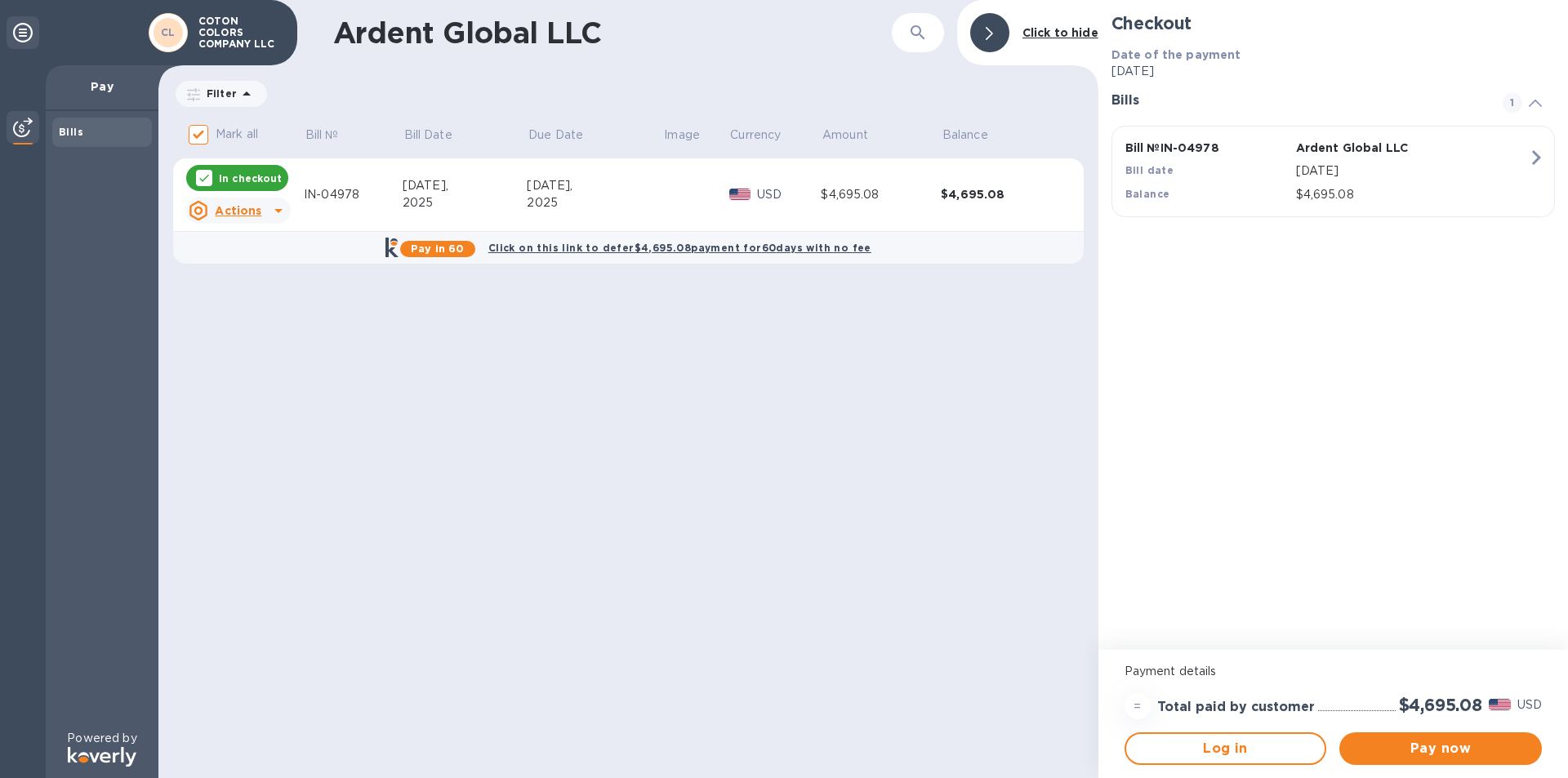 click 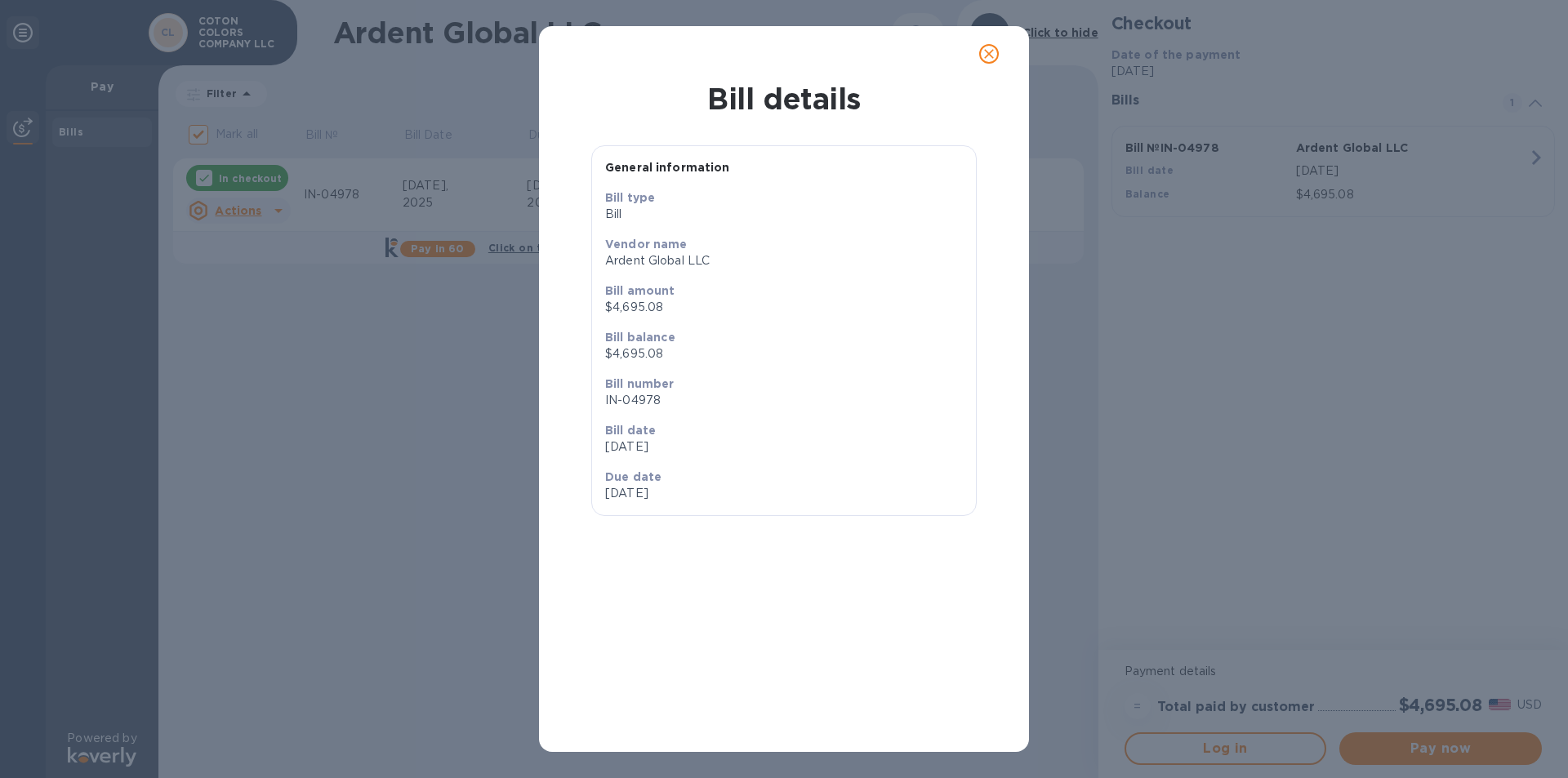 click 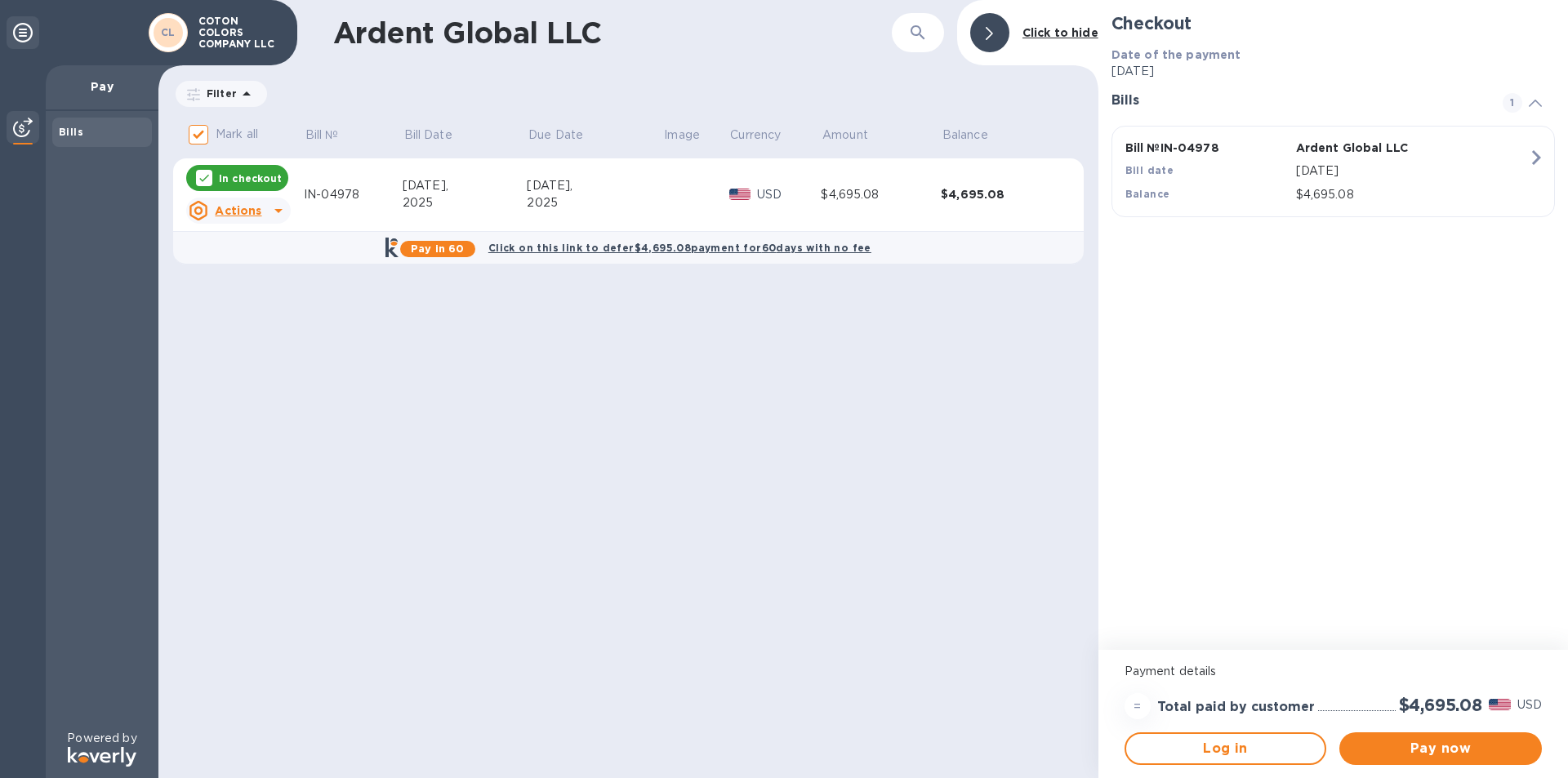 drag, startPoint x: 1284, startPoint y: 157, endPoint x: 1383, endPoint y: 242, distance: 130.4837 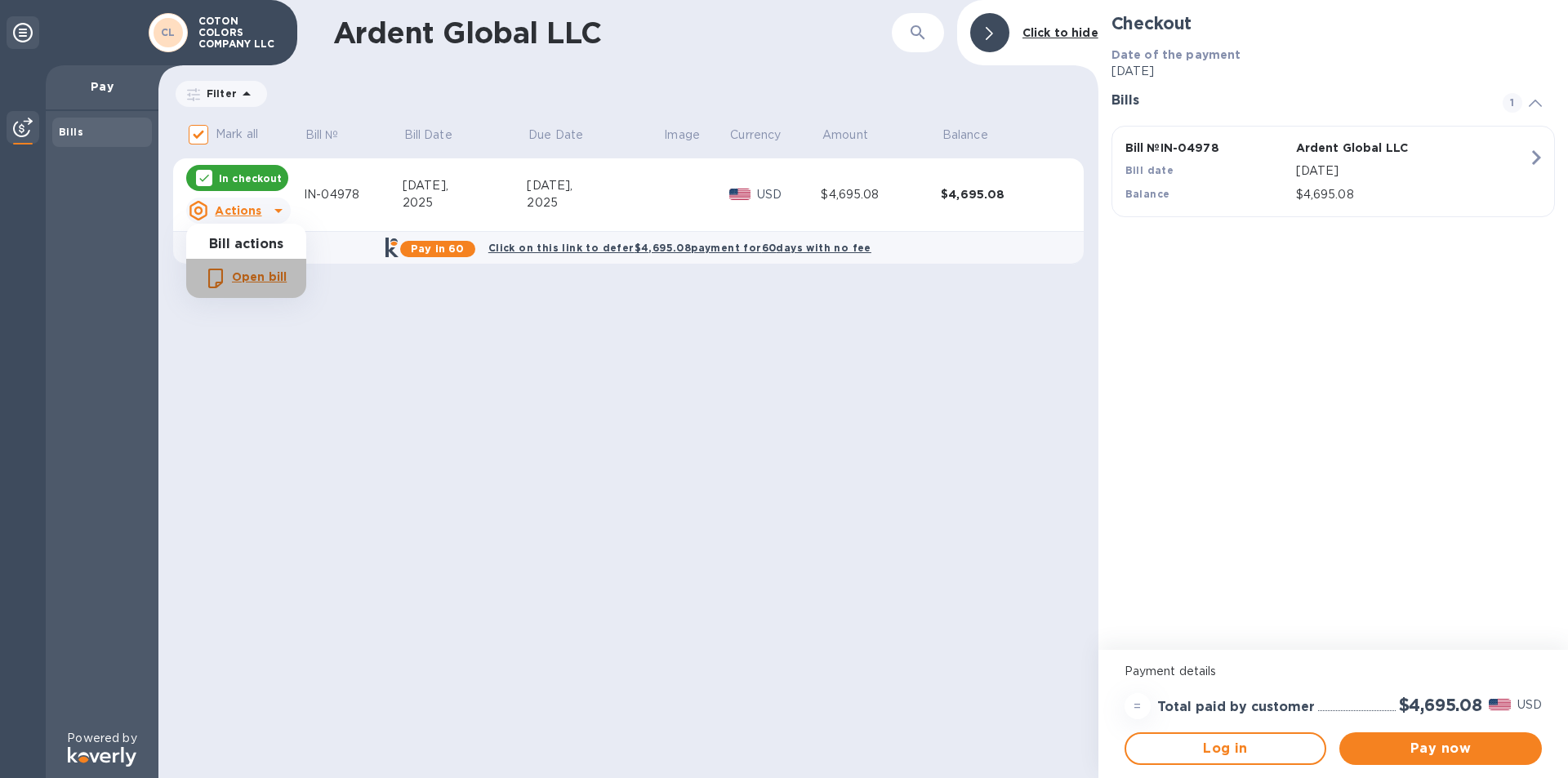 click on "Open bill" at bounding box center (259, 277) 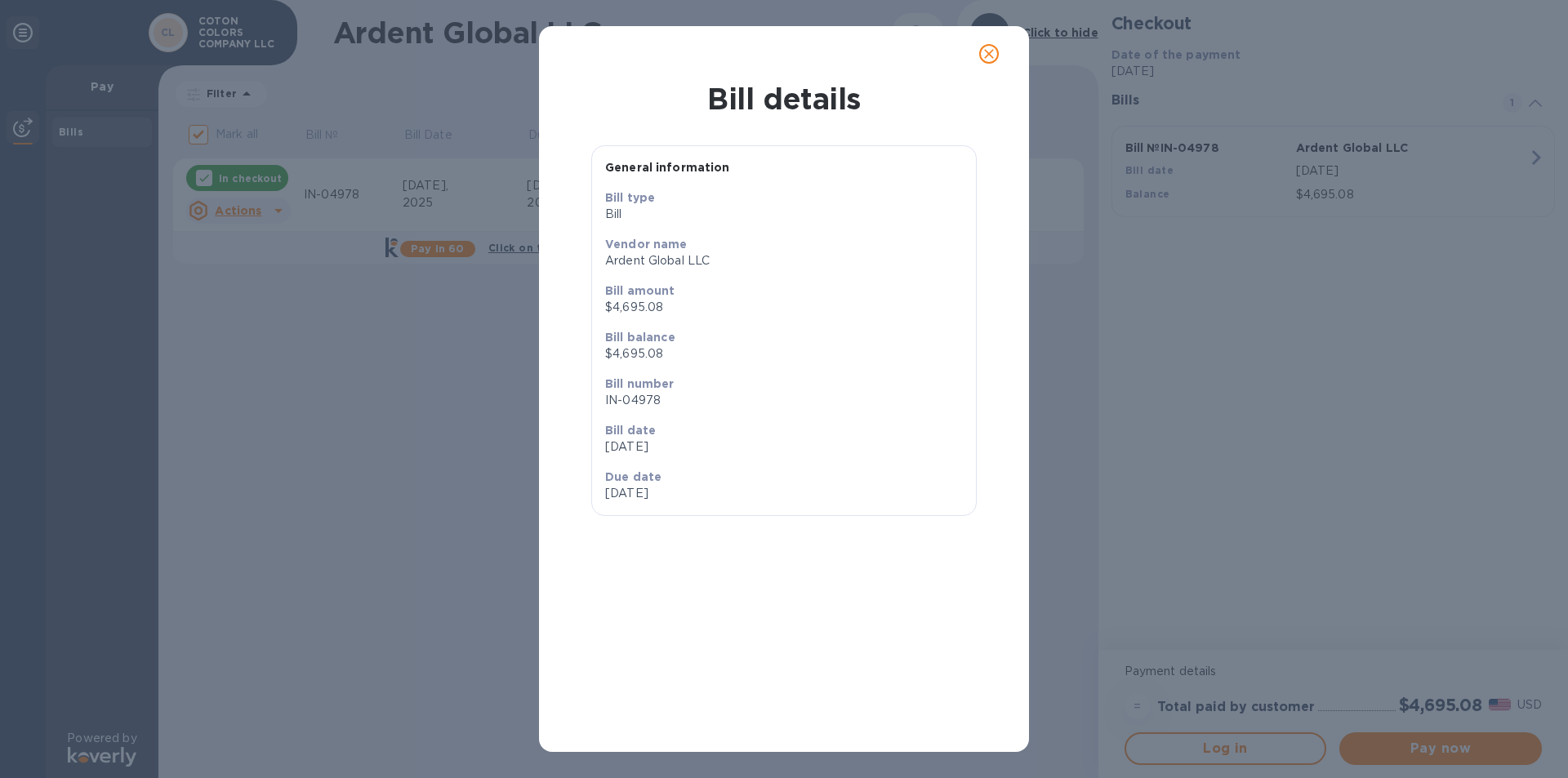 click at bounding box center (989, 54) 